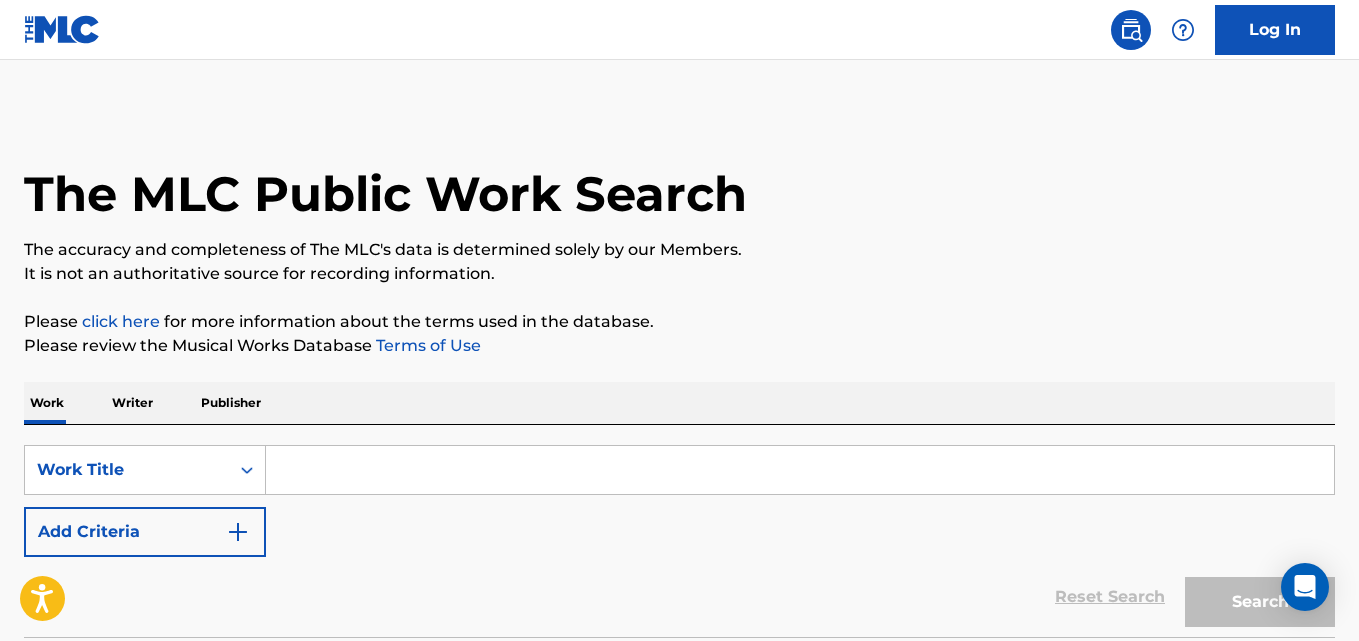 scroll, scrollTop: 0, scrollLeft: 0, axis: both 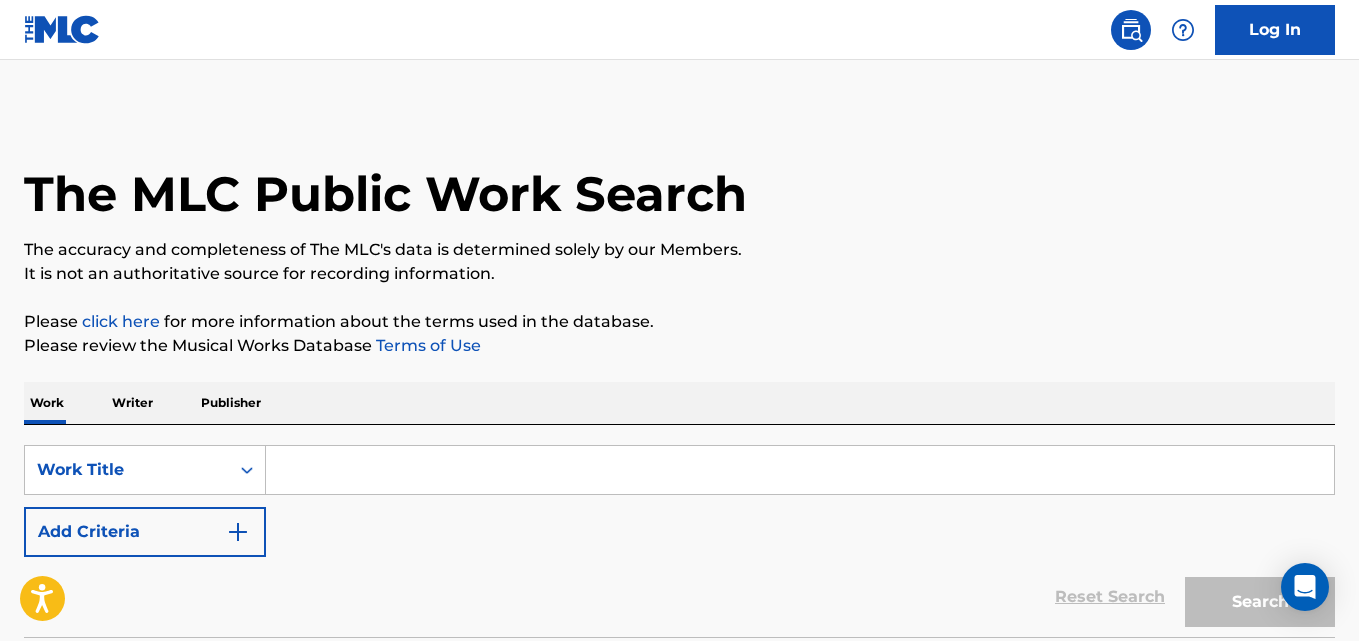 click on "SearchWithCriteria7da90817-cb83-458c-a482-16a0a8ae3845 Work Title Add Criteria Reset Search Search" at bounding box center [679, 531] 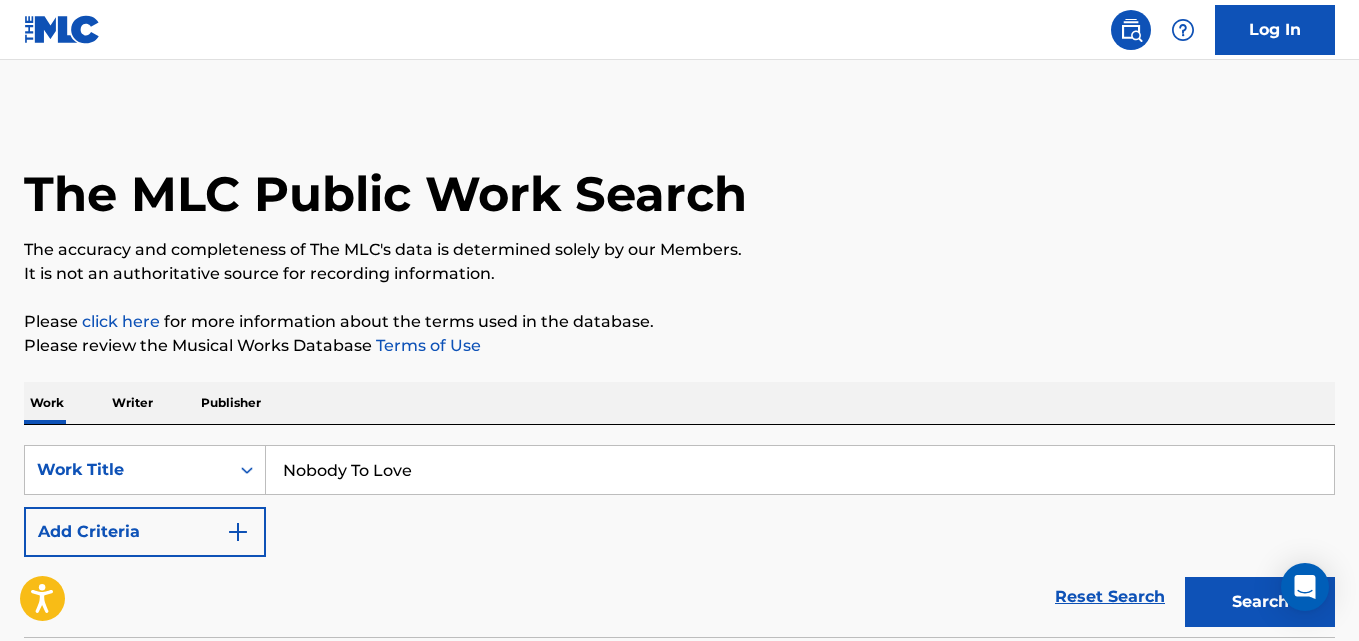 type on "Nobody To Love" 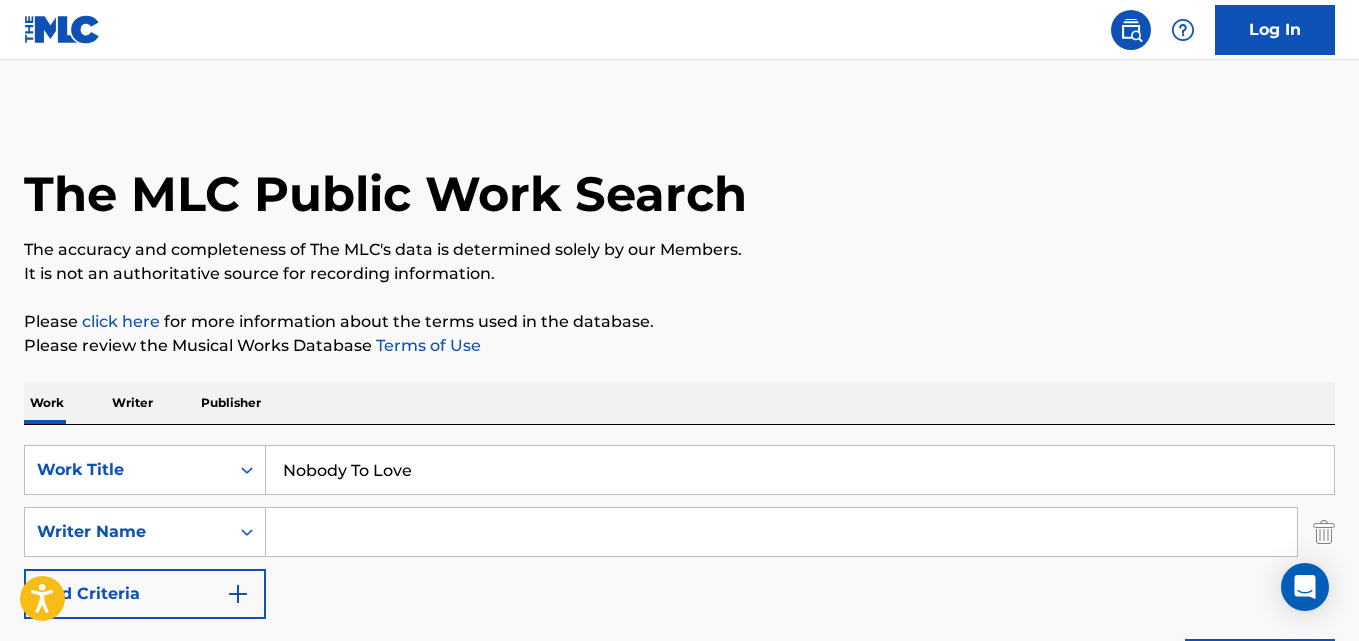 click at bounding box center [781, 532] 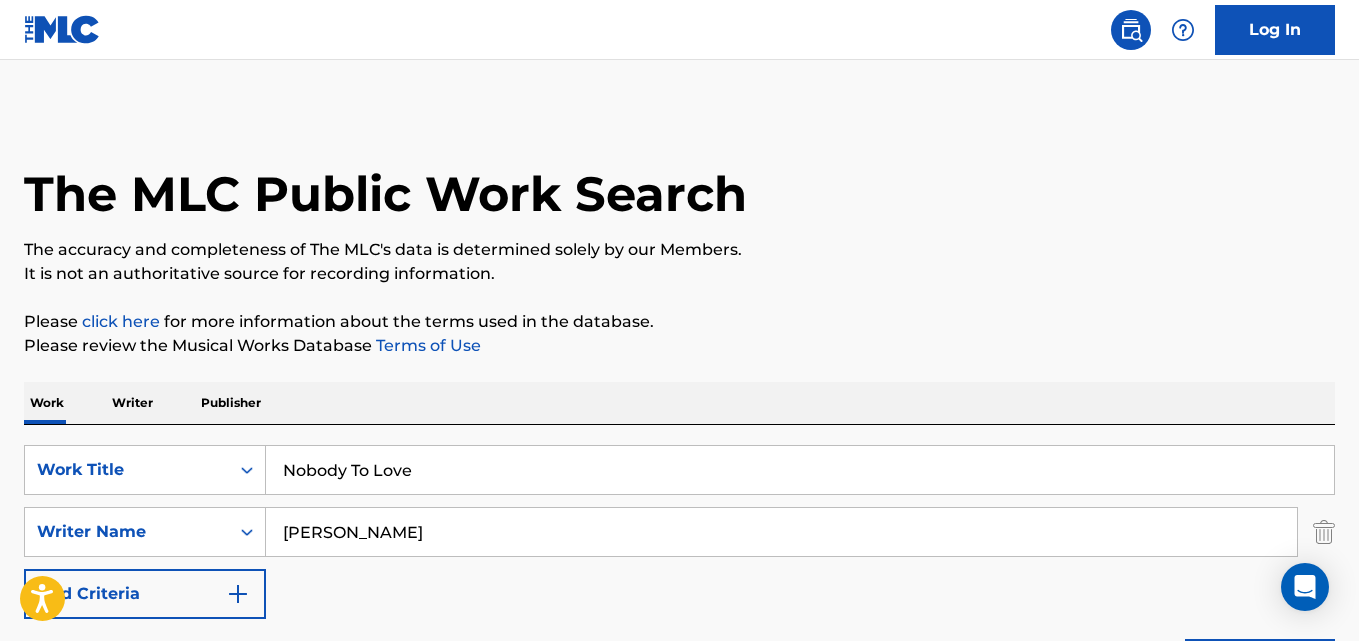 click on "Search" at bounding box center (1260, 664) 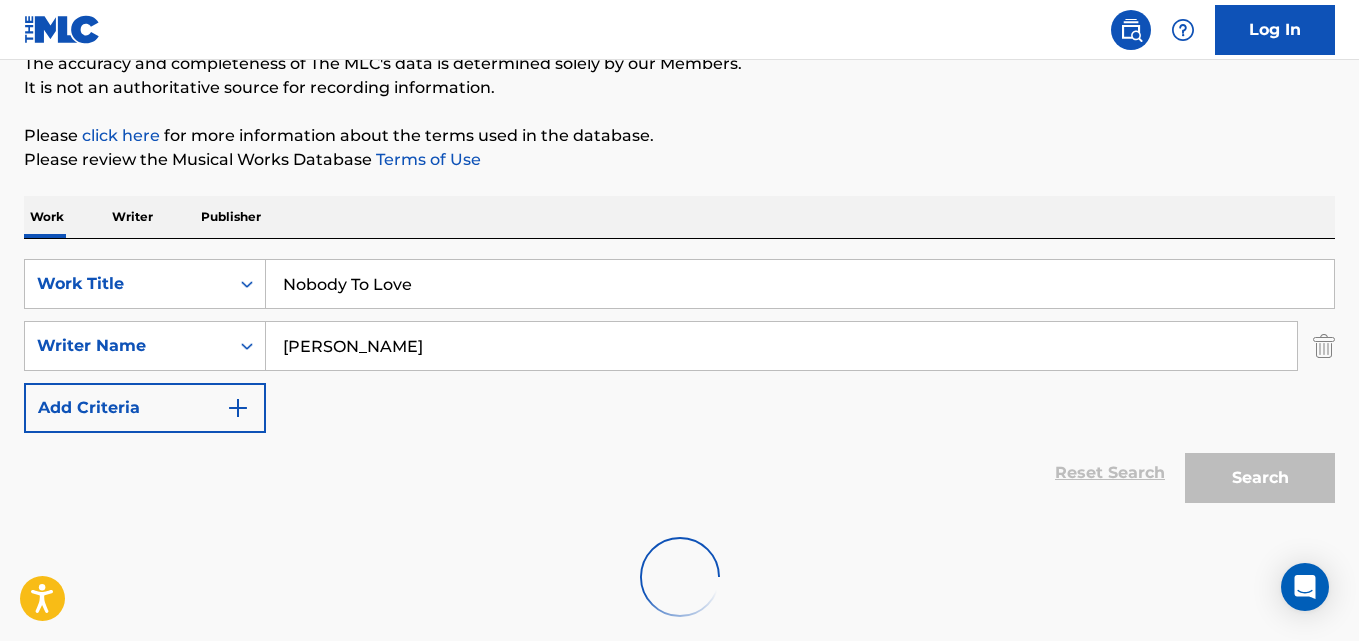 scroll, scrollTop: 292, scrollLeft: 0, axis: vertical 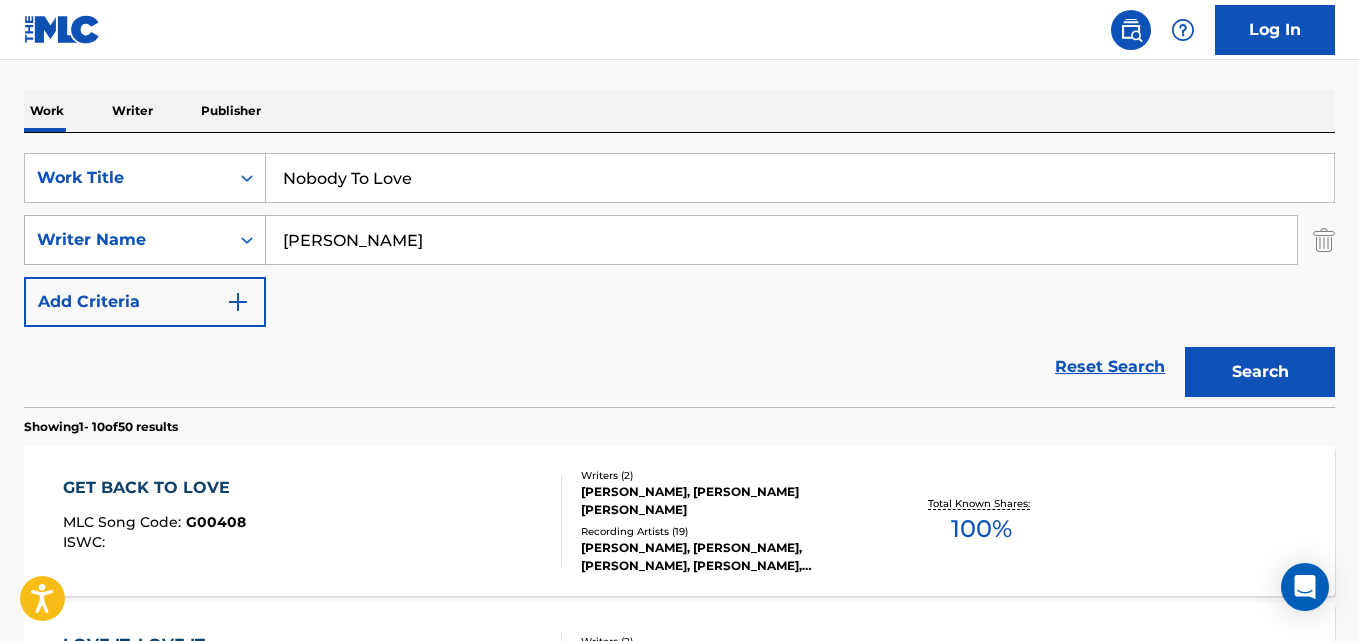 drag, startPoint x: 461, startPoint y: 250, endPoint x: 168, endPoint y: 249, distance: 293.0017 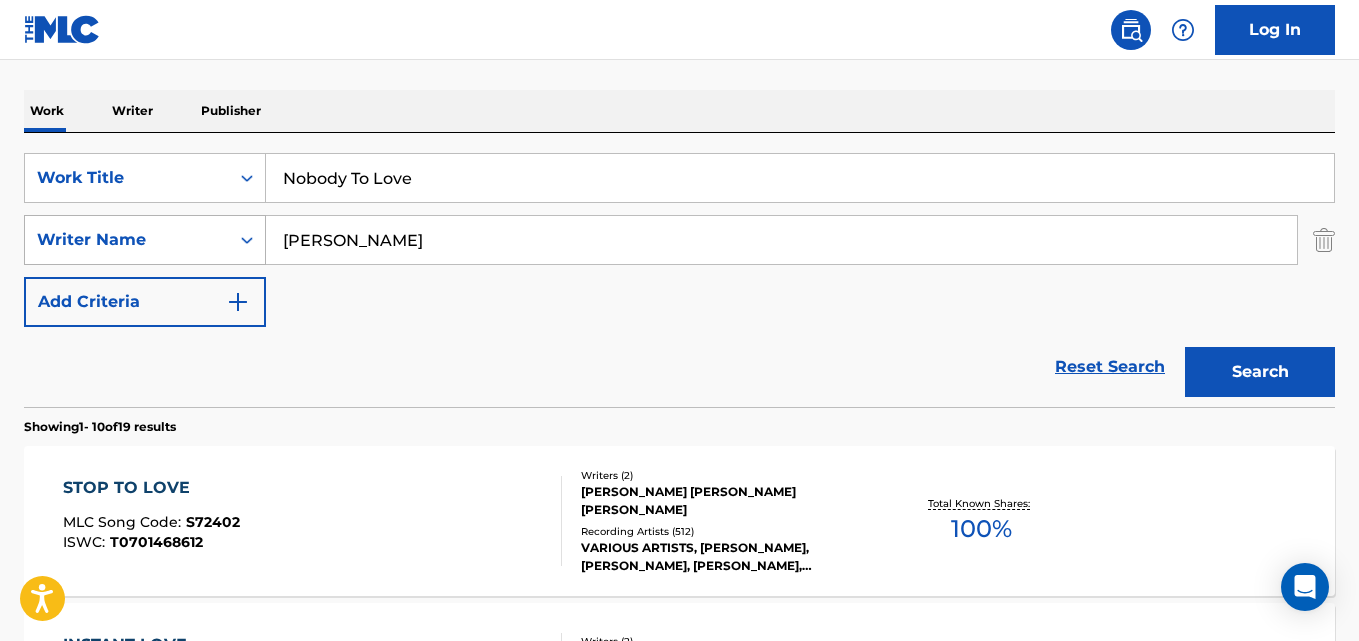 drag, startPoint x: 516, startPoint y: 254, endPoint x: 54, endPoint y: 254, distance: 462 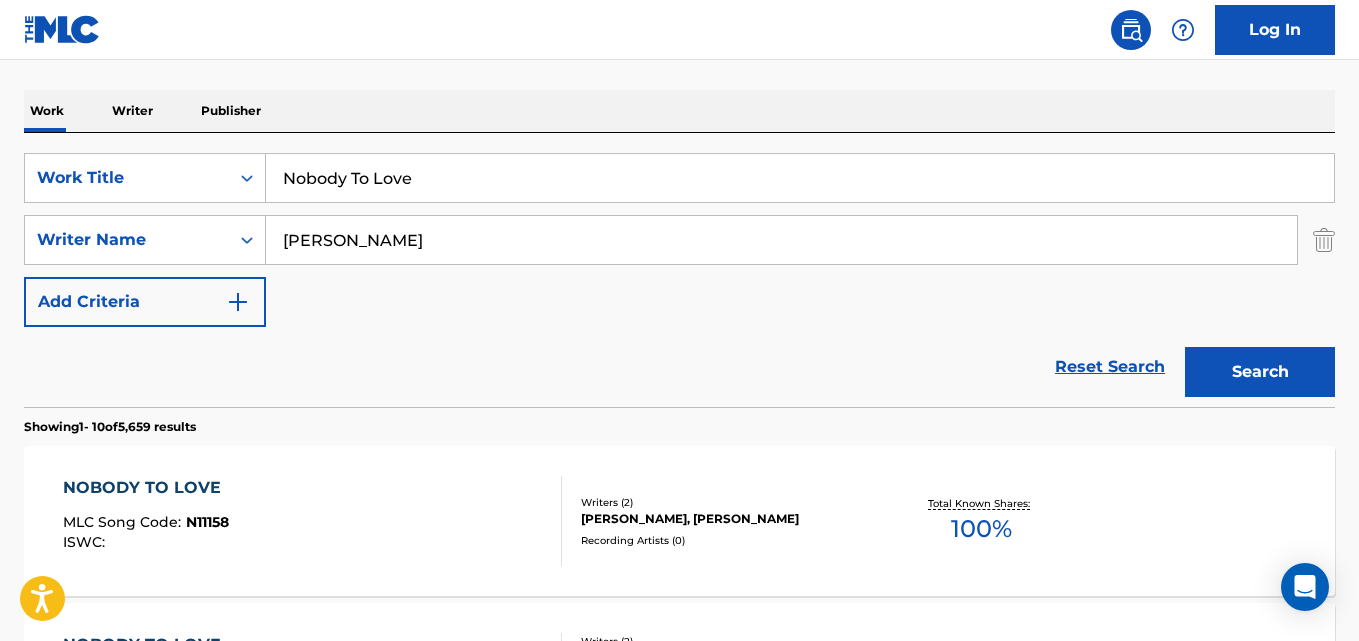 scroll, scrollTop: 629, scrollLeft: 0, axis: vertical 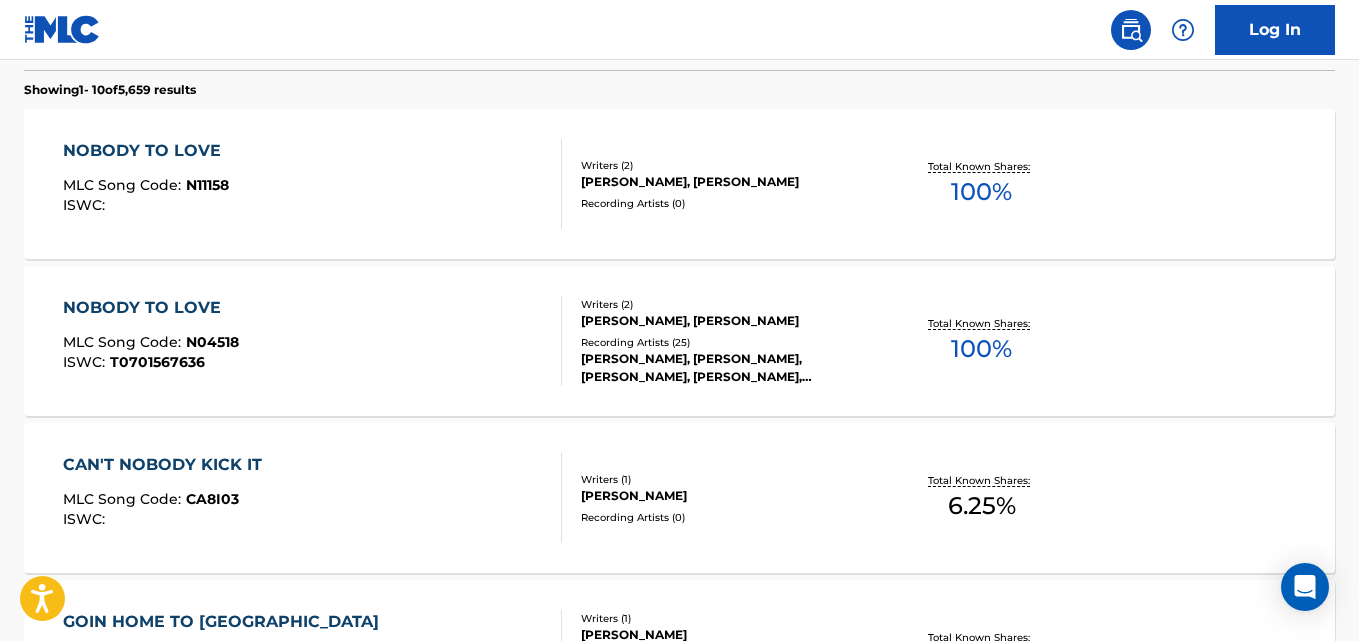 click on "NOBODY TO LOVE" at bounding box center [151, 308] 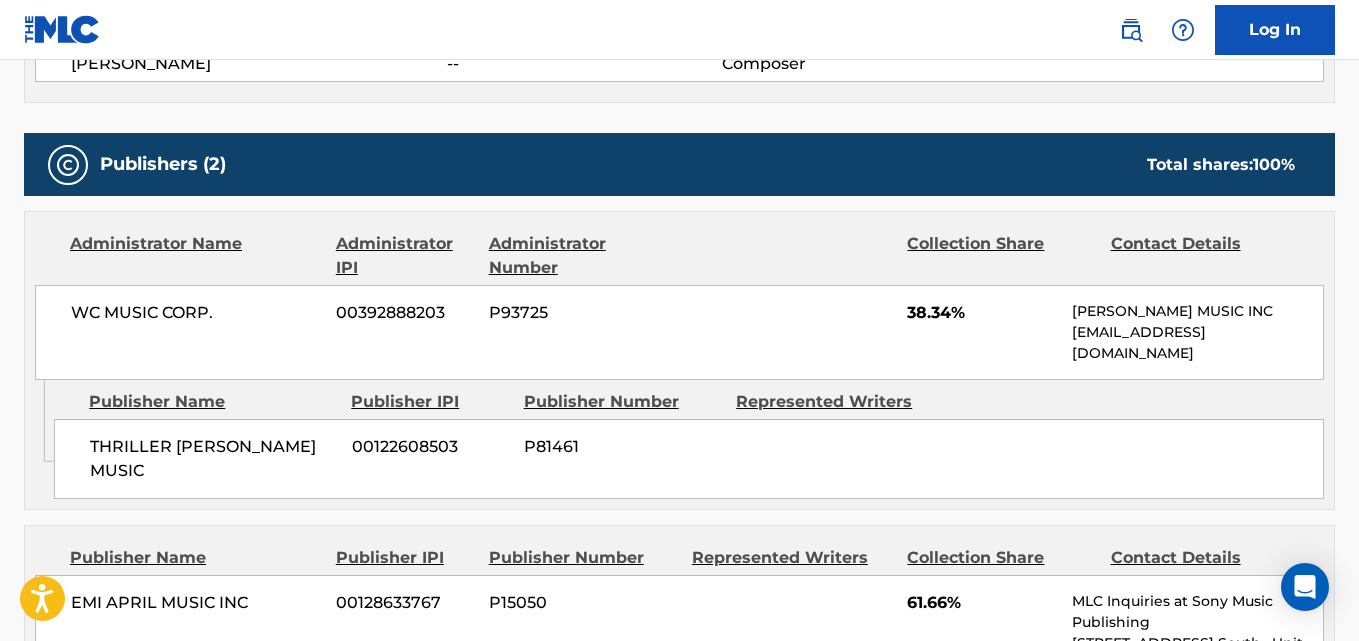 scroll, scrollTop: 833, scrollLeft: 0, axis: vertical 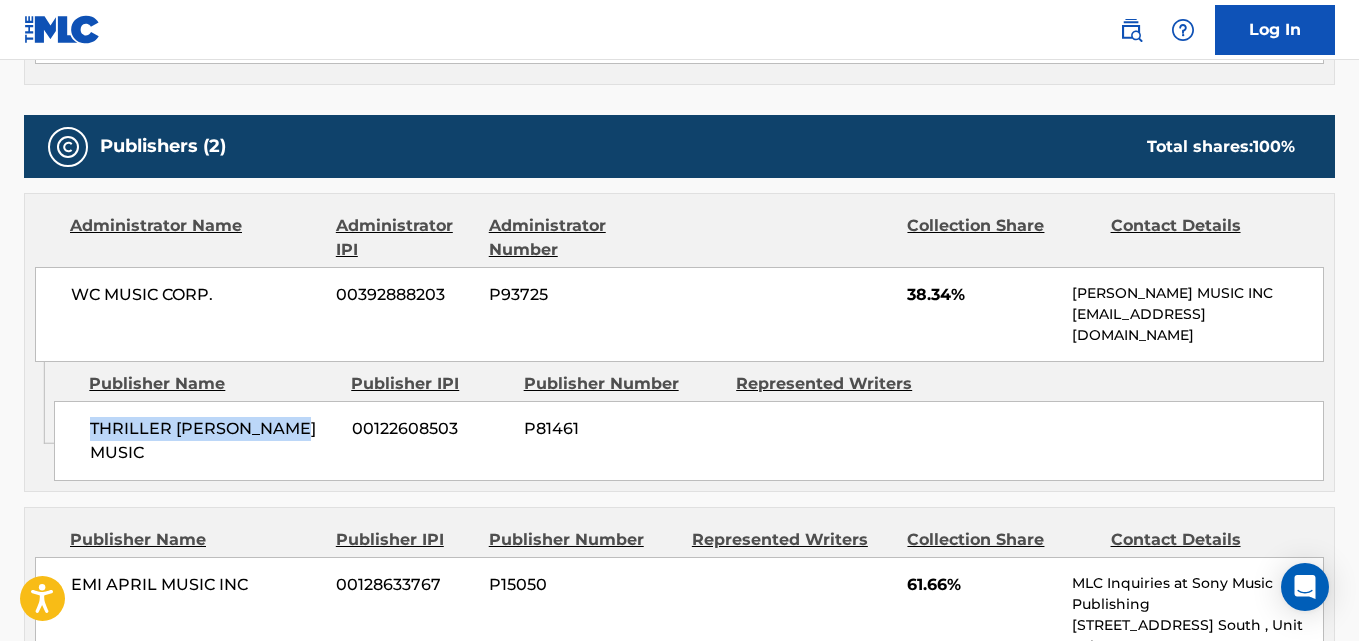 drag, startPoint x: 85, startPoint y: 429, endPoint x: 295, endPoint y: 423, distance: 210.0857 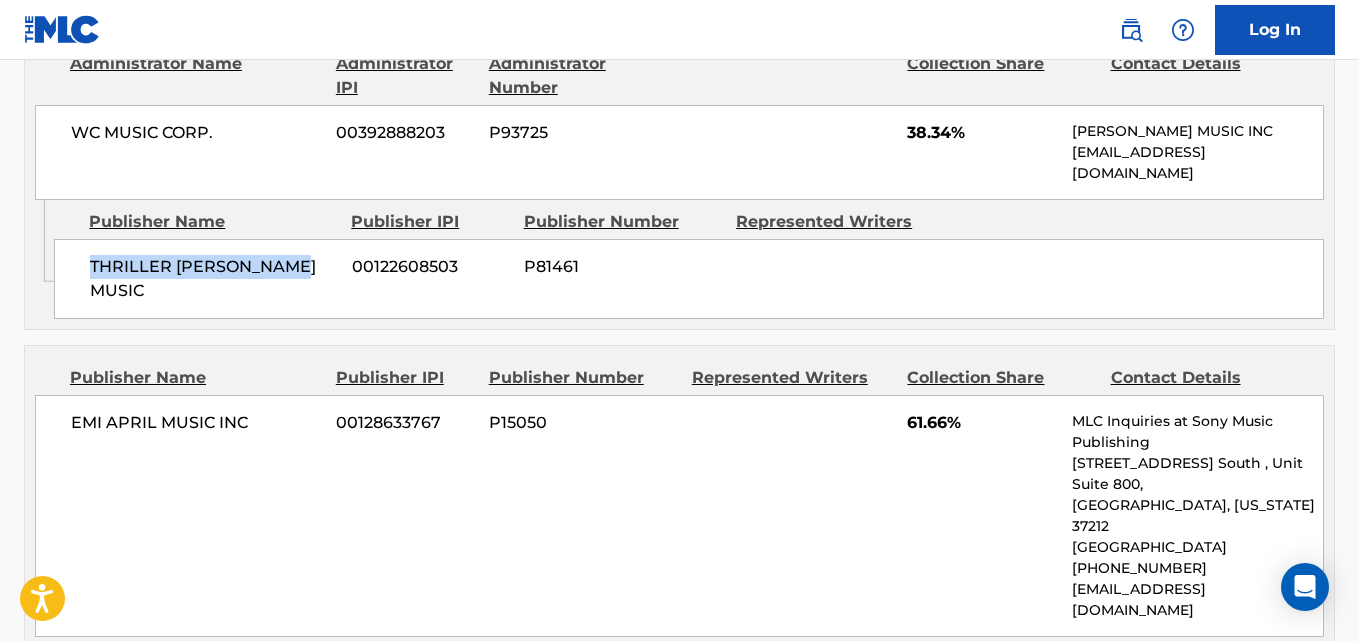 scroll, scrollTop: 1167, scrollLeft: 0, axis: vertical 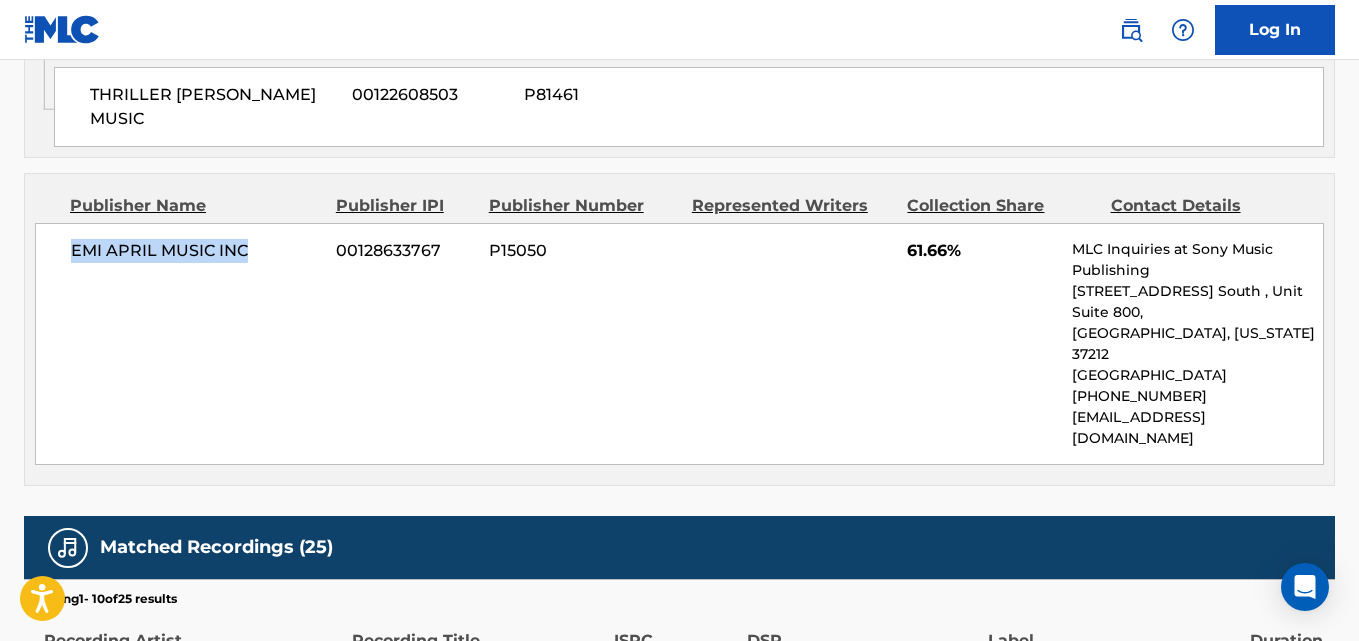 drag, startPoint x: 61, startPoint y: 248, endPoint x: 255, endPoint y: 246, distance: 194.01031 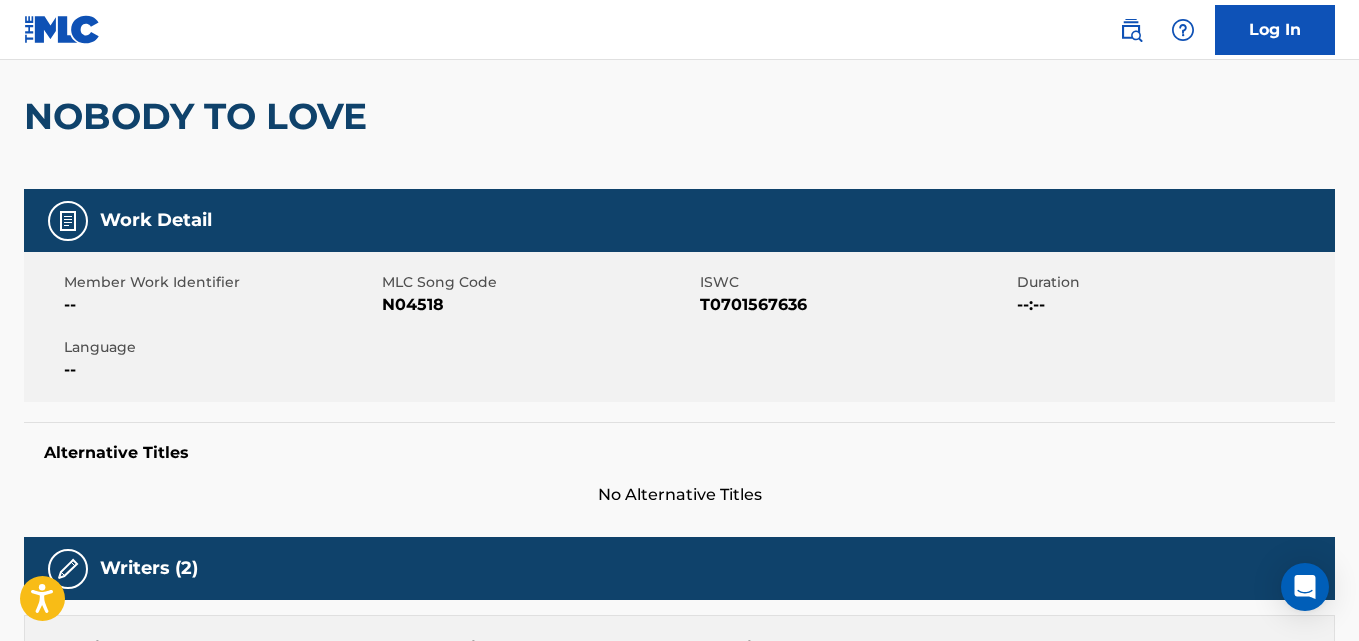 scroll, scrollTop: 0, scrollLeft: 0, axis: both 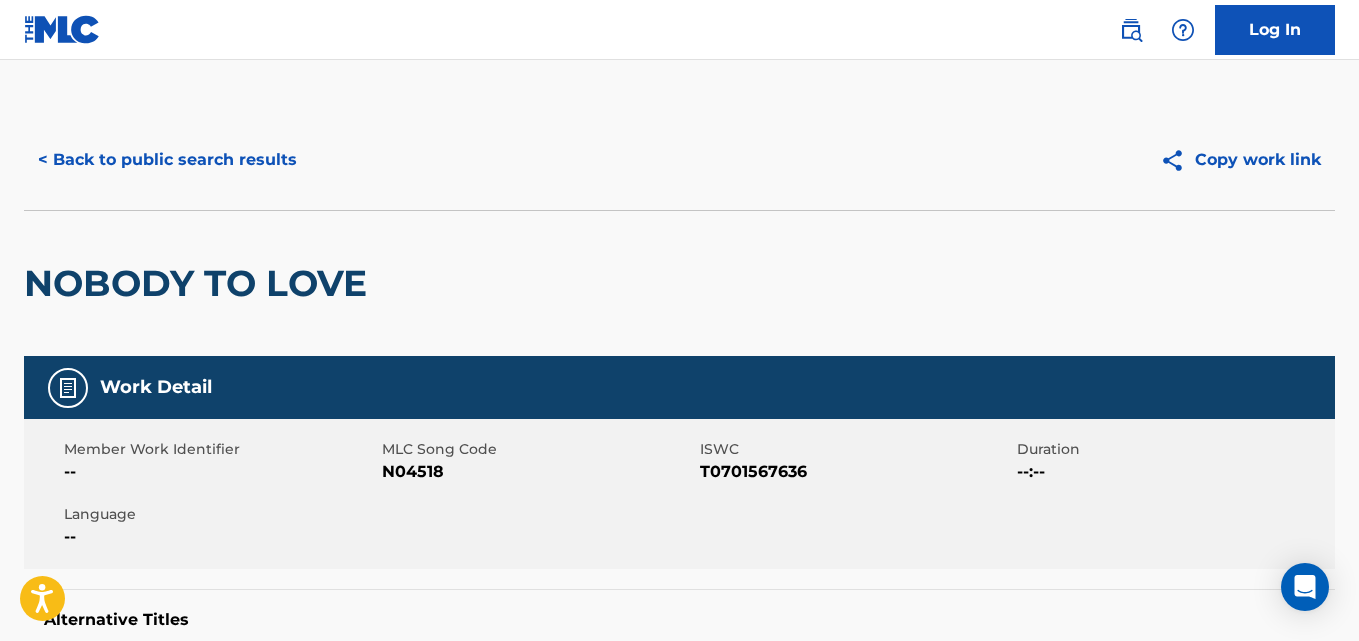 click on "< Back to public search results" at bounding box center [167, 160] 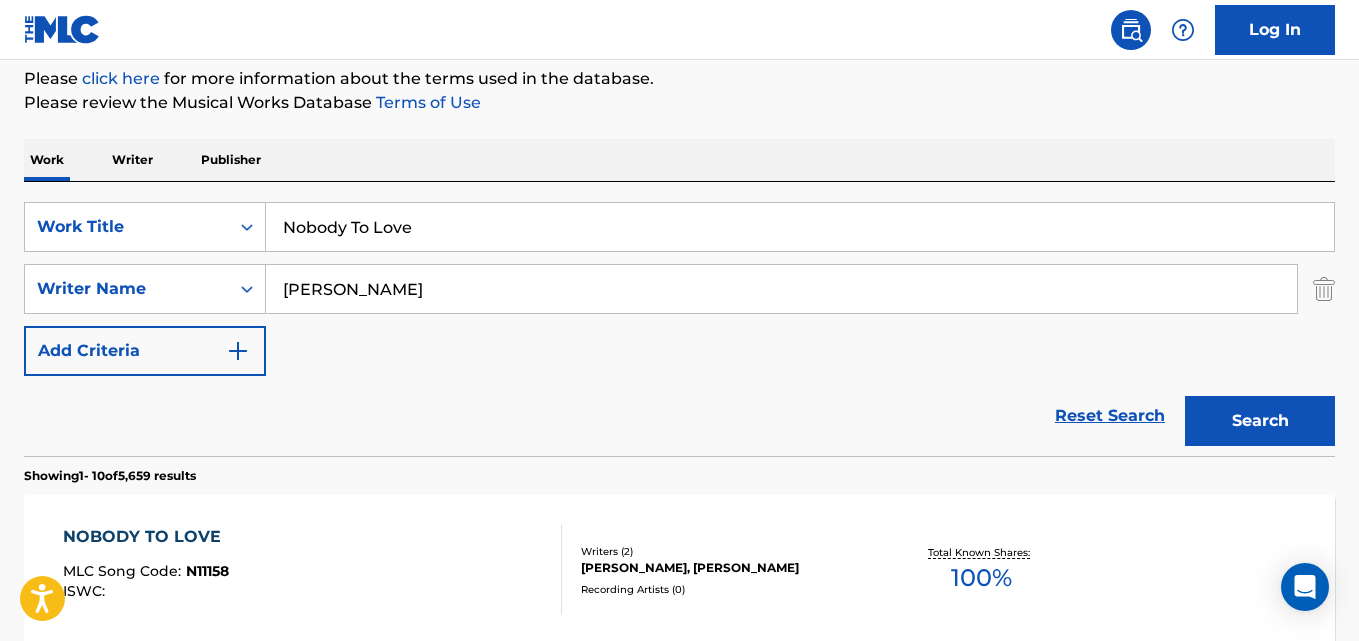 scroll, scrollTop: 0, scrollLeft: 0, axis: both 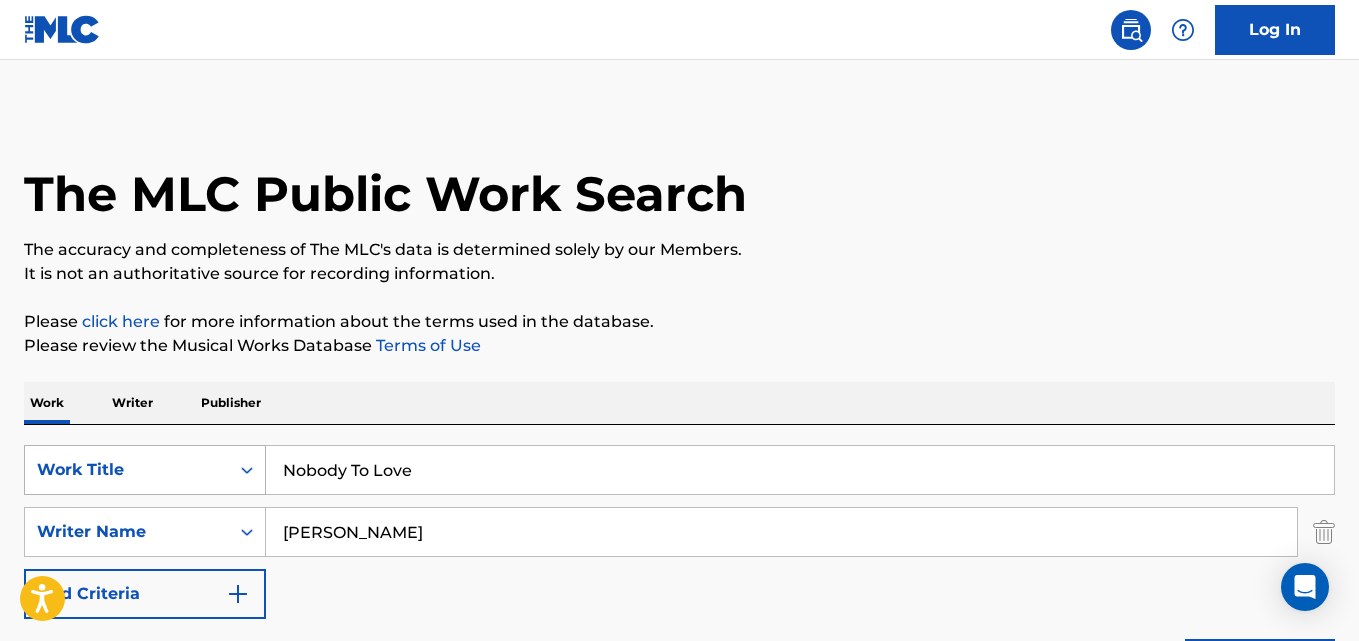 click on "SearchWithCriteria7da90817-cb83-458c-a482-16a0a8ae3845 Work Title Nobody To Love" at bounding box center [679, 470] 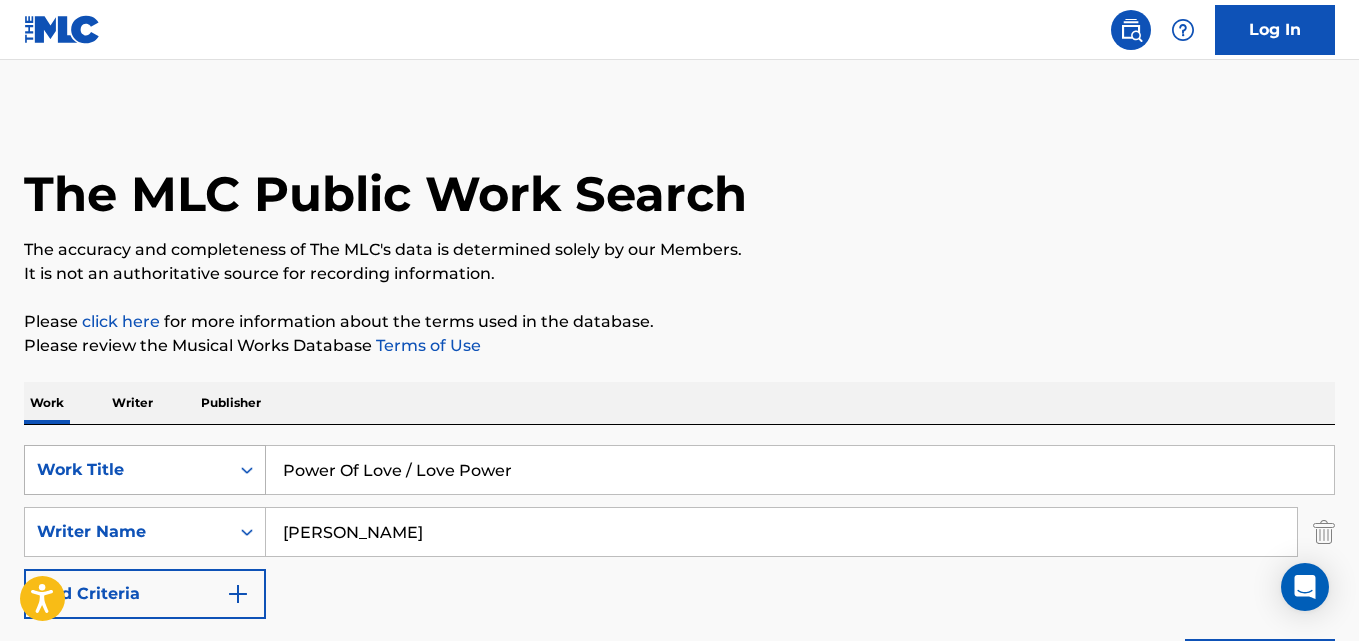 type on "Power Of Love / Love Power" 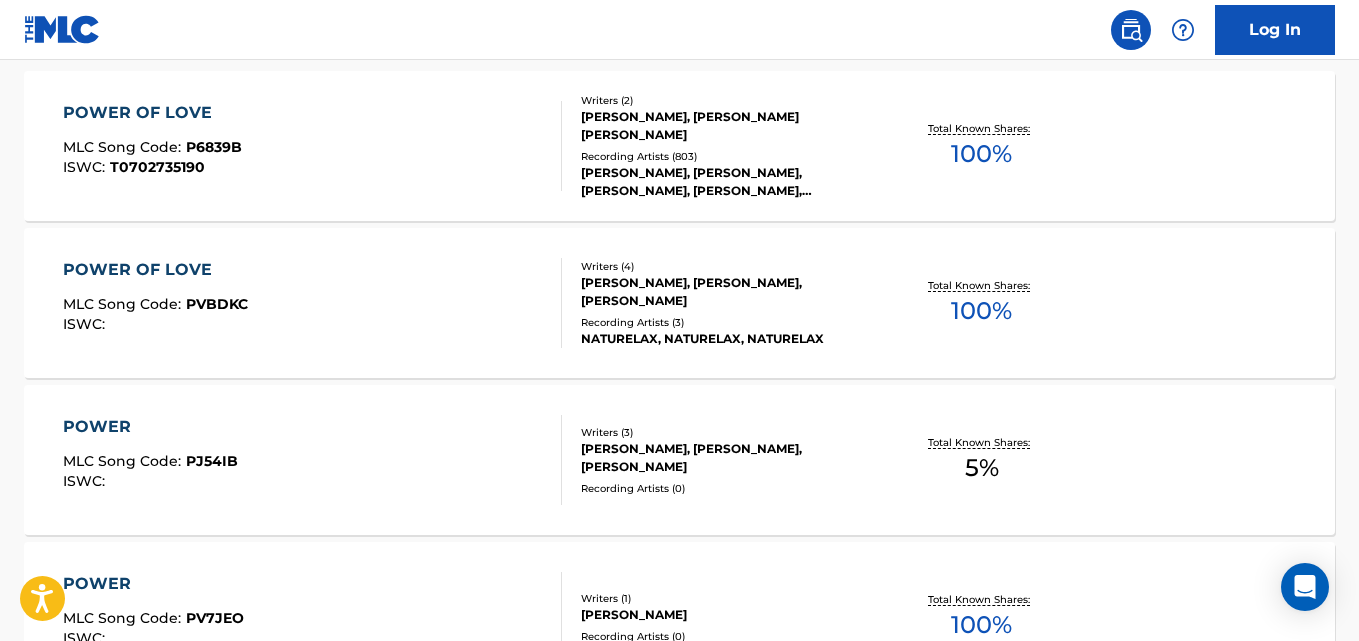 scroll, scrollTop: 500, scrollLeft: 0, axis: vertical 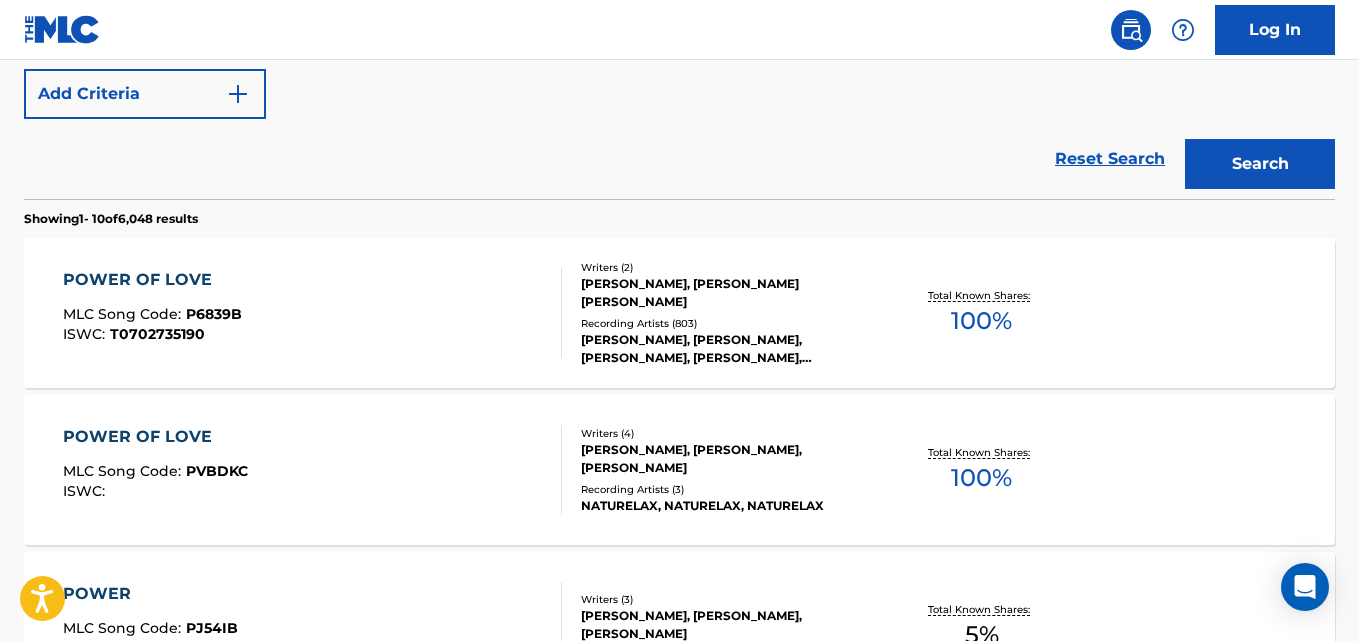 click on "POWER OF LOVE" at bounding box center [152, 280] 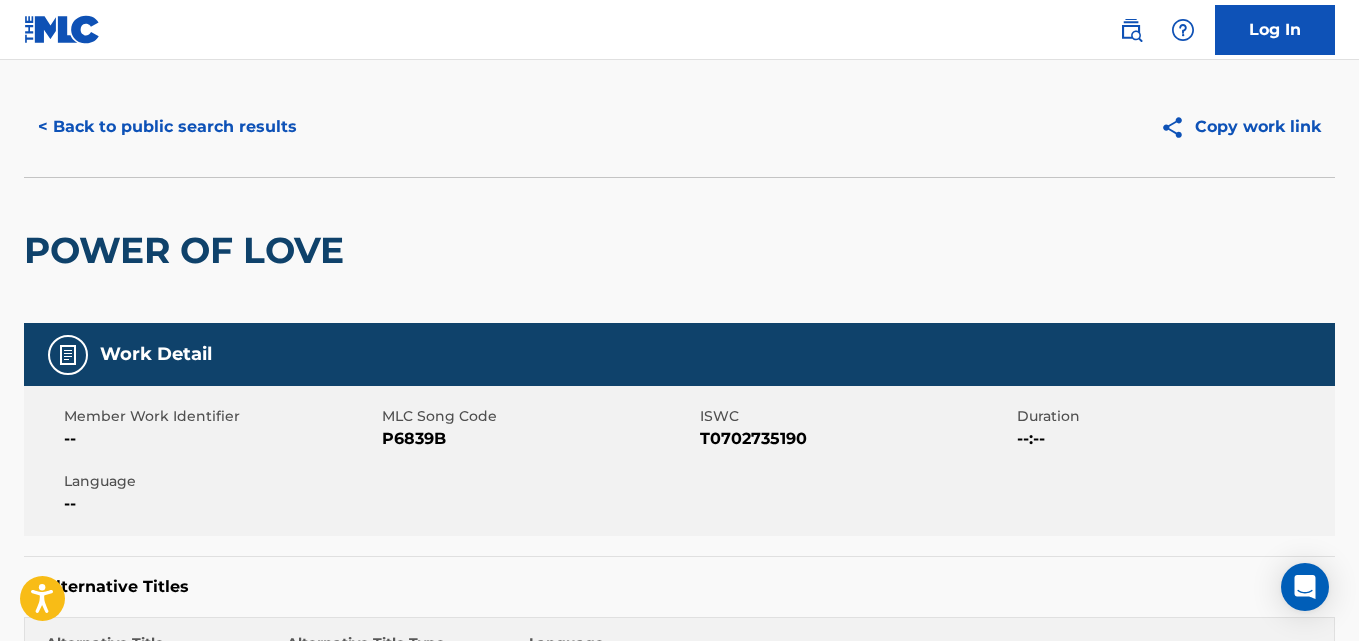 scroll, scrollTop: 0, scrollLeft: 0, axis: both 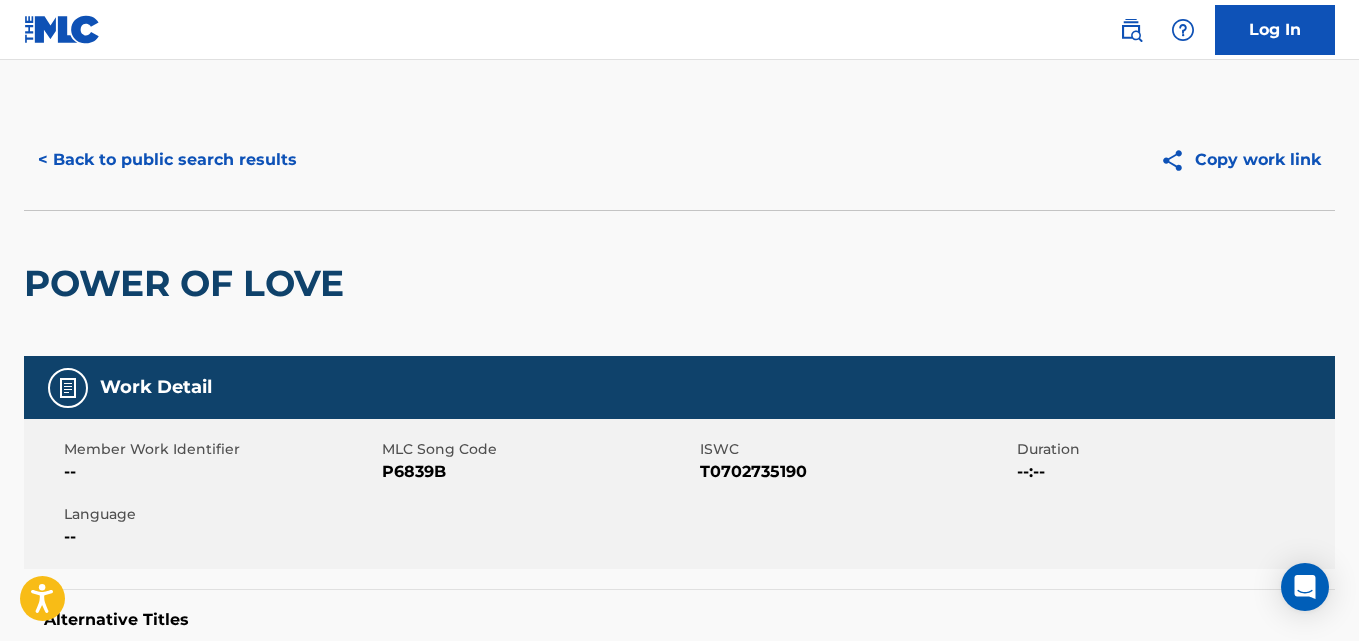 click on "< Back to public search results" at bounding box center (167, 160) 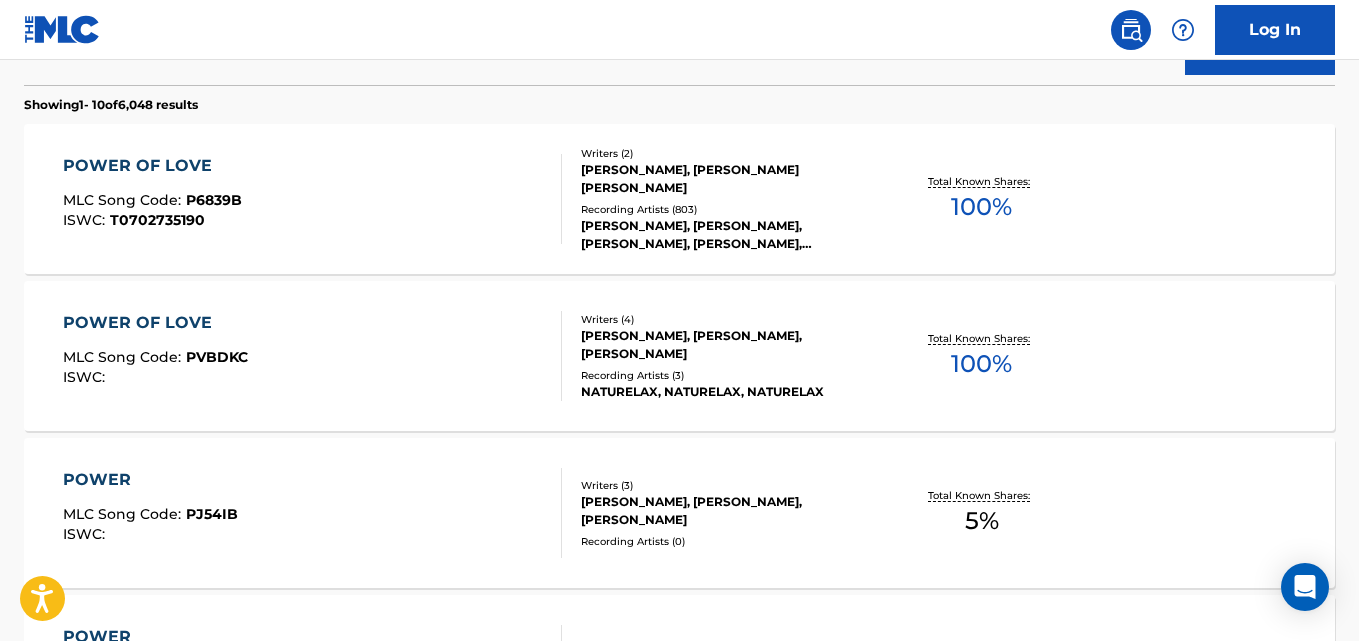 scroll, scrollTop: 0, scrollLeft: 0, axis: both 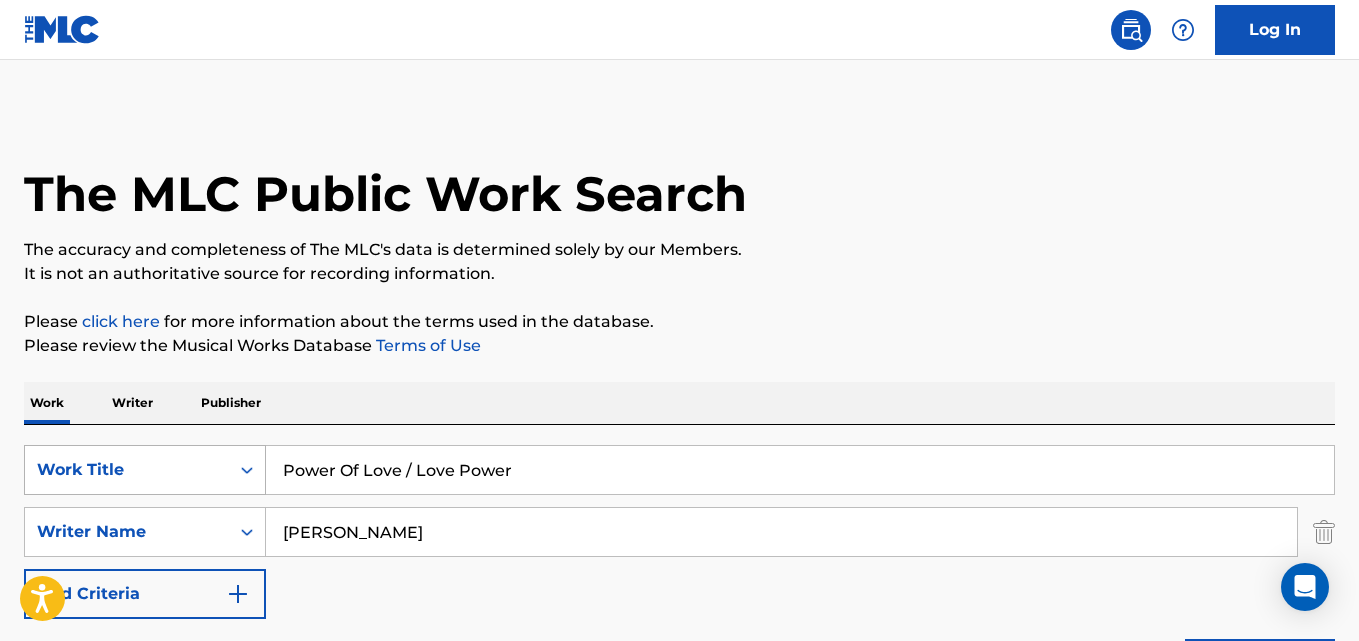 drag, startPoint x: 587, startPoint y: 471, endPoint x: 129, endPoint y: 491, distance: 458.43646 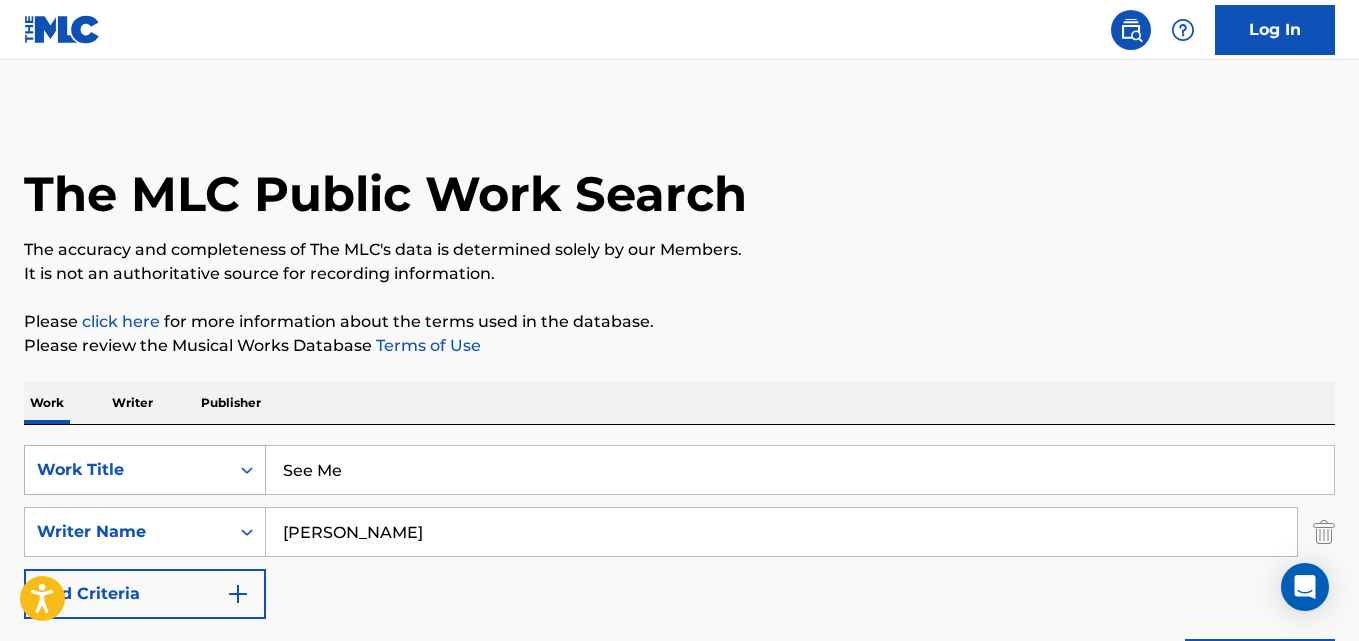 type on "See Me" 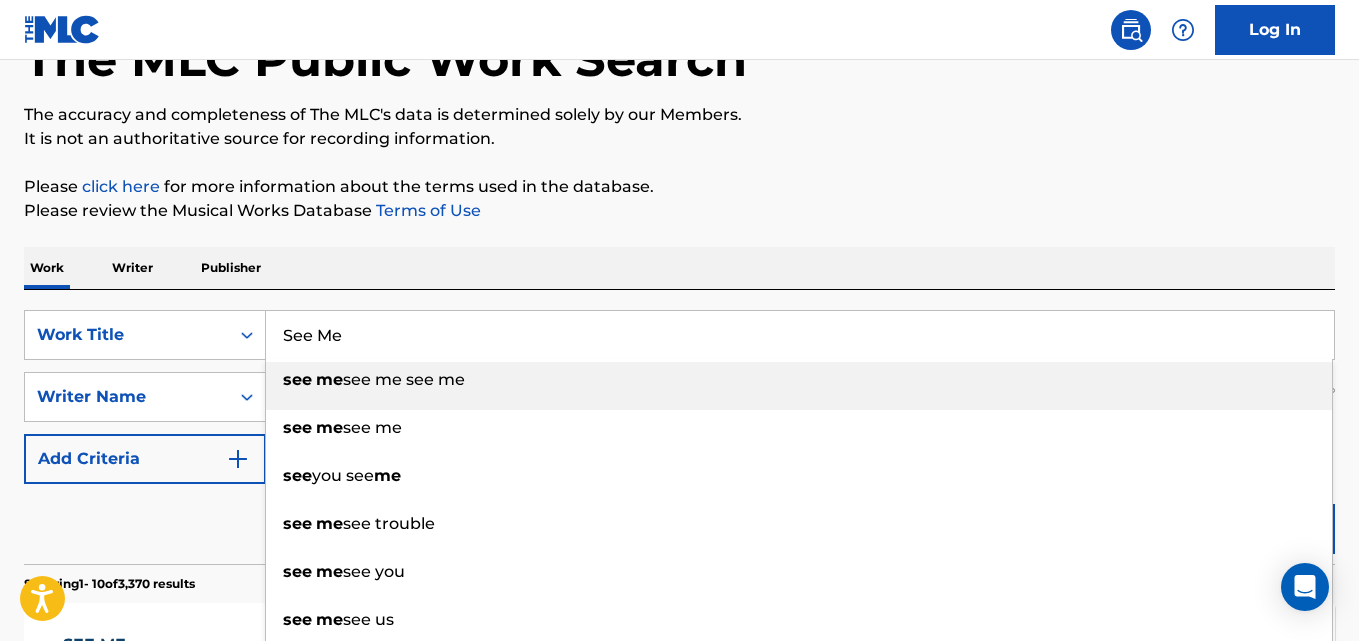 scroll, scrollTop: 333, scrollLeft: 0, axis: vertical 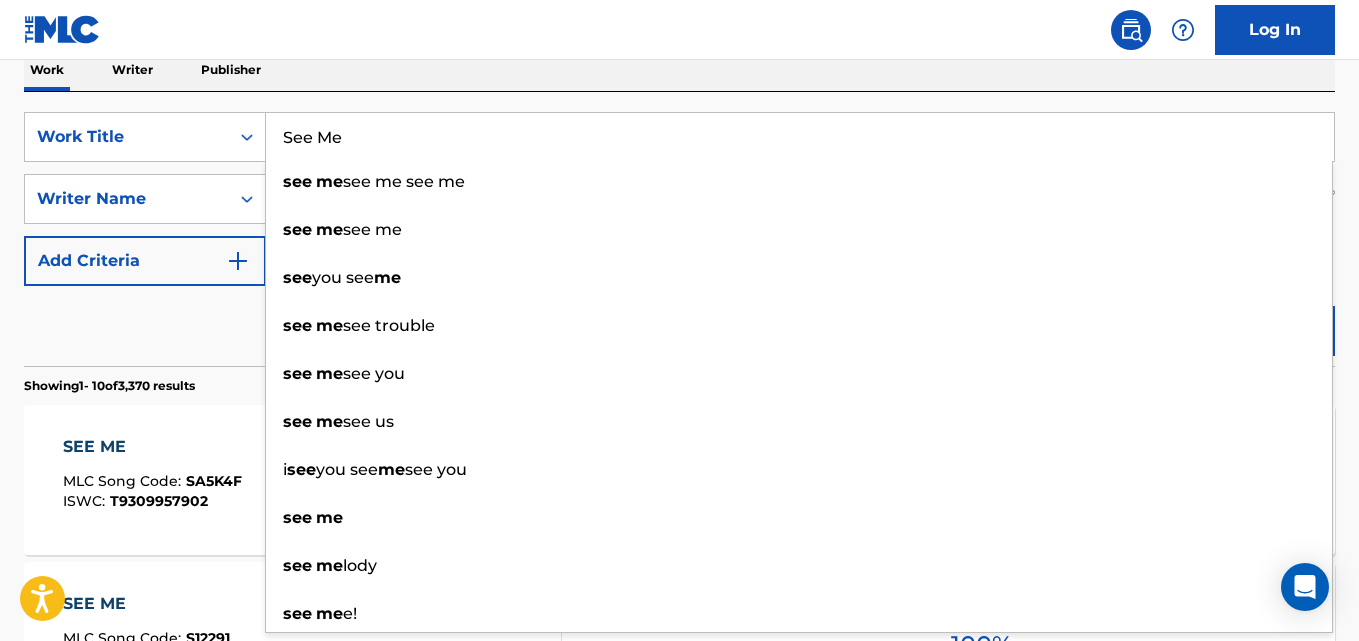 click on "Reset Search Search" at bounding box center (679, 326) 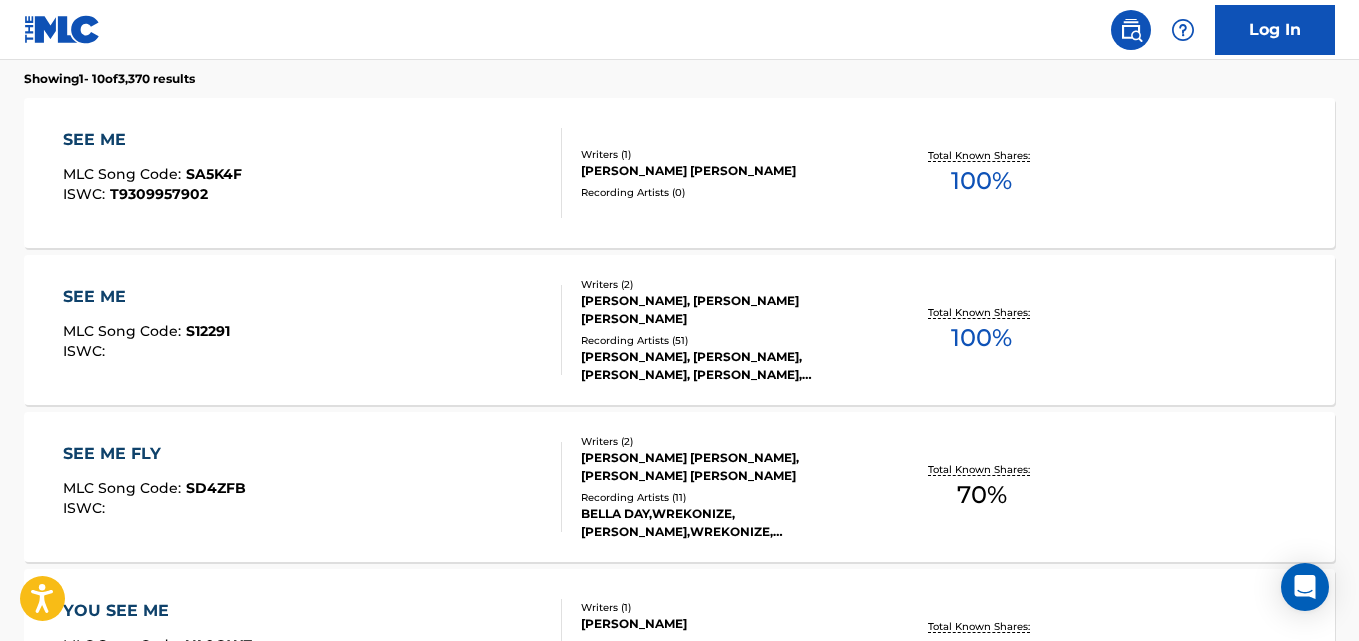 scroll, scrollTop: 667, scrollLeft: 0, axis: vertical 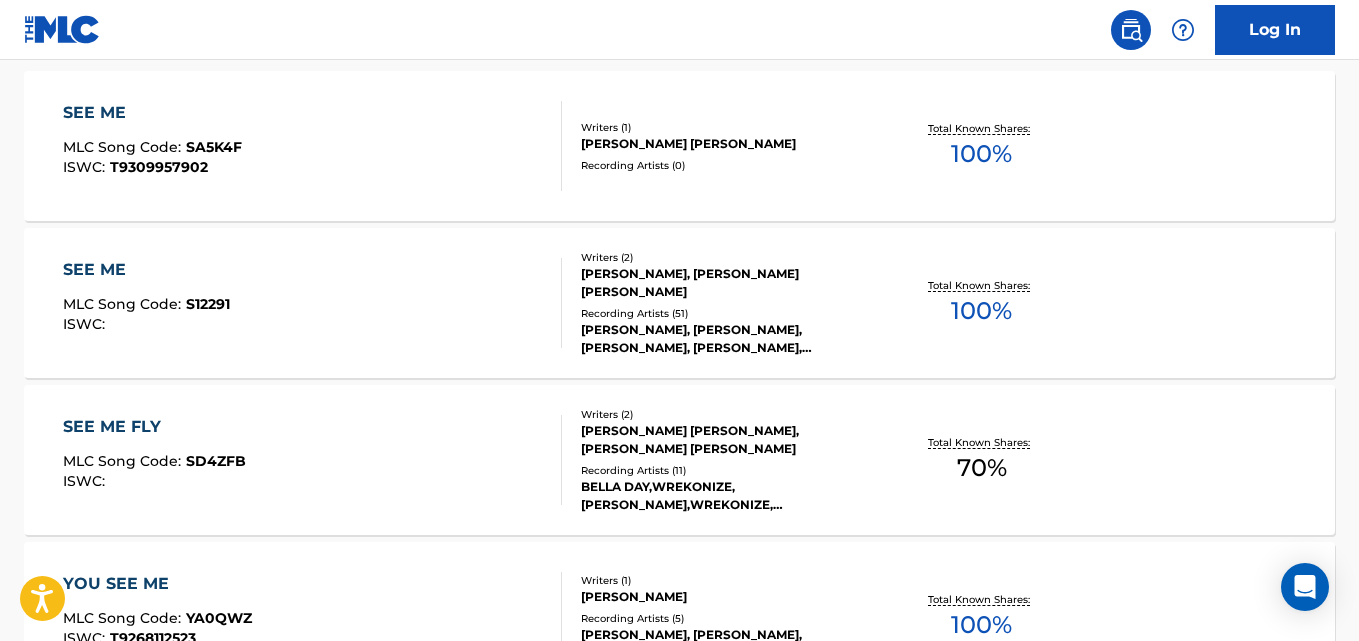 click on "SEE ME" at bounding box center [146, 270] 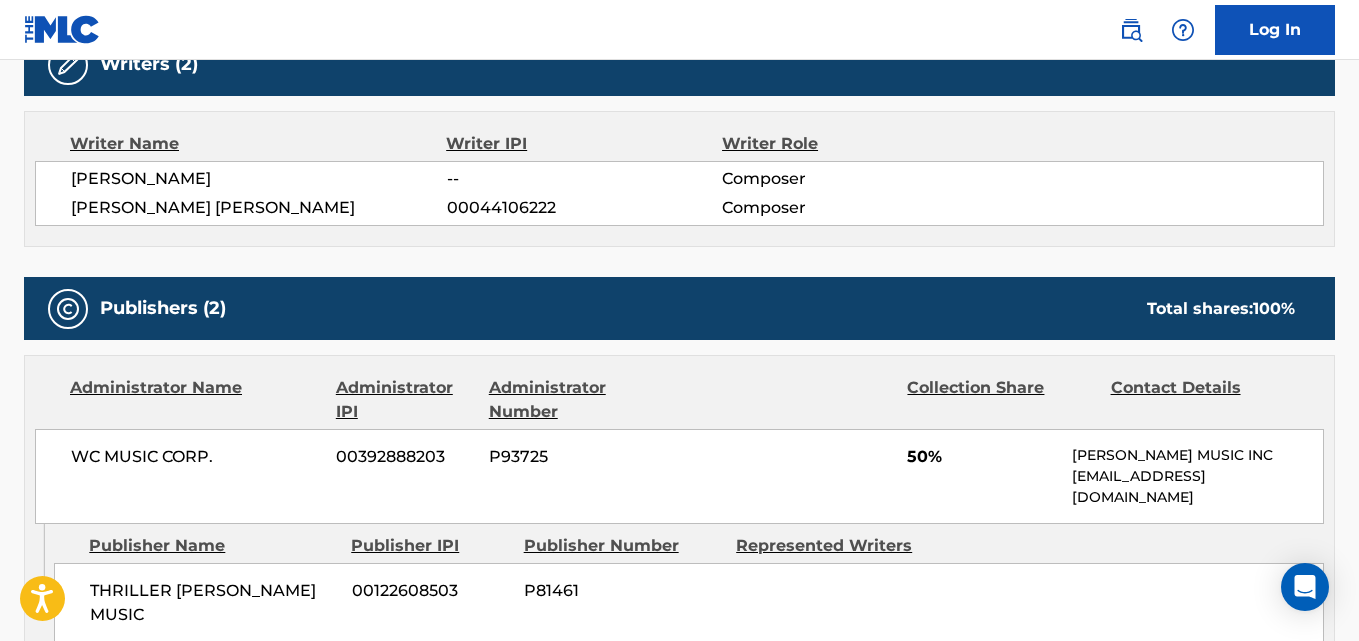 scroll, scrollTop: 833, scrollLeft: 0, axis: vertical 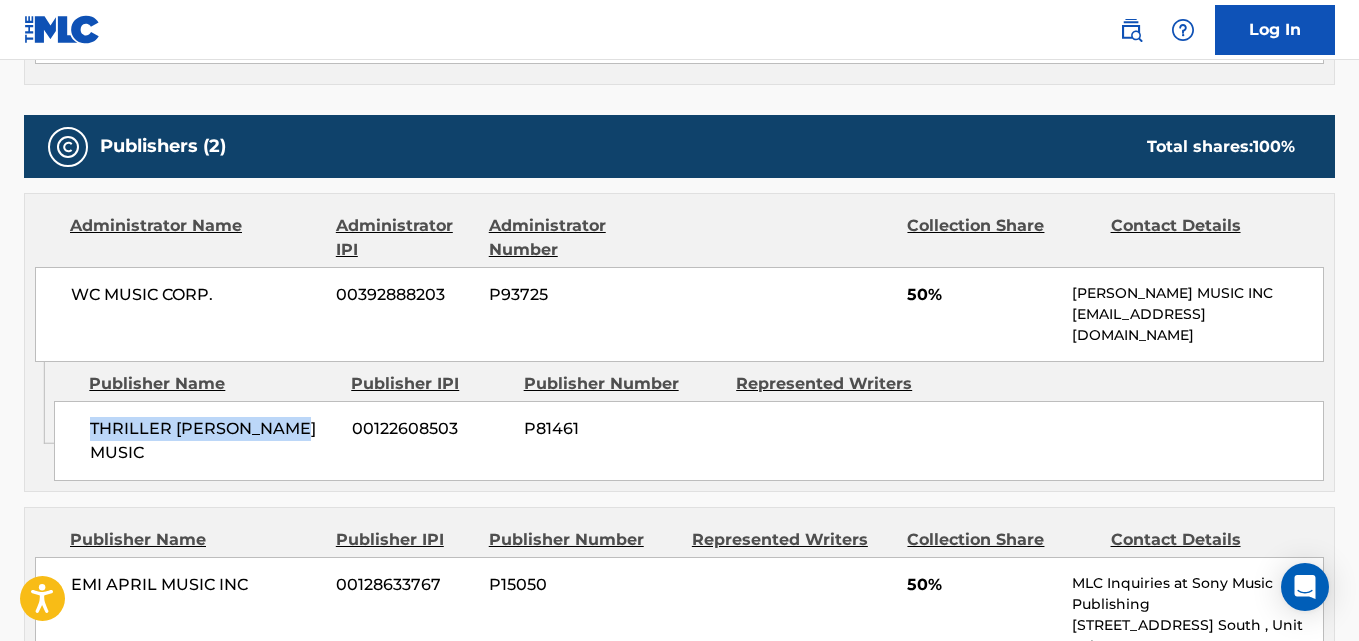 drag, startPoint x: 88, startPoint y: 431, endPoint x: 294, endPoint y: 429, distance: 206.0097 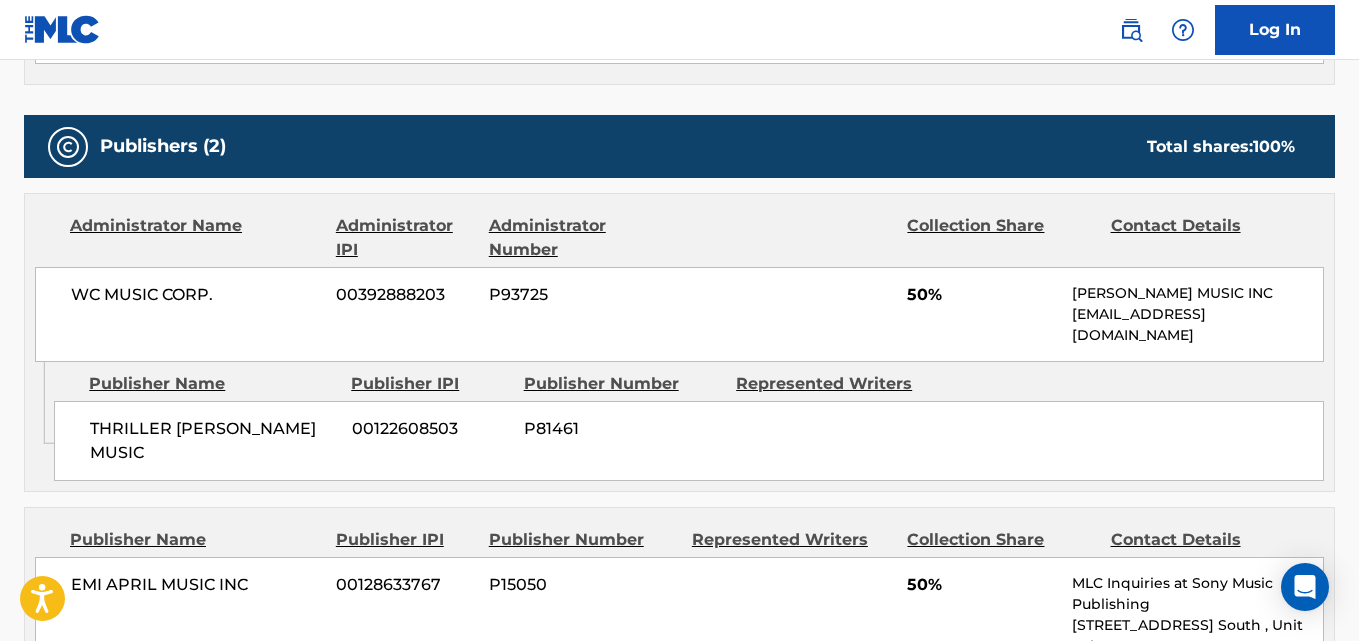 click on "50%" at bounding box center (982, 295) 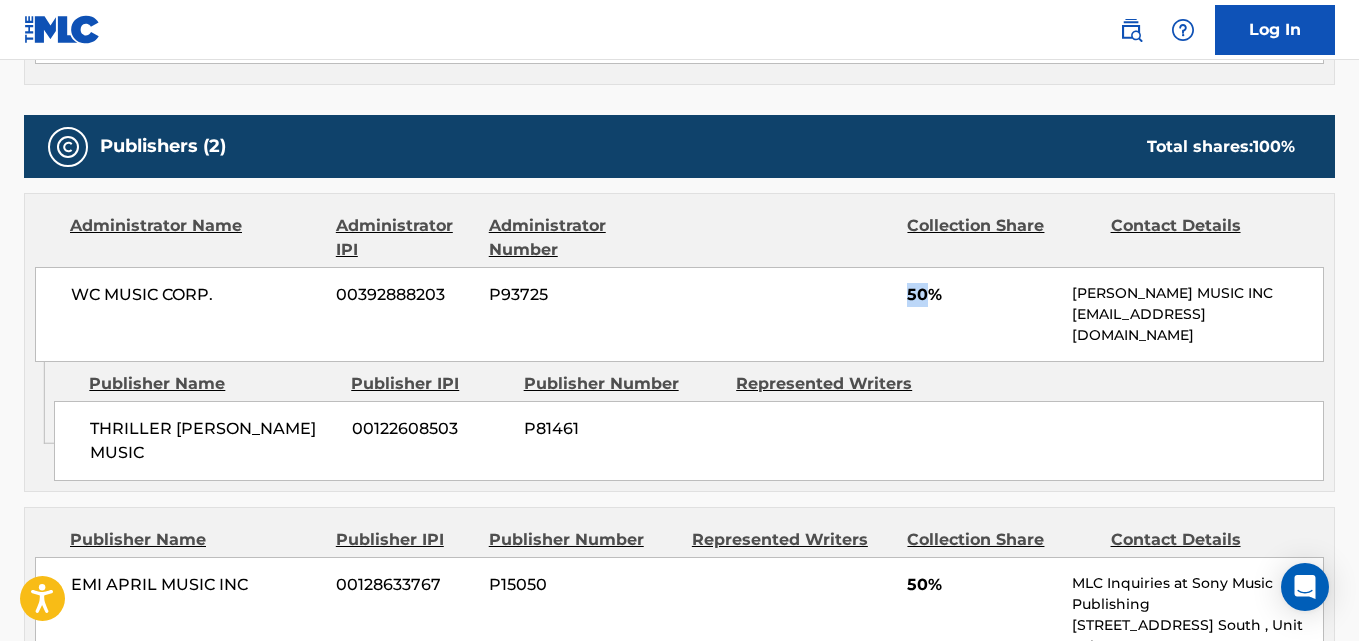 click on "50%" at bounding box center [982, 295] 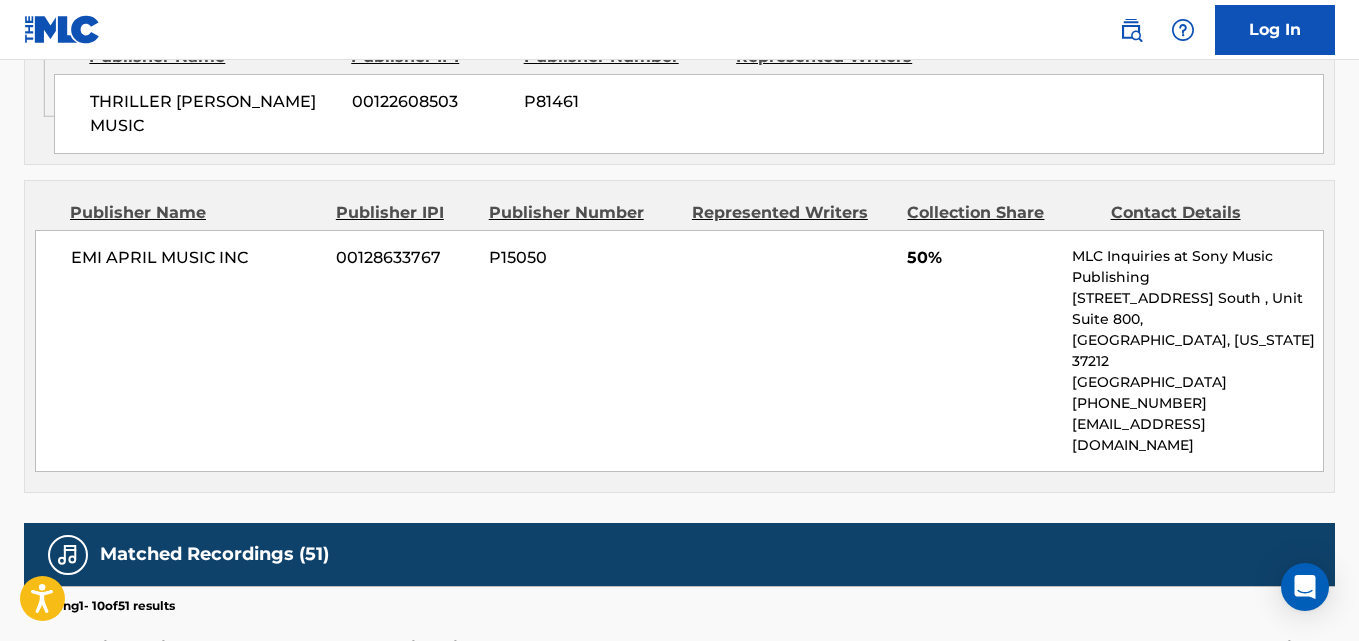 scroll, scrollTop: 1167, scrollLeft: 0, axis: vertical 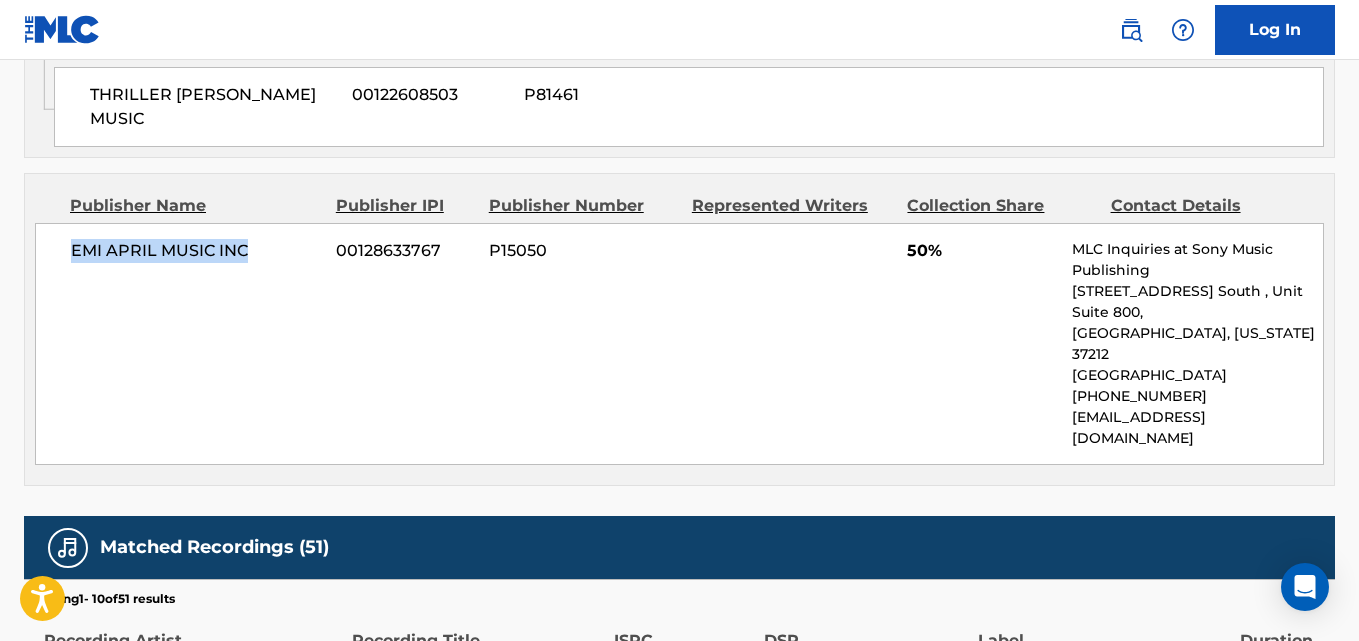 drag, startPoint x: 76, startPoint y: 248, endPoint x: 271, endPoint y: 239, distance: 195.20758 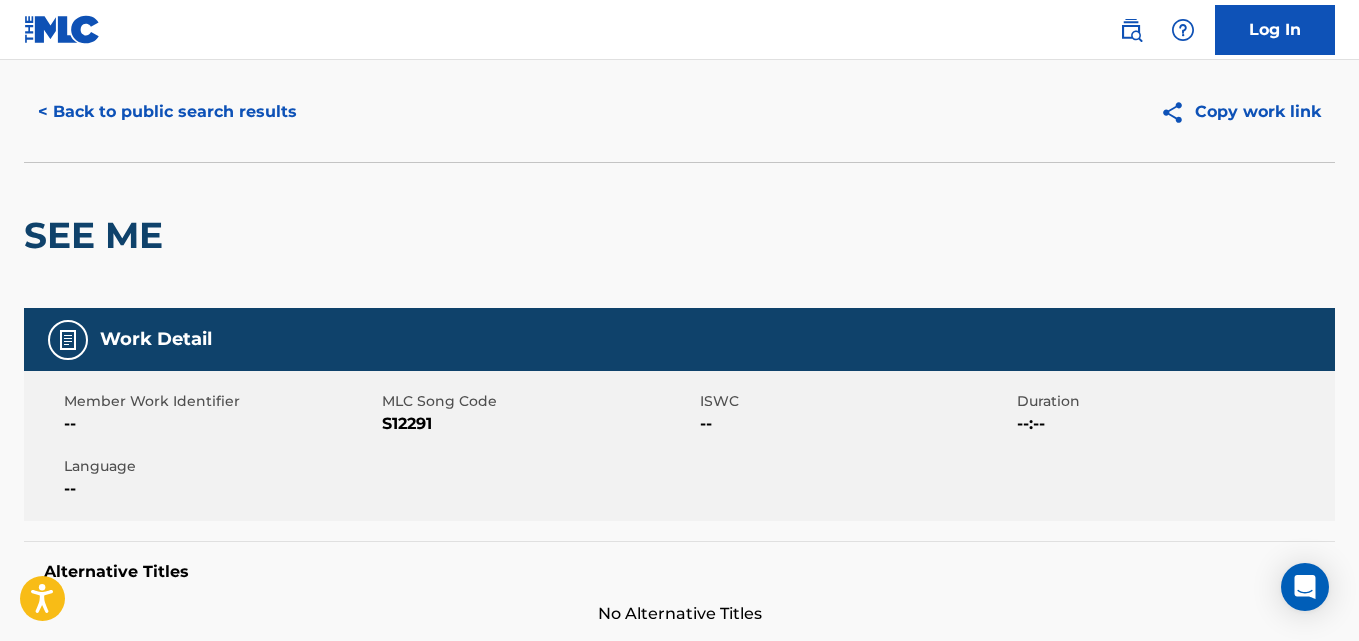 scroll, scrollTop: 0, scrollLeft: 0, axis: both 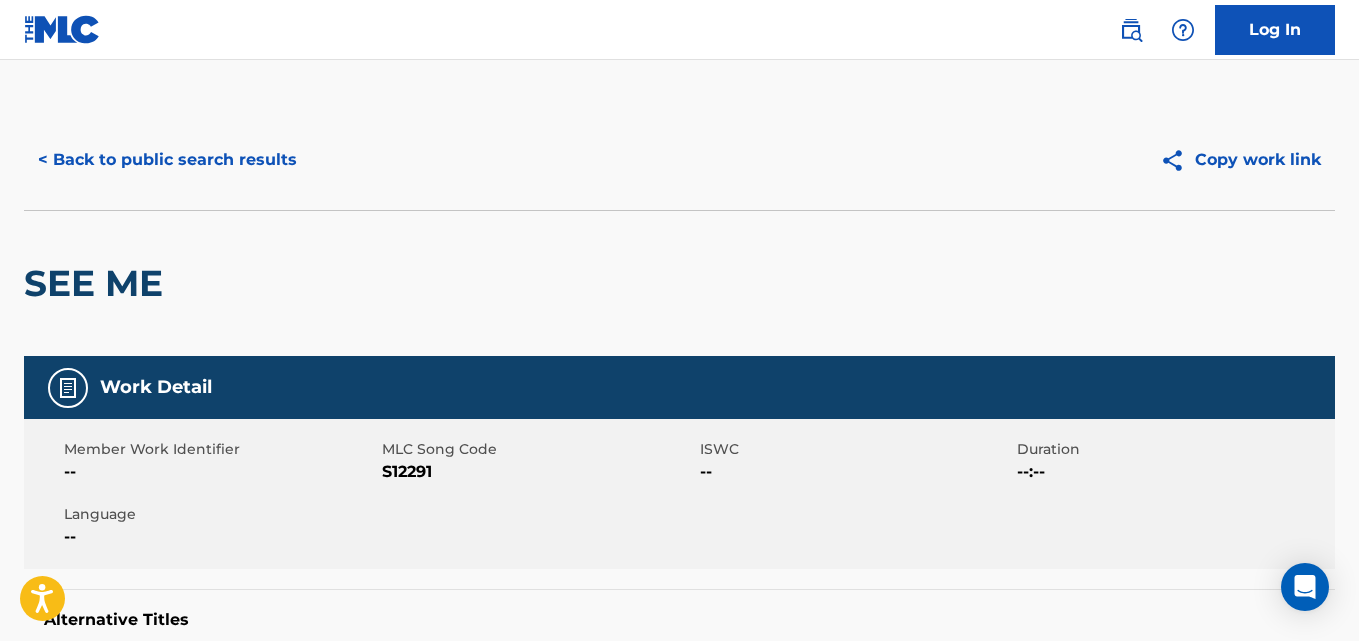 click on "< Back to public search results" at bounding box center [167, 160] 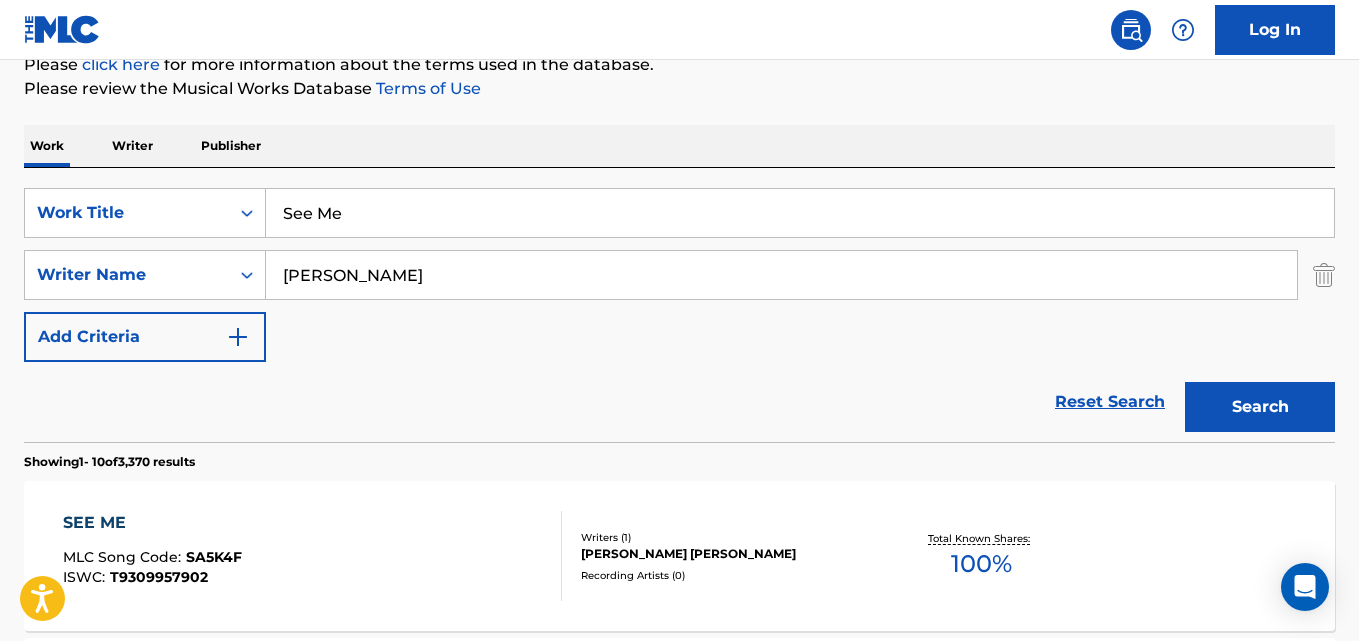 scroll, scrollTop: 114, scrollLeft: 0, axis: vertical 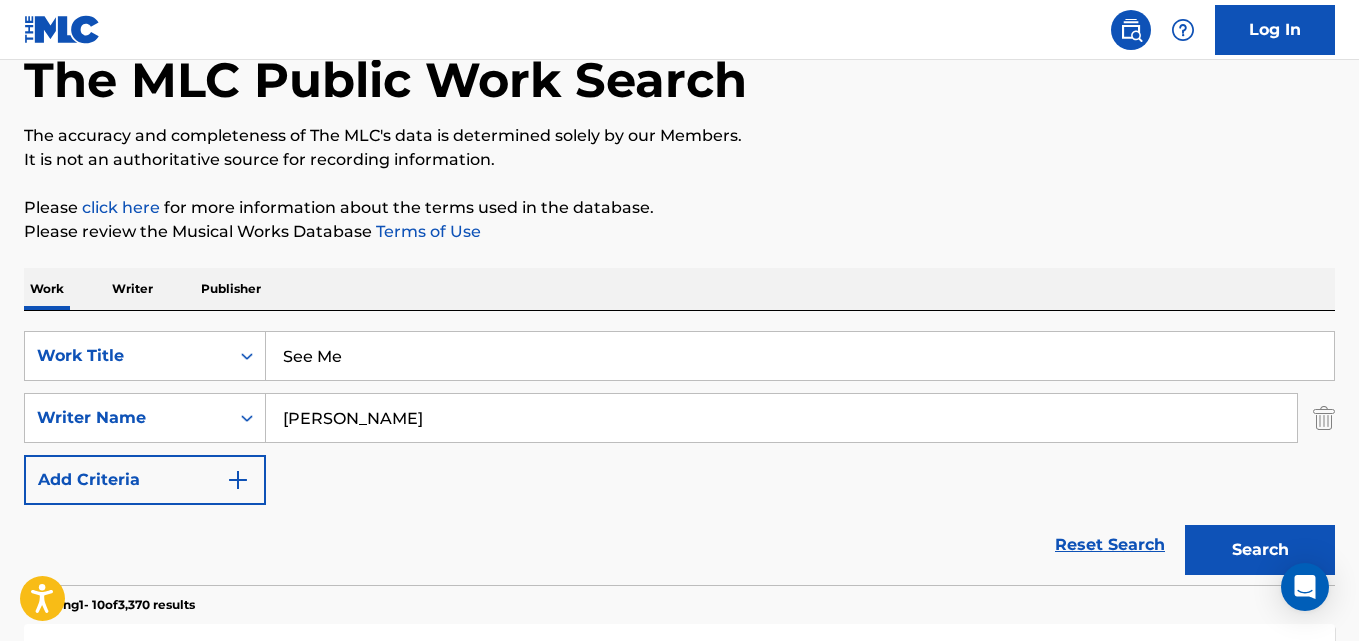 drag, startPoint x: 406, startPoint y: 430, endPoint x: 344, endPoint y: 468, distance: 72.718636 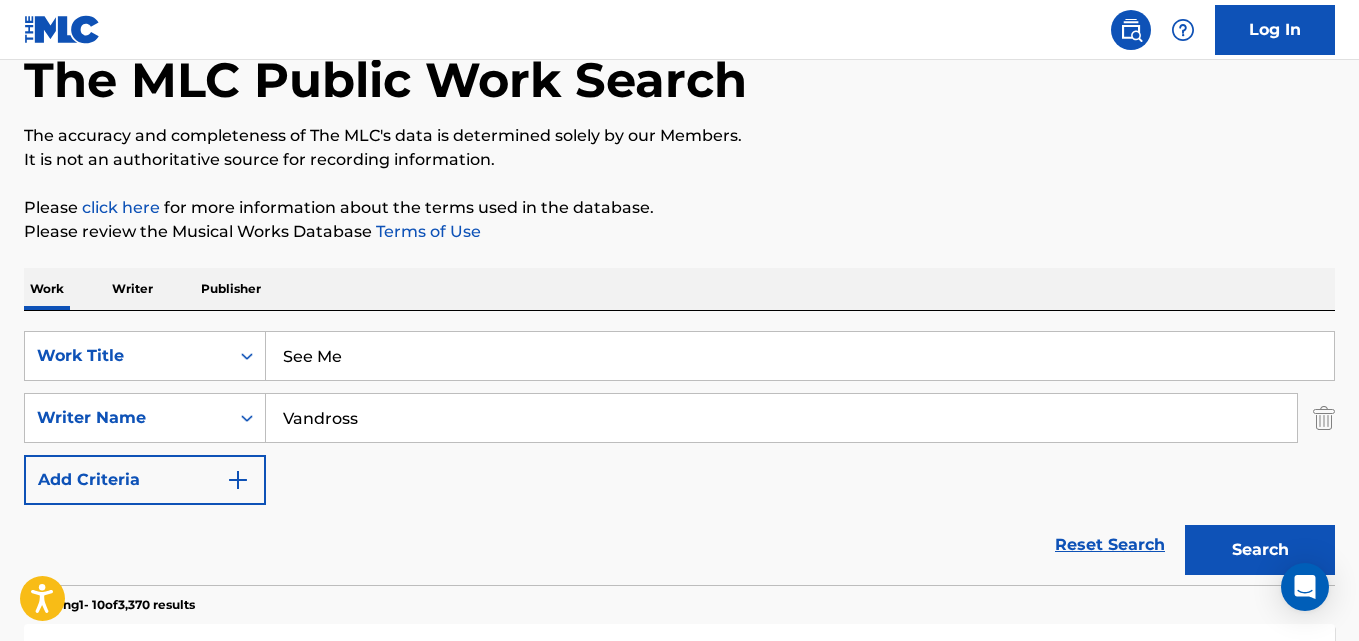 type on "Vandross" 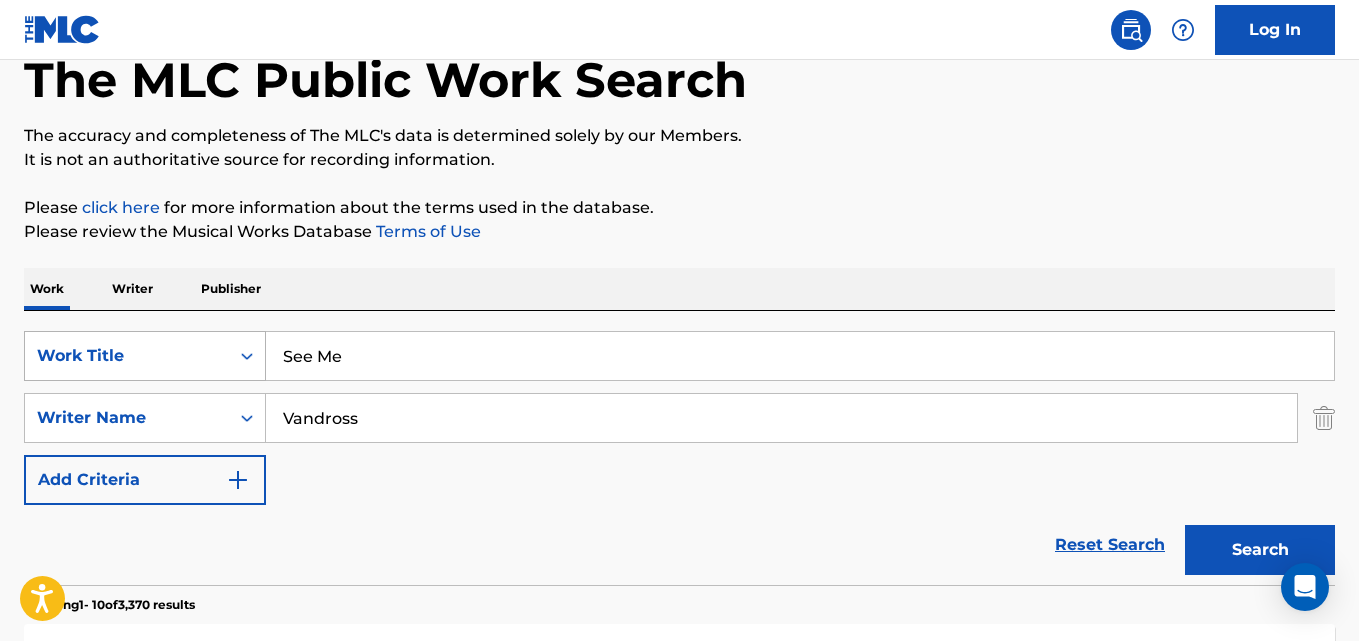 drag, startPoint x: 328, startPoint y: 352, endPoint x: 245, endPoint y: 352, distance: 83 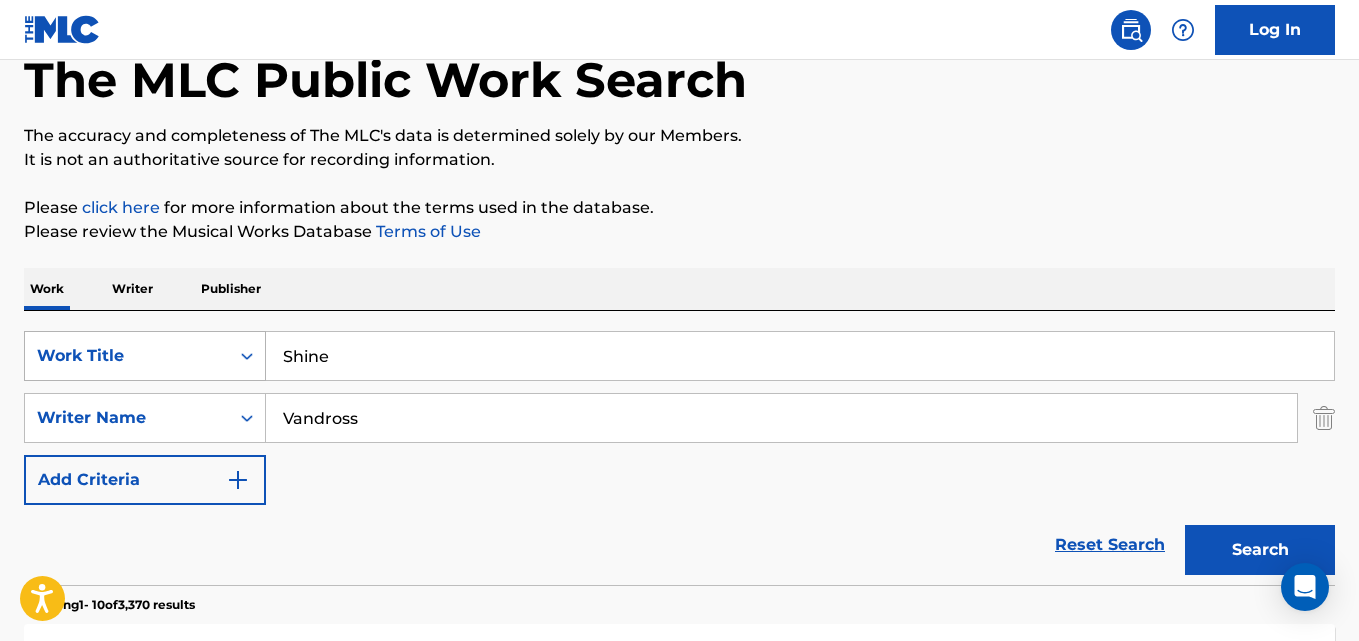type on "Shine" 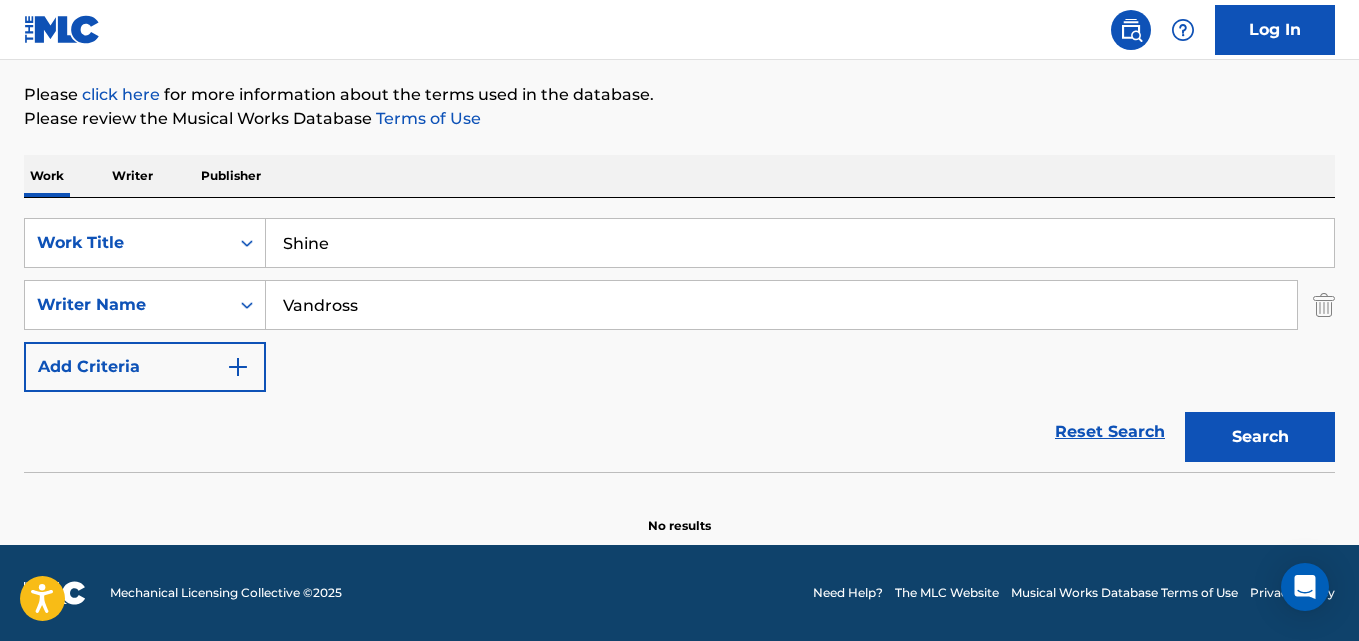 scroll, scrollTop: 227, scrollLeft: 0, axis: vertical 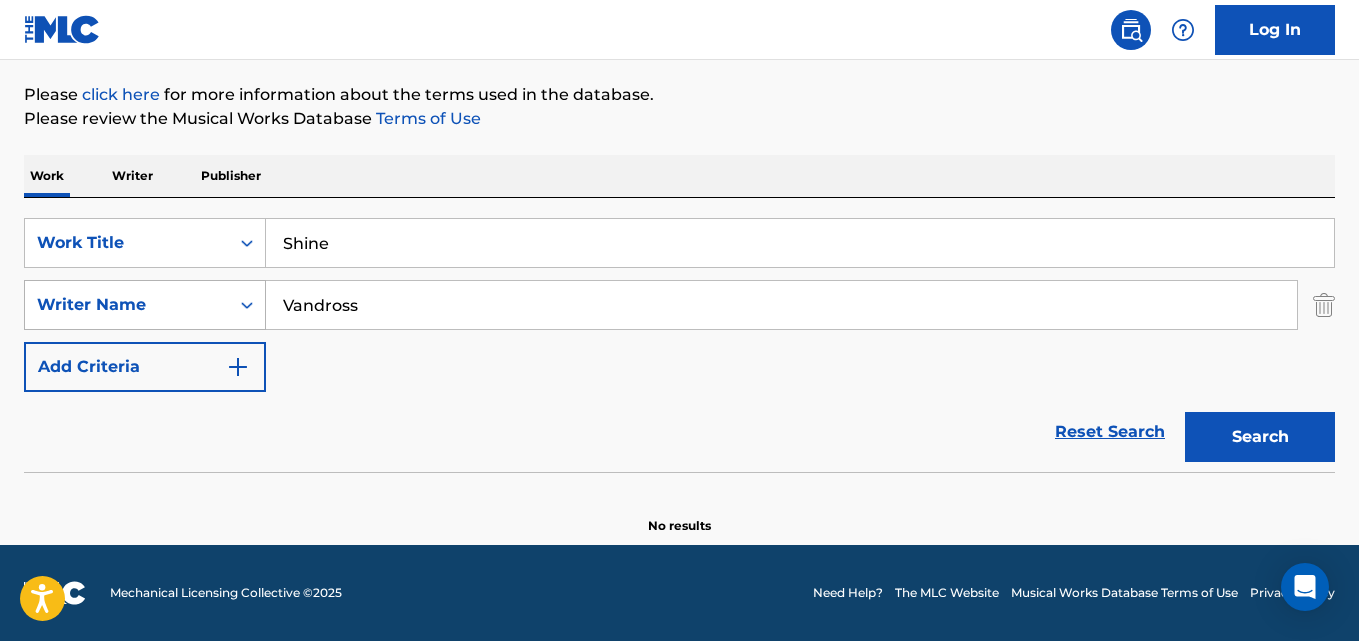 drag, startPoint x: 369, startPoint y: 309, endPoint x: 190, endPoint y: 314, distance: 179.06982 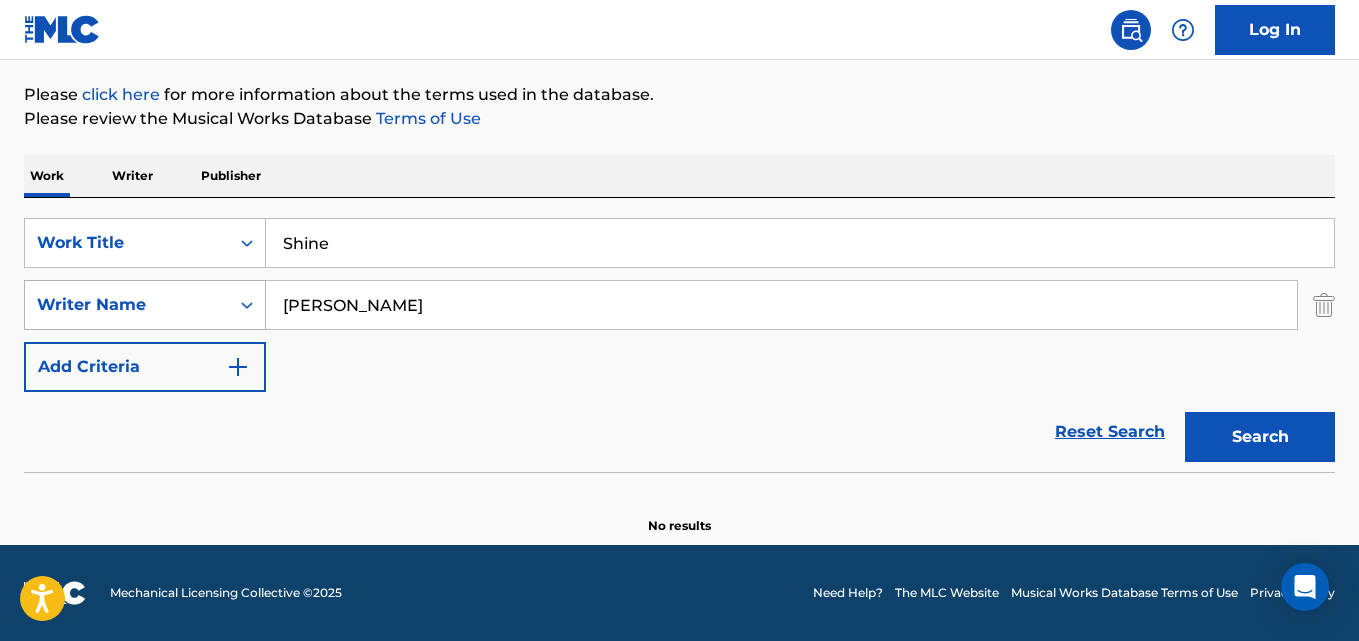 type on "[PERSON_NAME]" 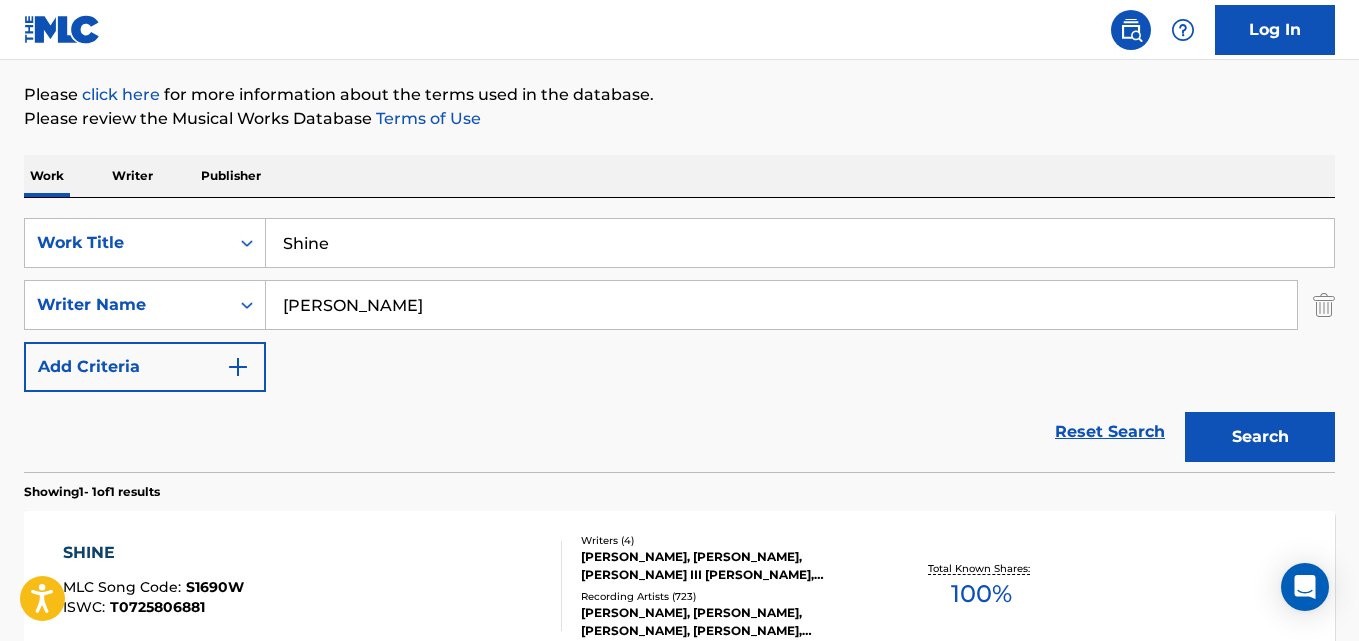 scroll, scrollTop: 394, scrollLeft: 0, axis: vertical 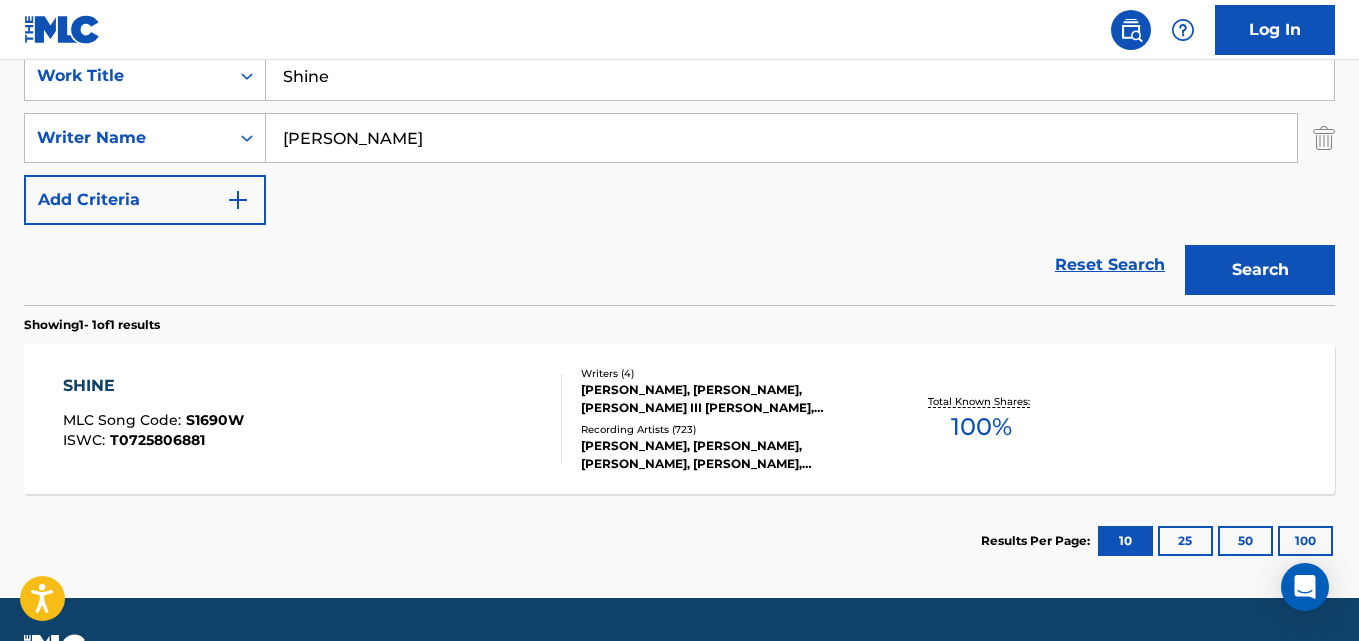 click on "SHINE" at bounding box center (153, 386) 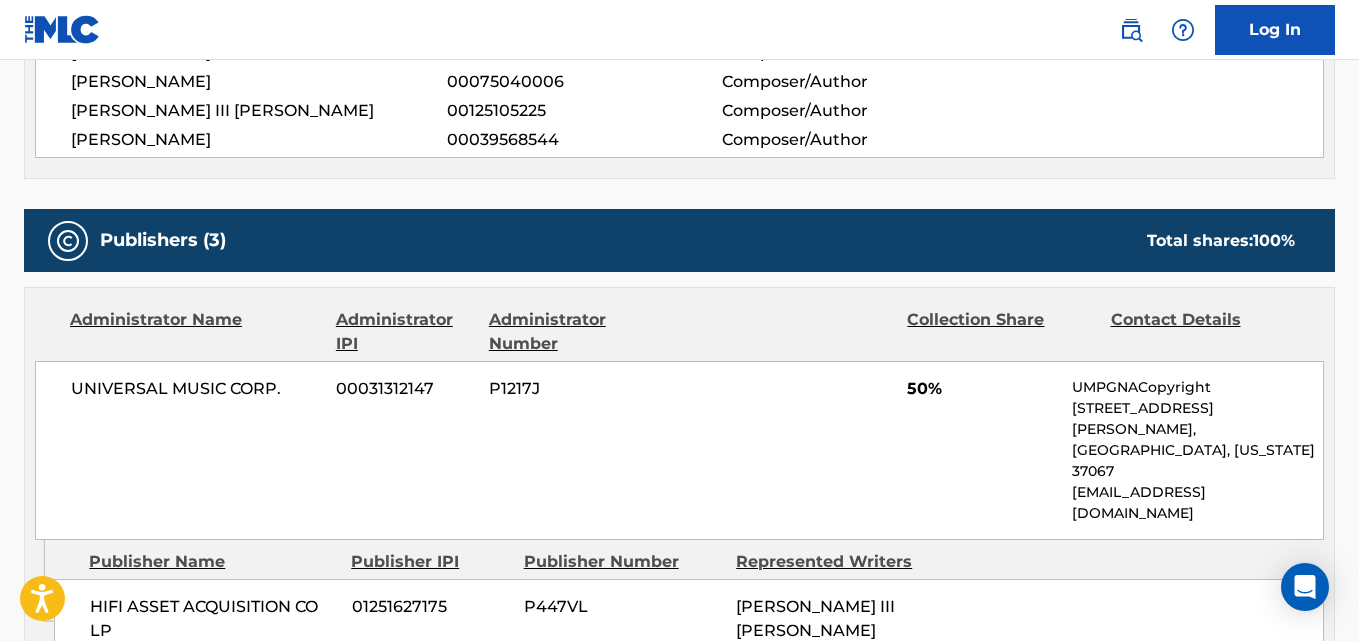 scroll, scrollTop: 1000, scrollLeft: 0, axis: vertical 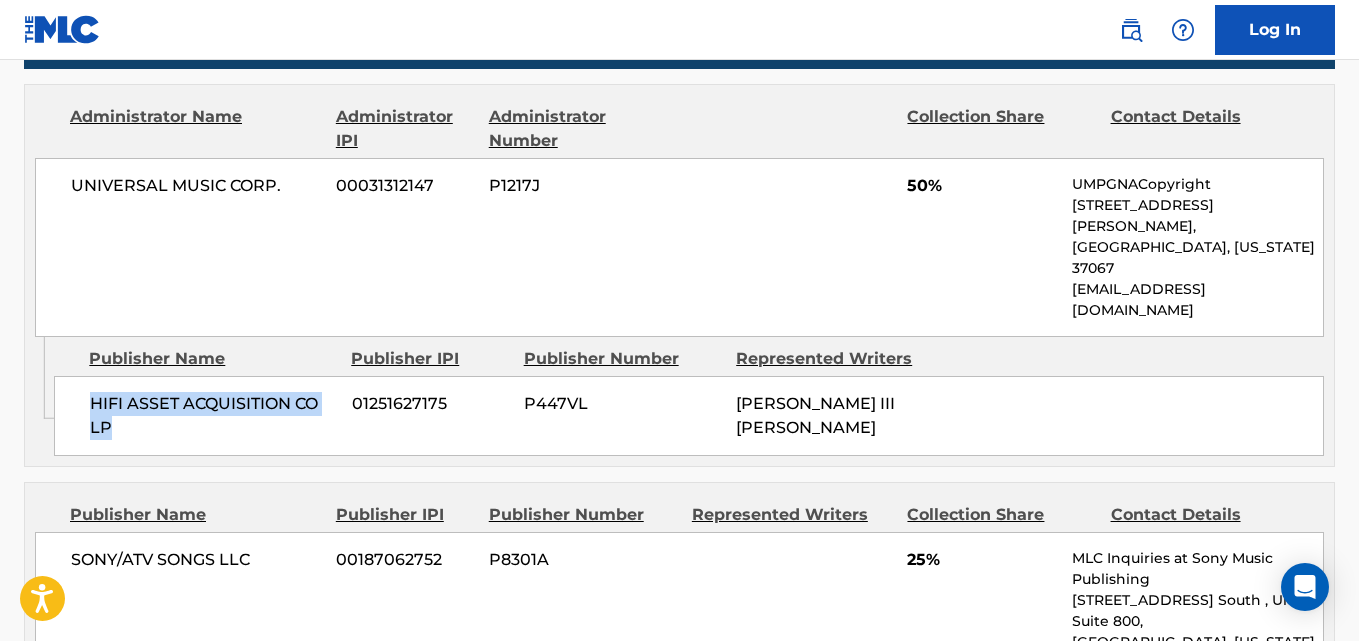 drag, startPoint x: 90, startPoint y: 341, endPoint x: 216, endPoint y: 364, distance: 128.082 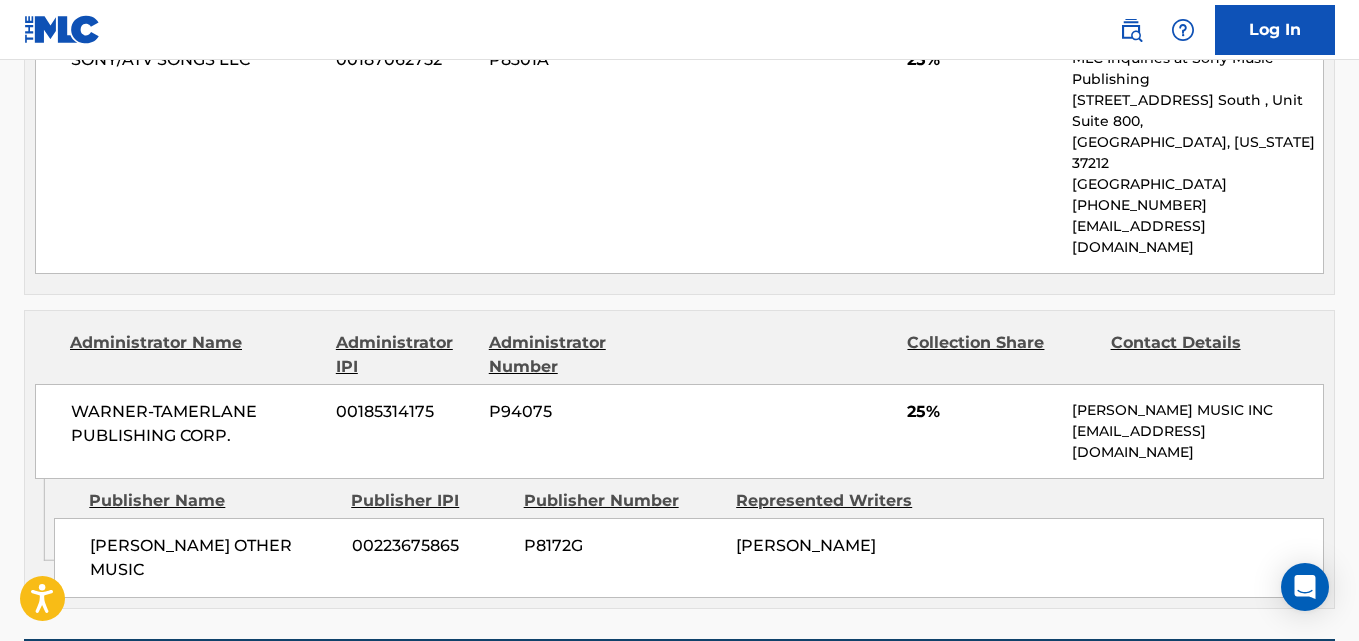 scroll, scrollTop: 1000, scrollLeft: 0, axis: vertical 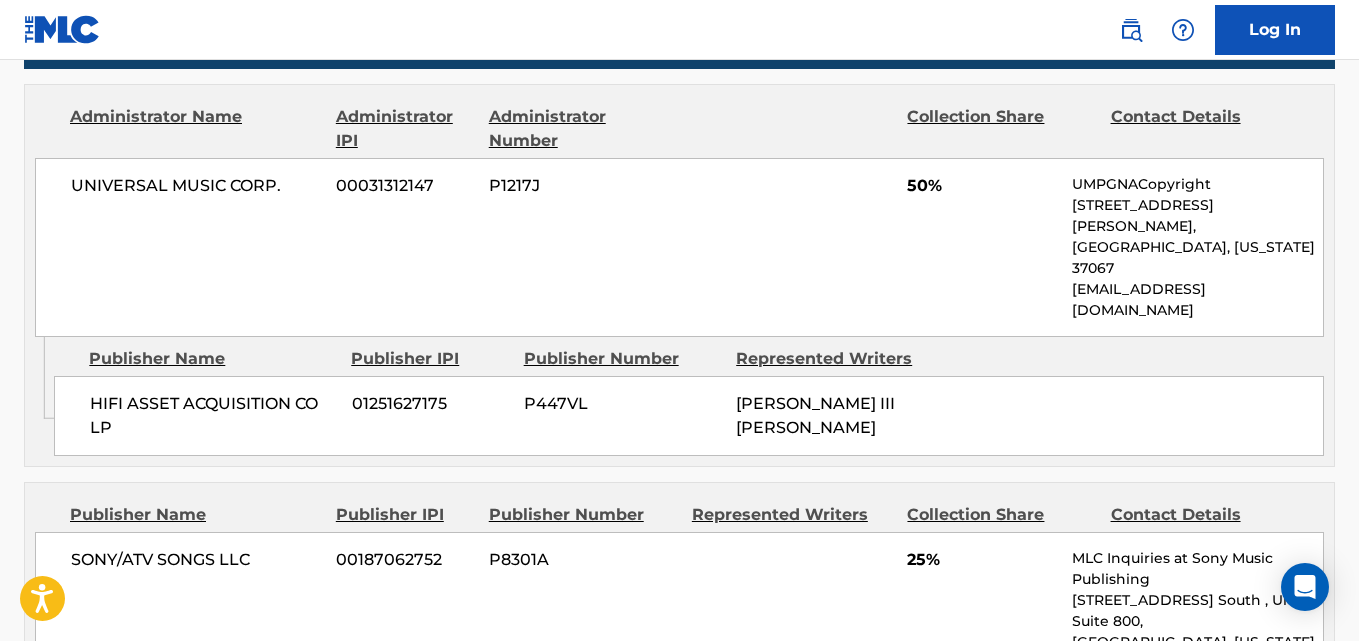 click on "50%" at bounding box center (982, 186) 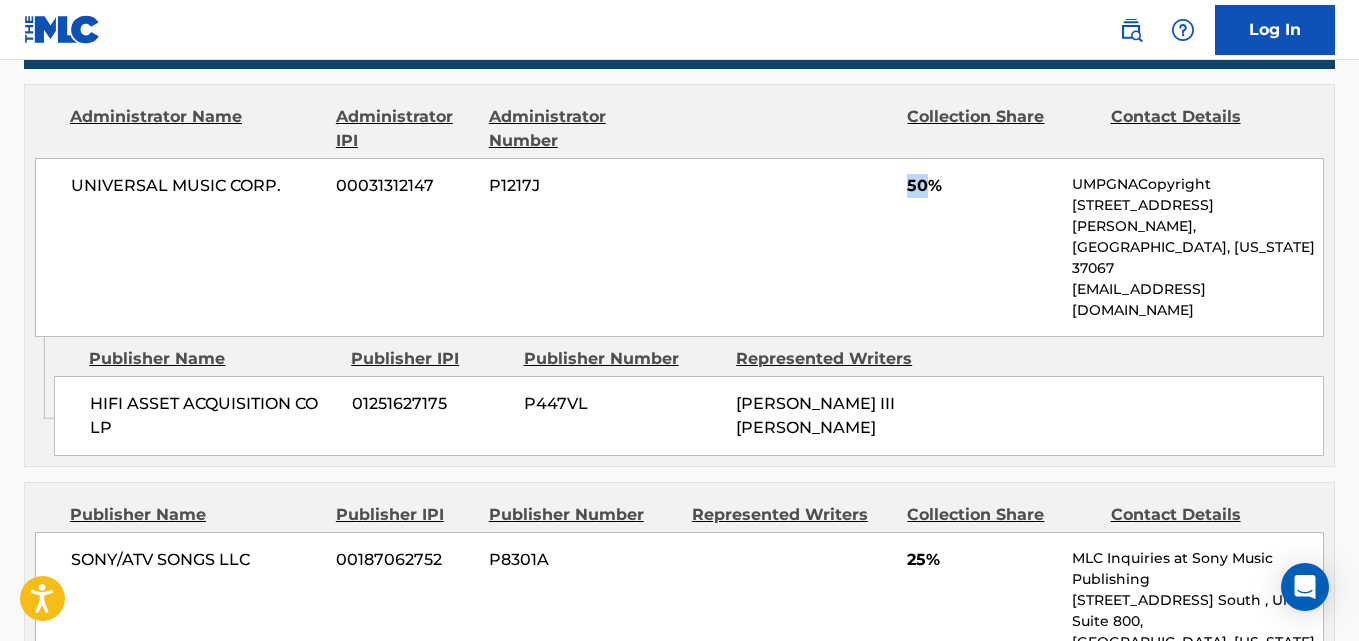 click on "50%" at bounding box center (982, 186) 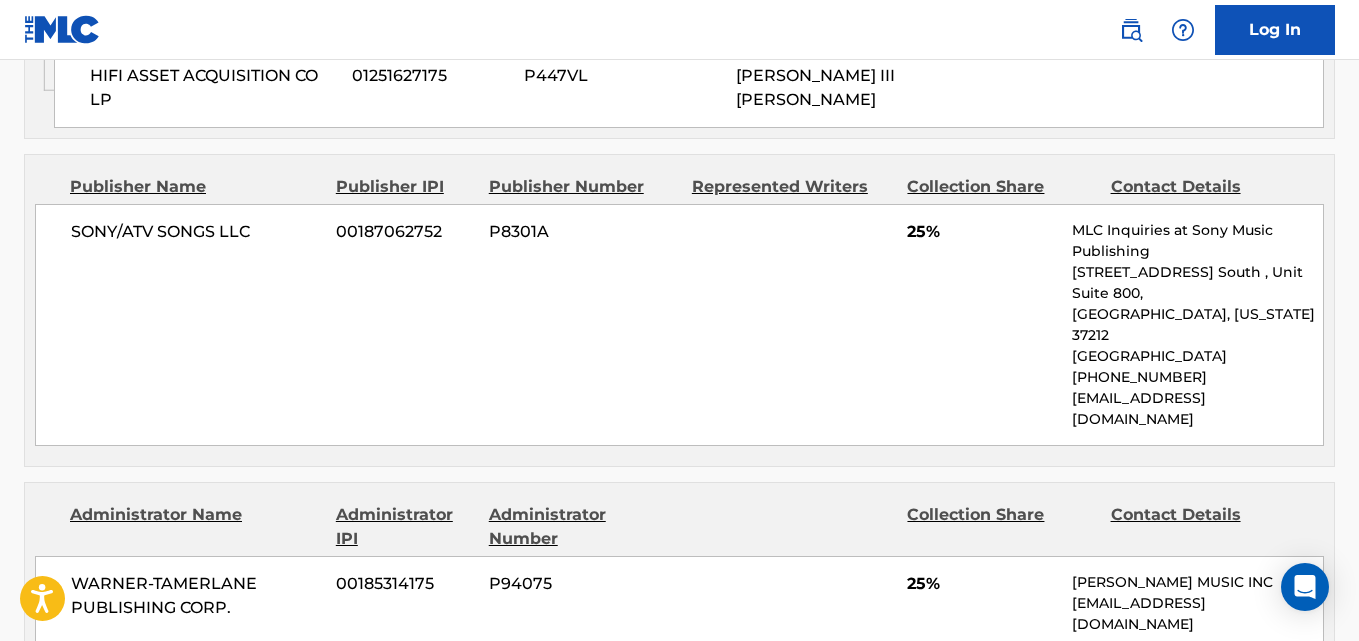 scroll, scrollTop: 1333, scrollLeft: 0, axis: vertical 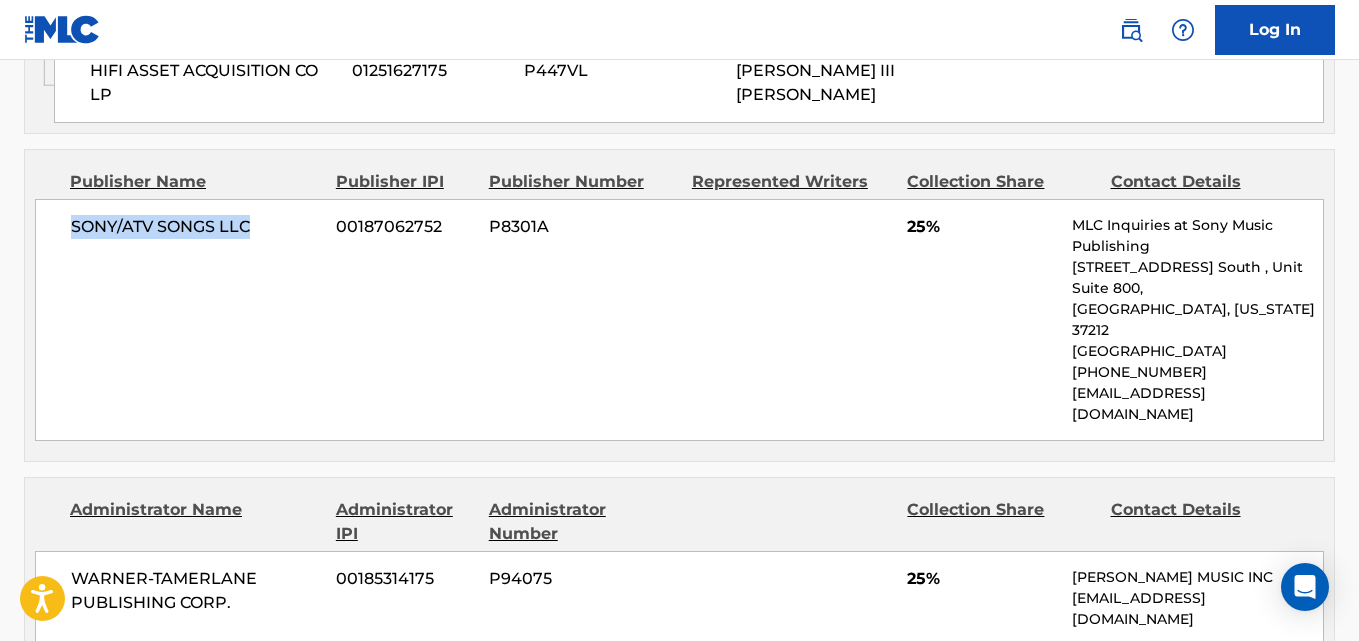 drag, startPoint x: 75, startPoint y: 168, endPoint x: 276, endPoint y: 167, distance: 201.00249 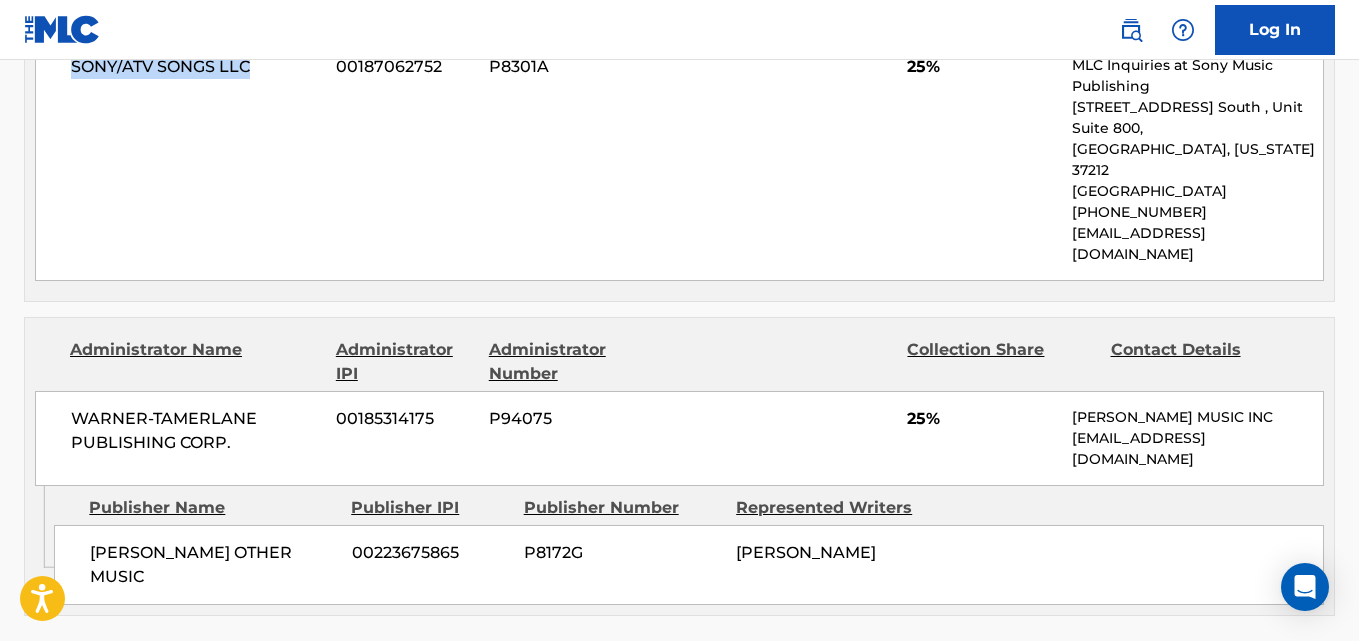 scroll, scrollTop: 1667, scrollLeft: 0, axis: vertical 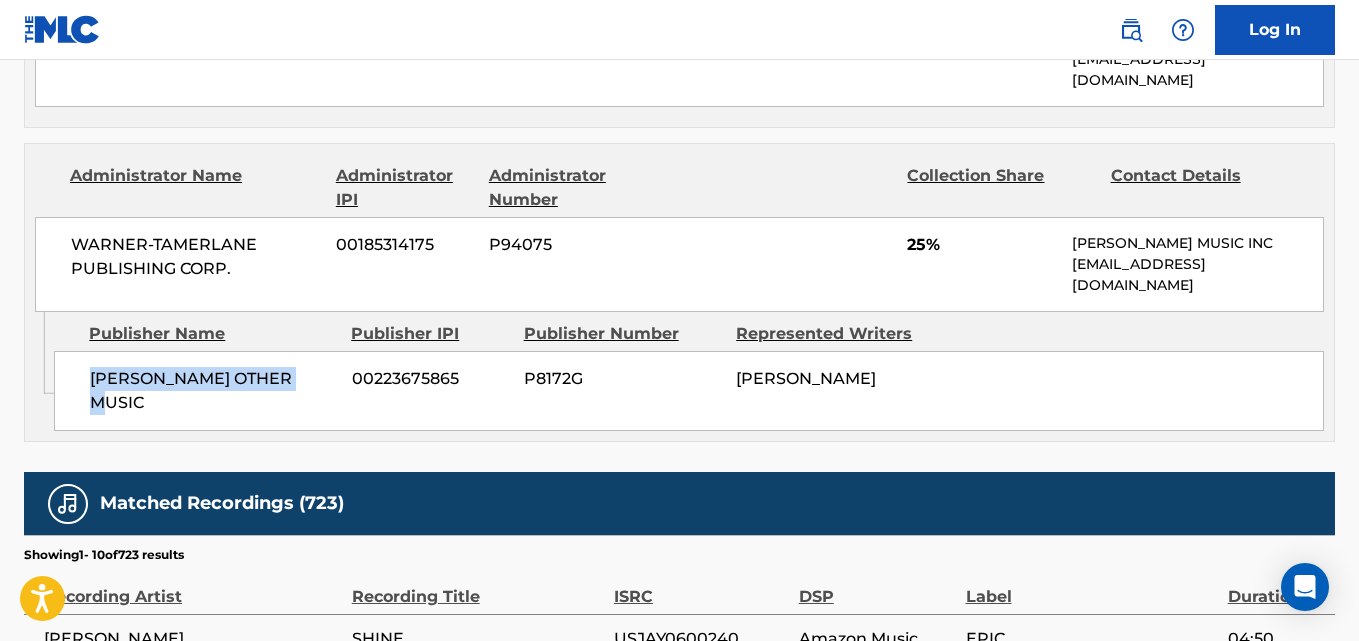 drag, startPoint x: 91, startPoint y: 274, endPoint x: 326, endPoint y: 274, distance: 235 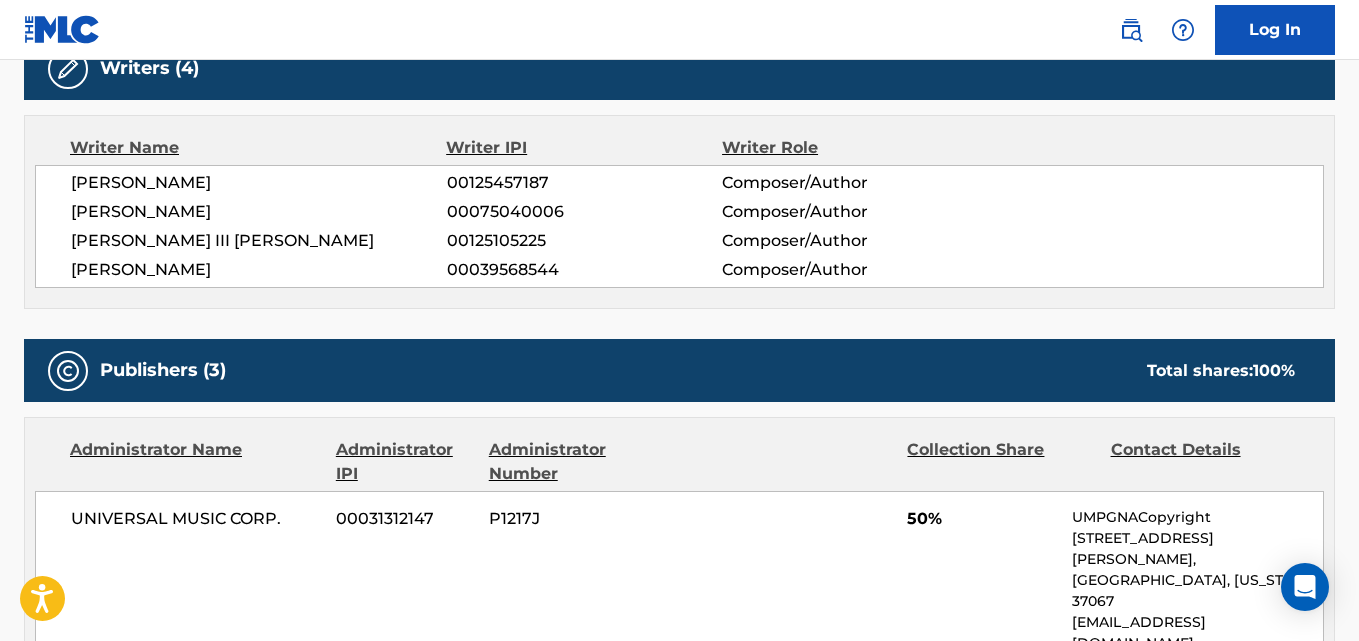 scroll, scrollTop: 0, scrollLeft: 0, axis: both 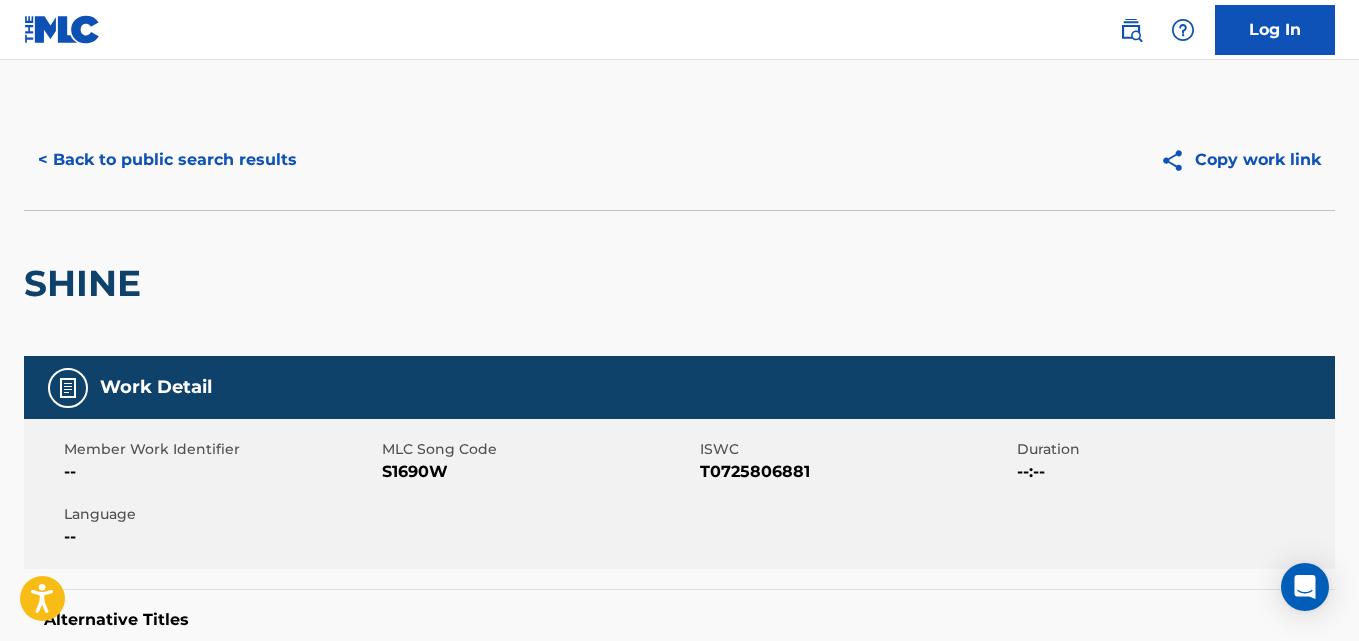 click on "< Back to public search results" at bounding box center [167, 160] 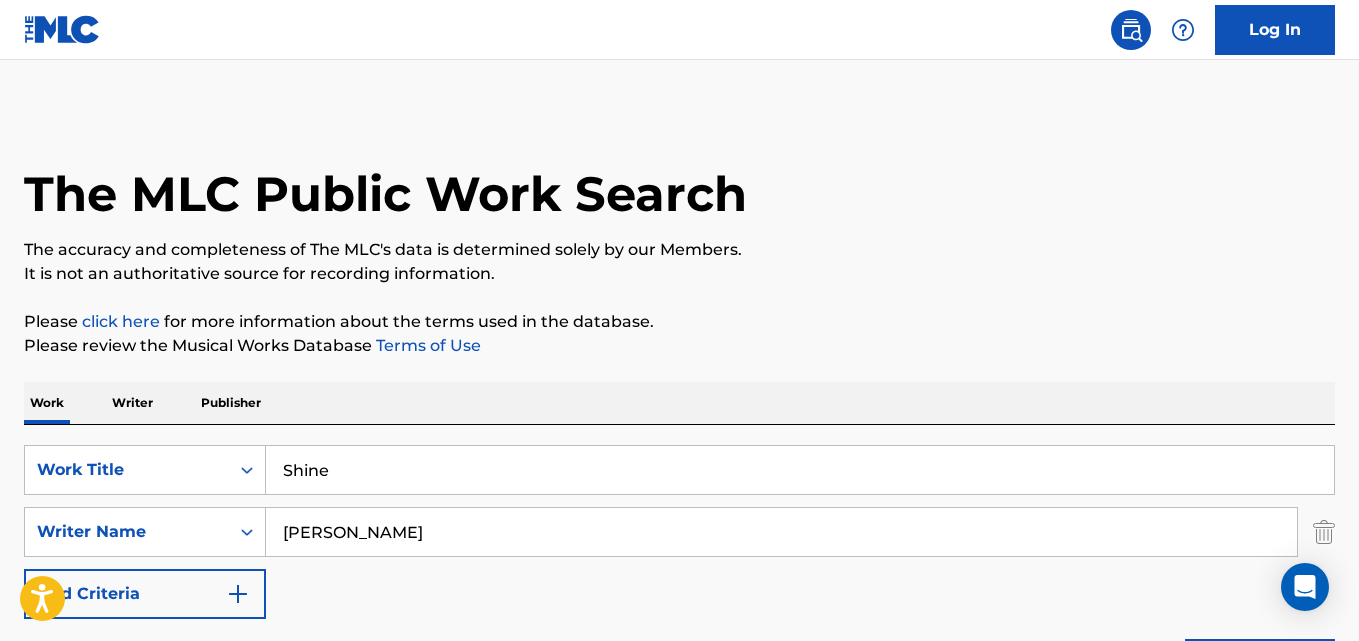 scroll, scrollTop: 333, scrollLeft: 0, axis: vertical 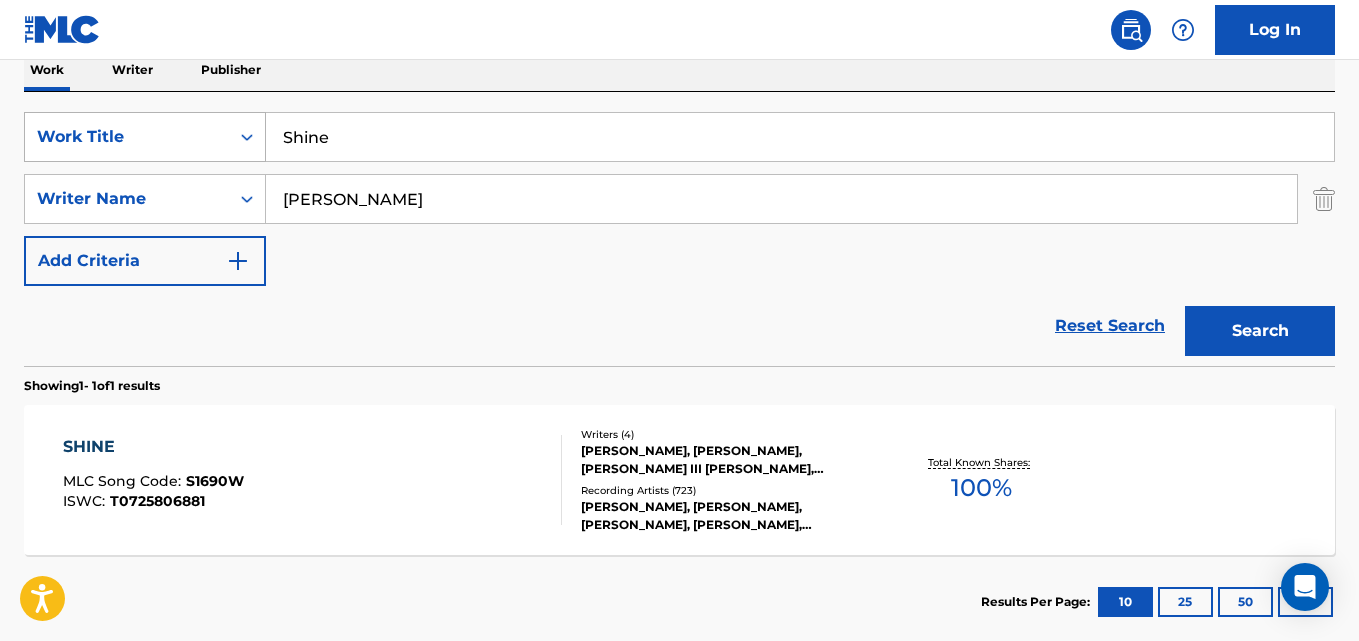drag, startPoint x: 201, startPoint y: 135, endPoint x: 184, endPoint y: 135, distance: 17 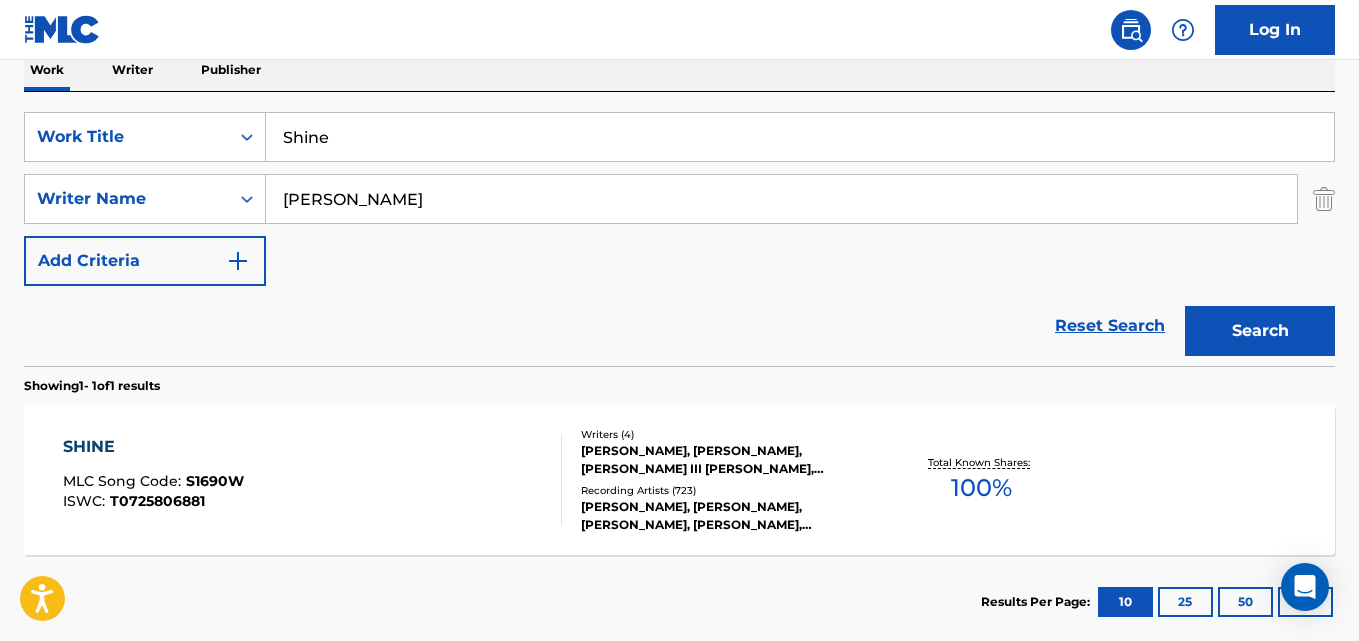 paste on "ince You've Been Go" 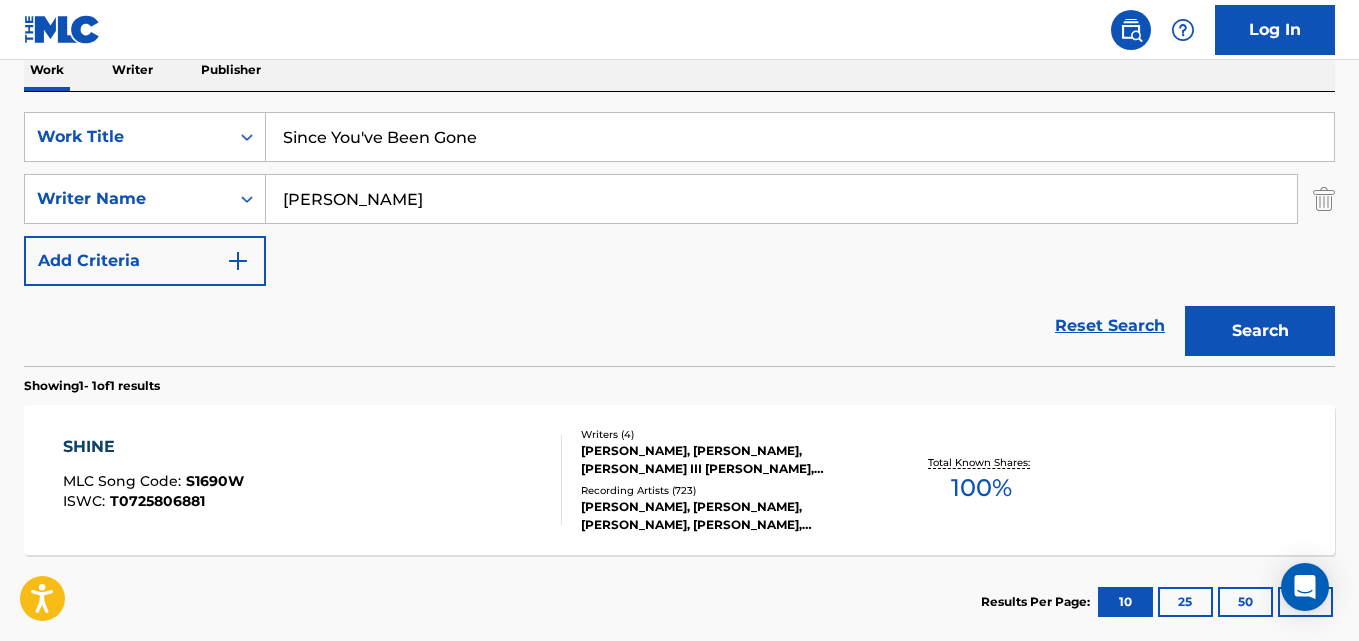 type on "Since You've Been Gone" 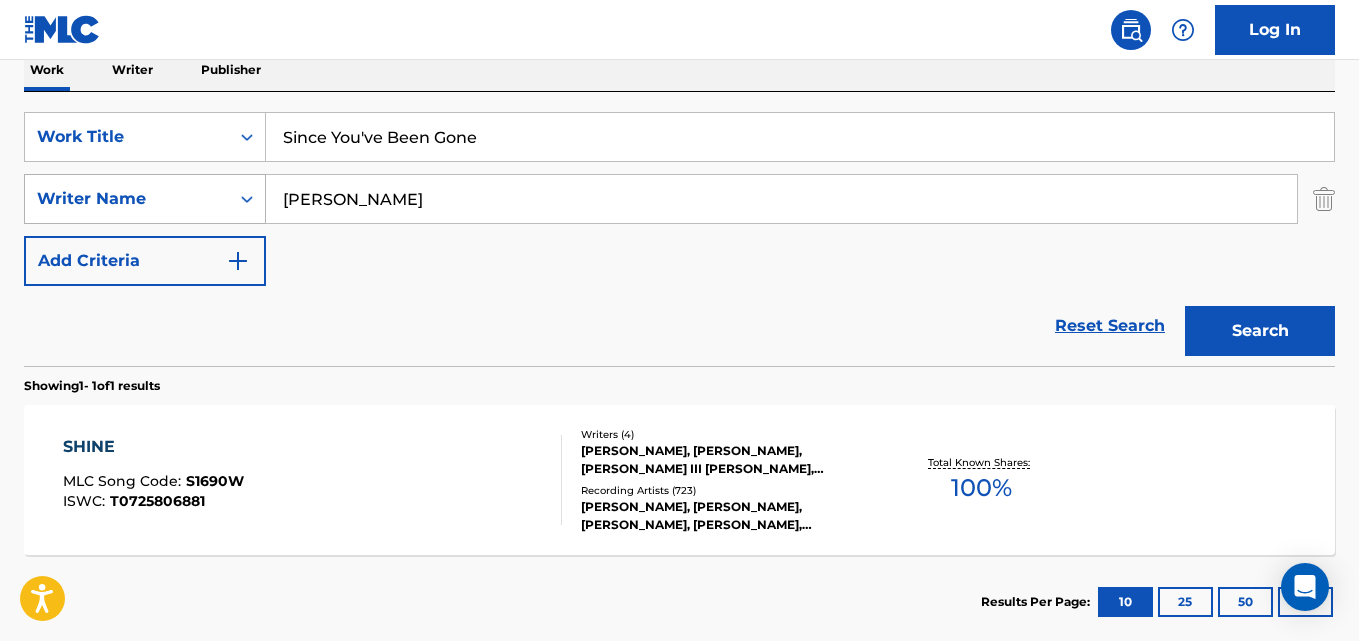 drag, startPoint x: 315, startPoint y: 196, endPoint x: 240, endPoint y: 196, distance: 75 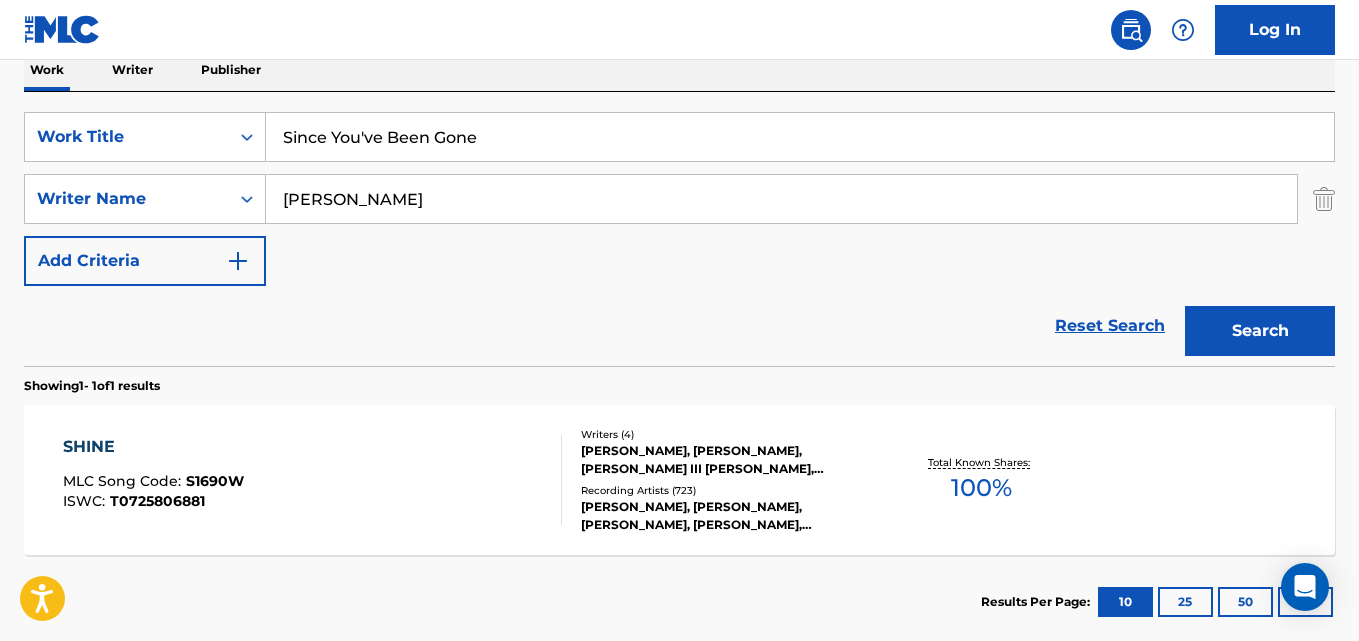 type on "[PERSON_NAME]" 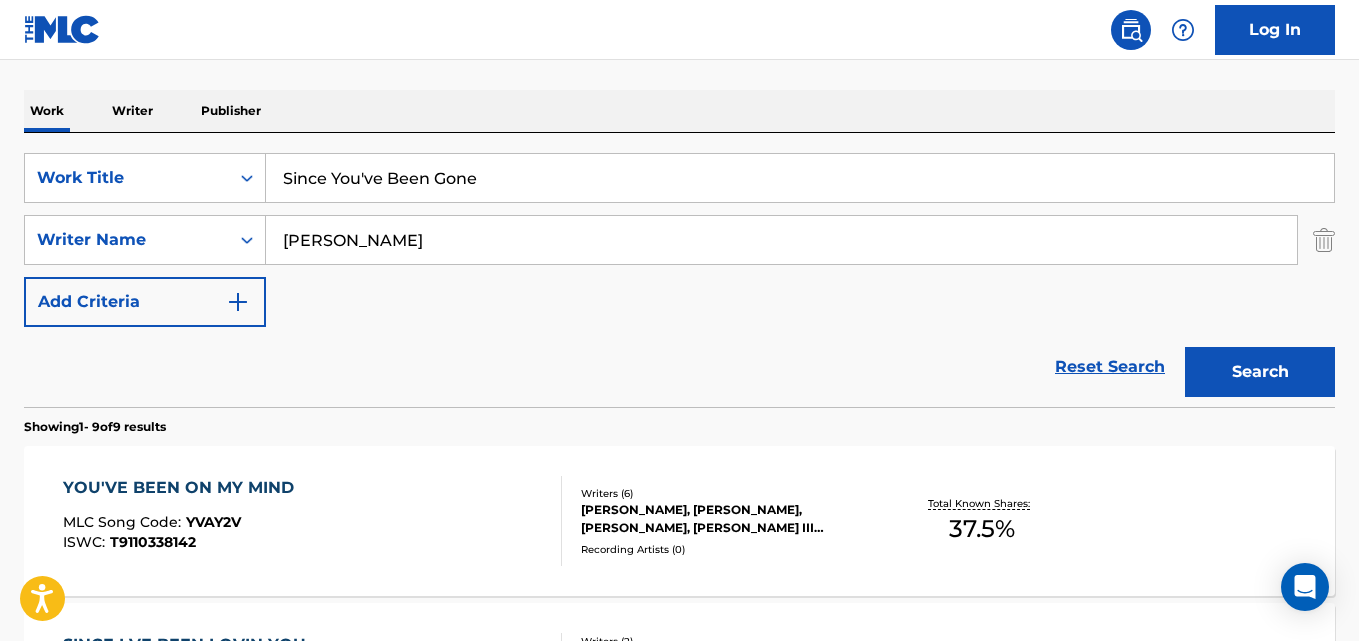 scroll, scrollTop: 333, scrollLeft: 0, axis: vertical 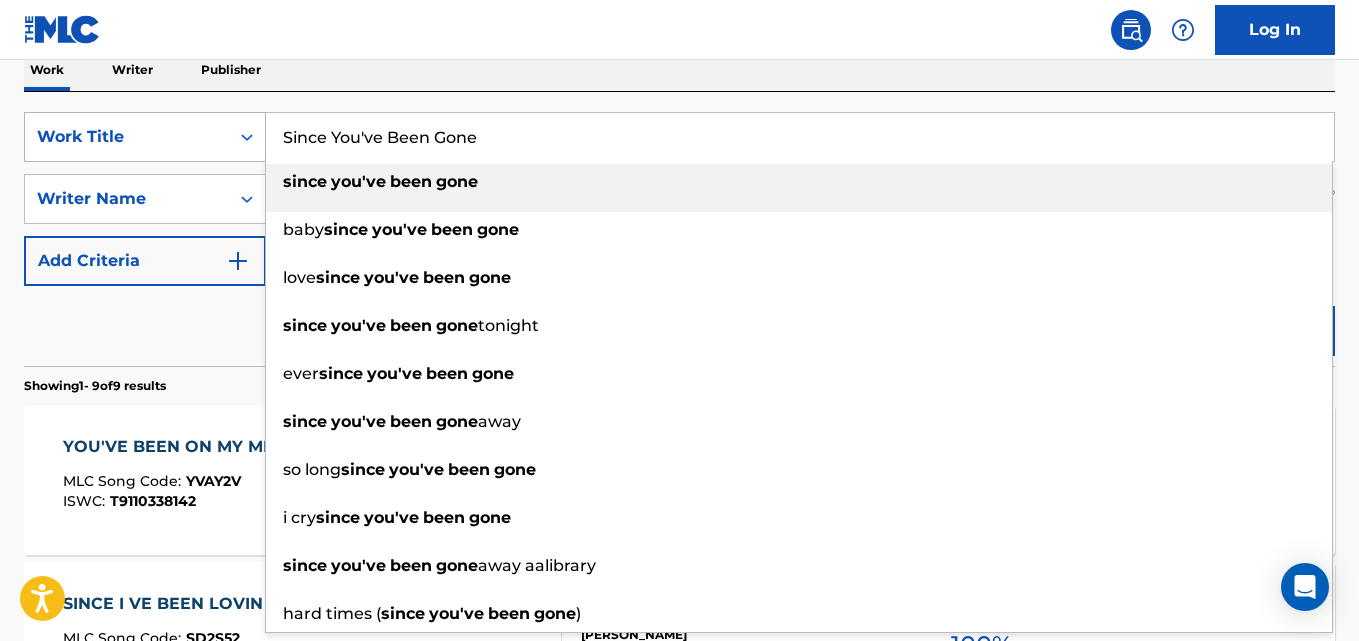 drag, startPoint x: 517, startPoint y: 129, endPoint x: 149, endPoint y: 130, distance: 368.00137 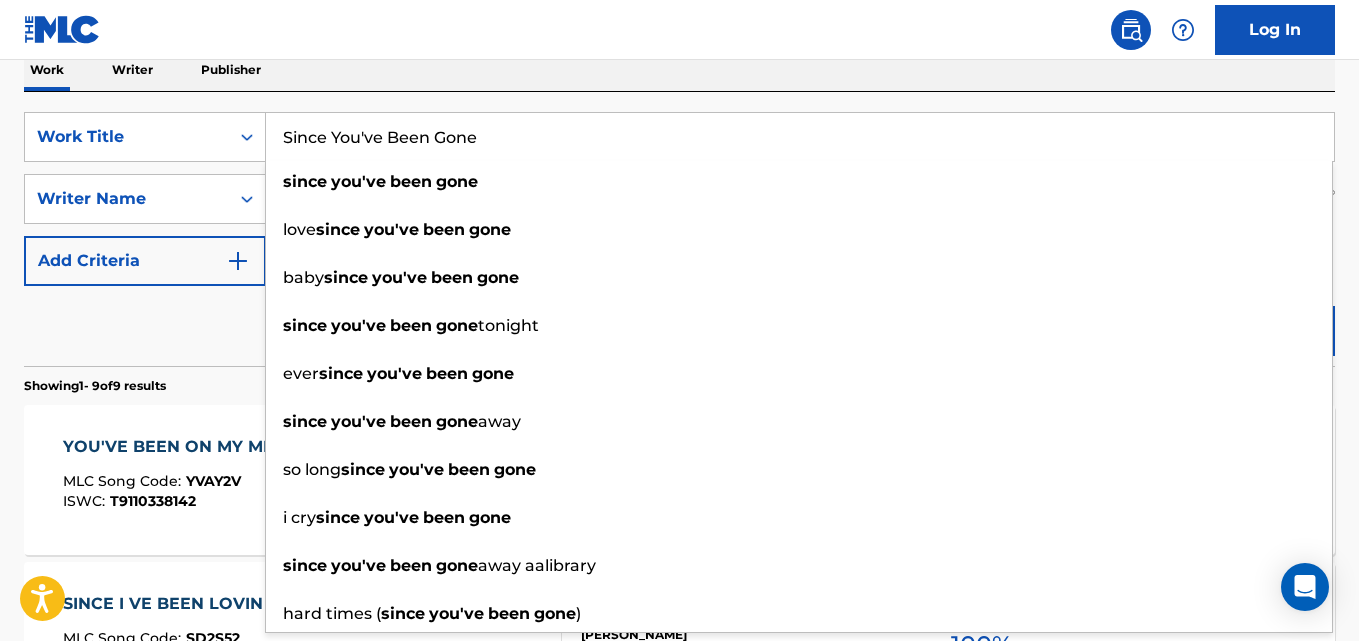 click on "Reset Search Search" at bounding box center (679, 326) 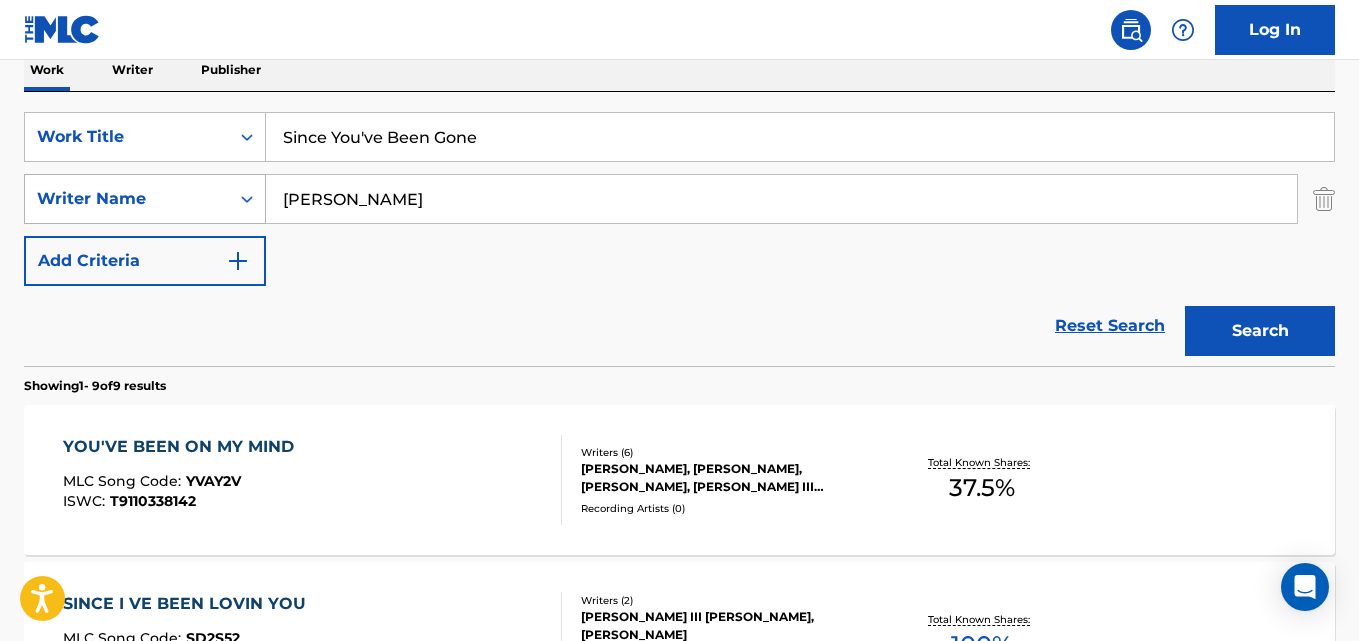 drag, startPoint x: 389, startPoint y: 196, endPoint x: 230, endPoint y: 196, distance: 159 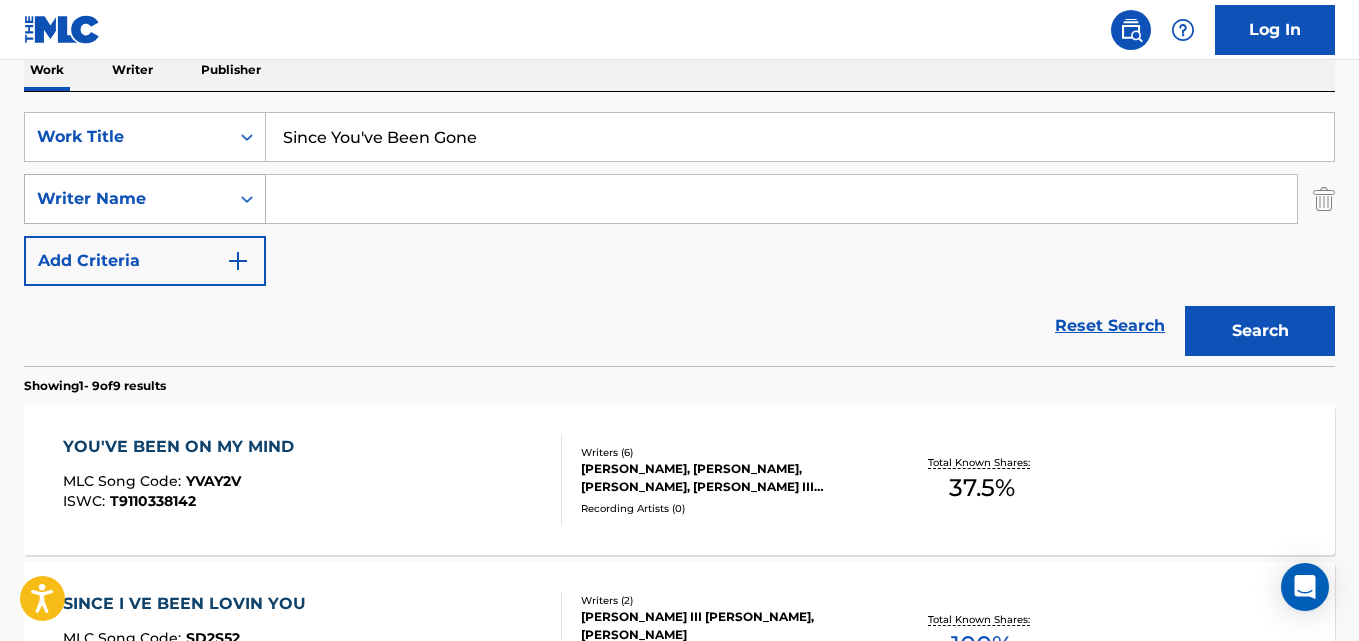 click on "Search" at bounding box center (1260, 331) 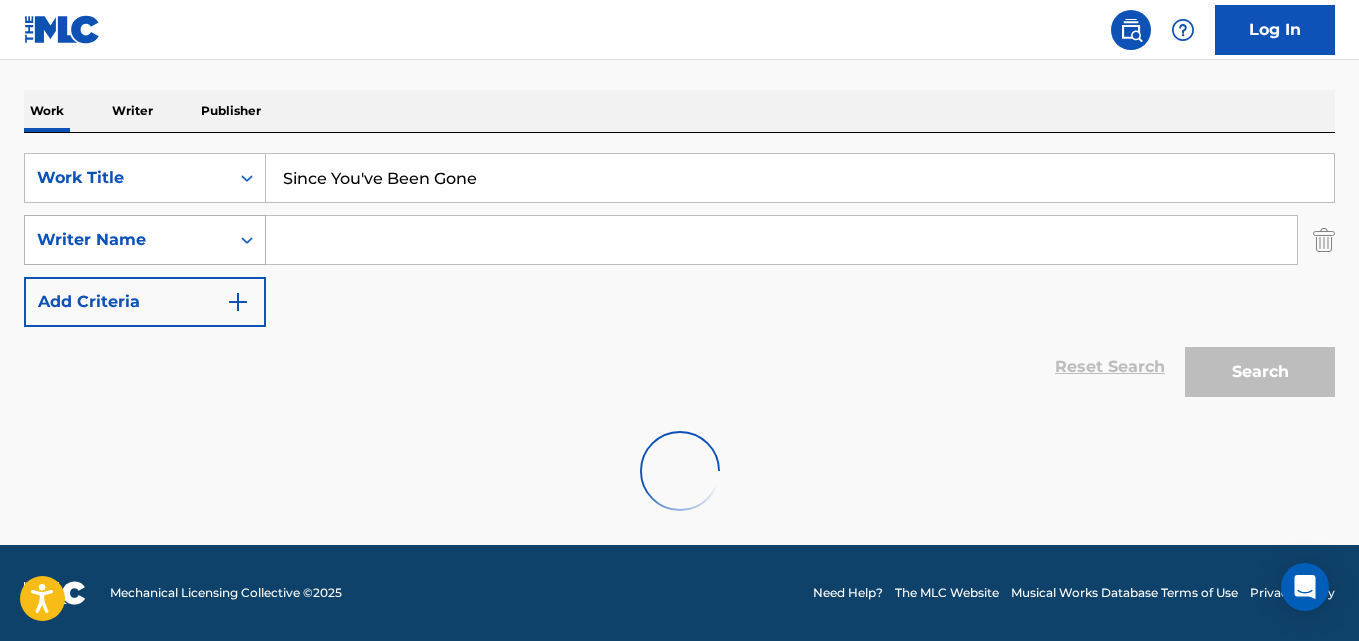 scroll, scrollTop: 292, scrollLeft: 0, axis: vertical 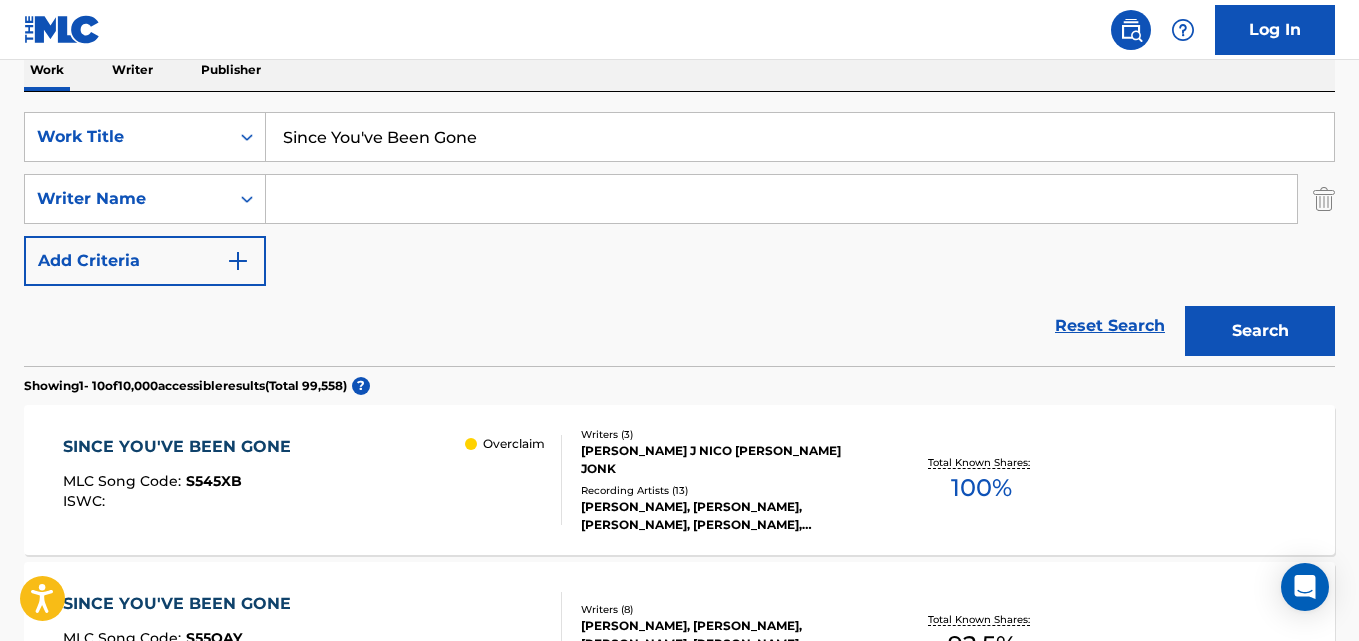 click at bounding box center [781, 199] 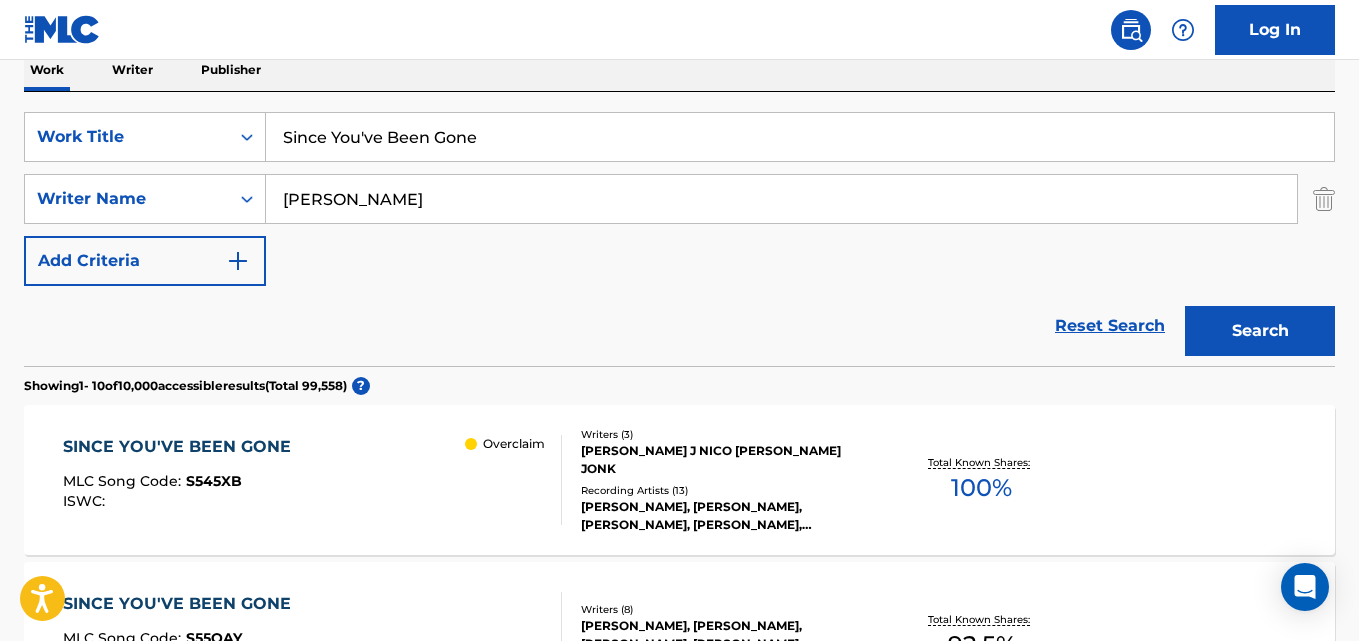 type on "[PERSON_NAME]" 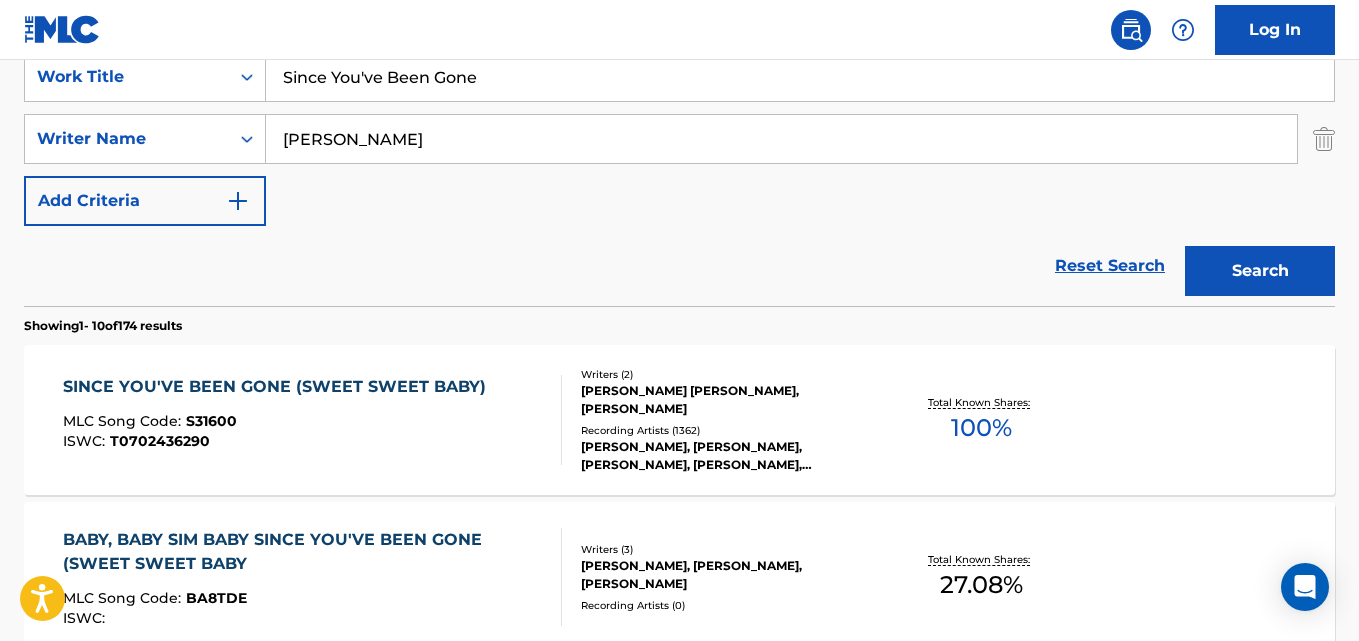 scroll, scrollTop: 333, scrollLeft: 0, axis: vertical 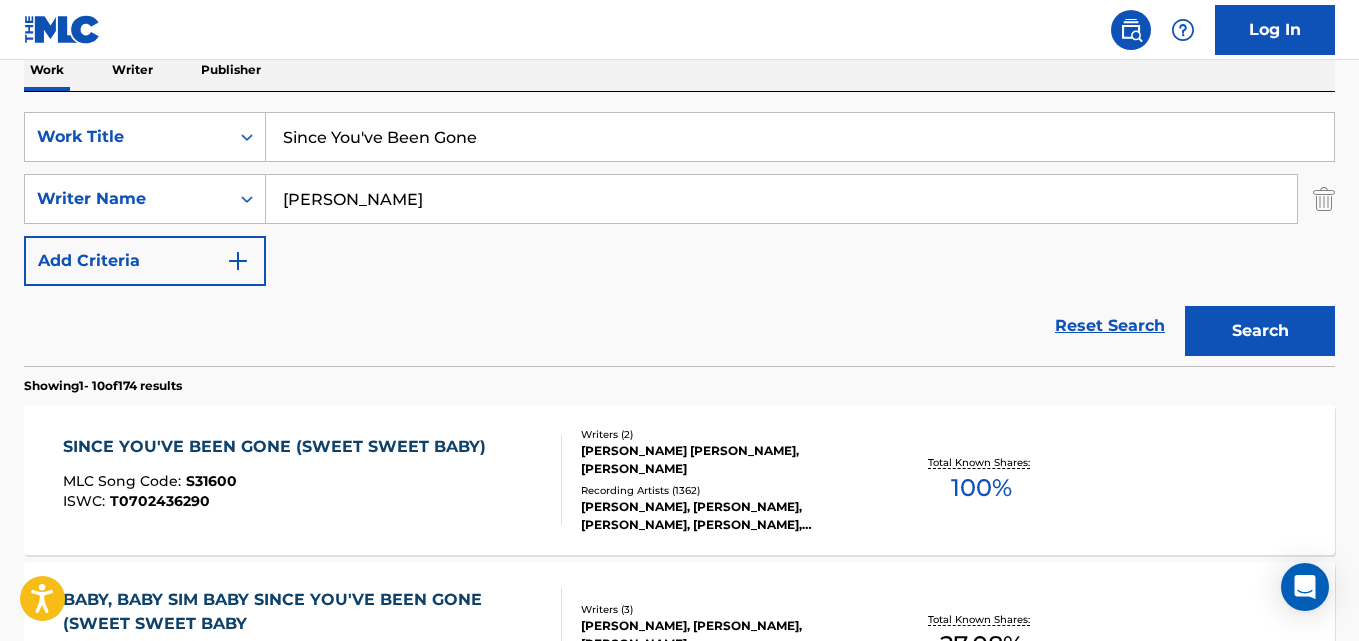 click on "[PERSON_NAME] [PERSON_NAME], [PERSON_NAME]" at bounding box center [727, 460] 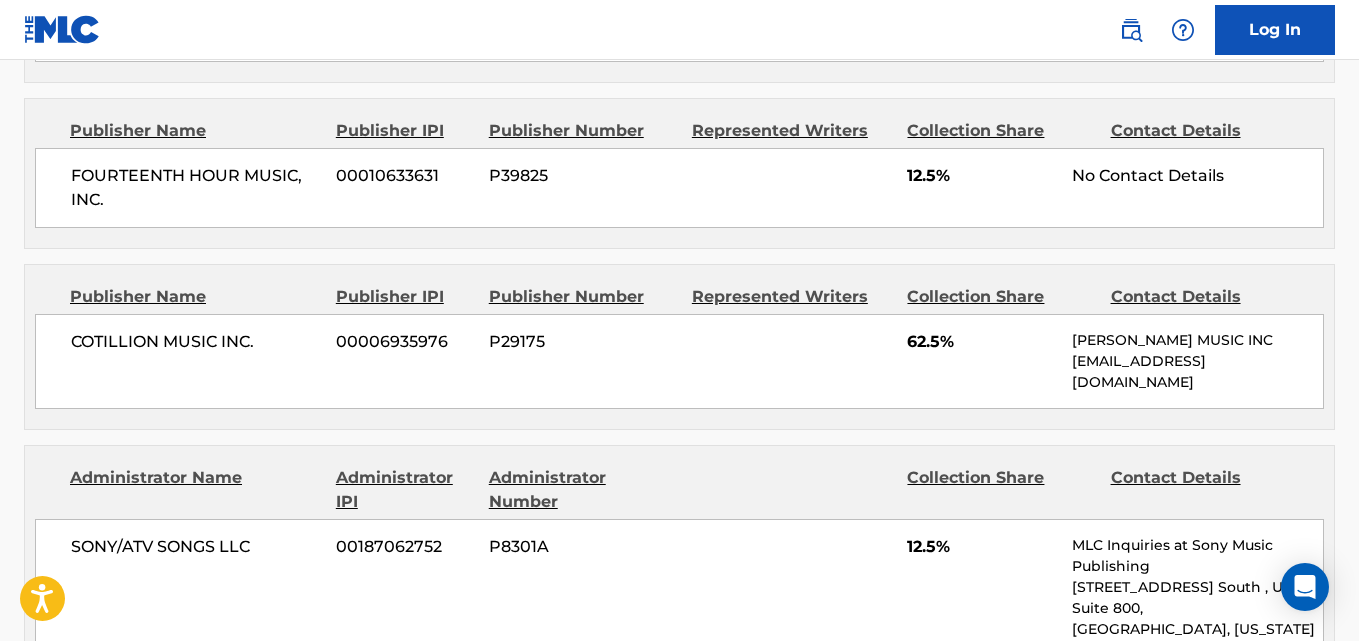 scroll, scrollTop: 1161, scrollLeft: 0, axis: vertical 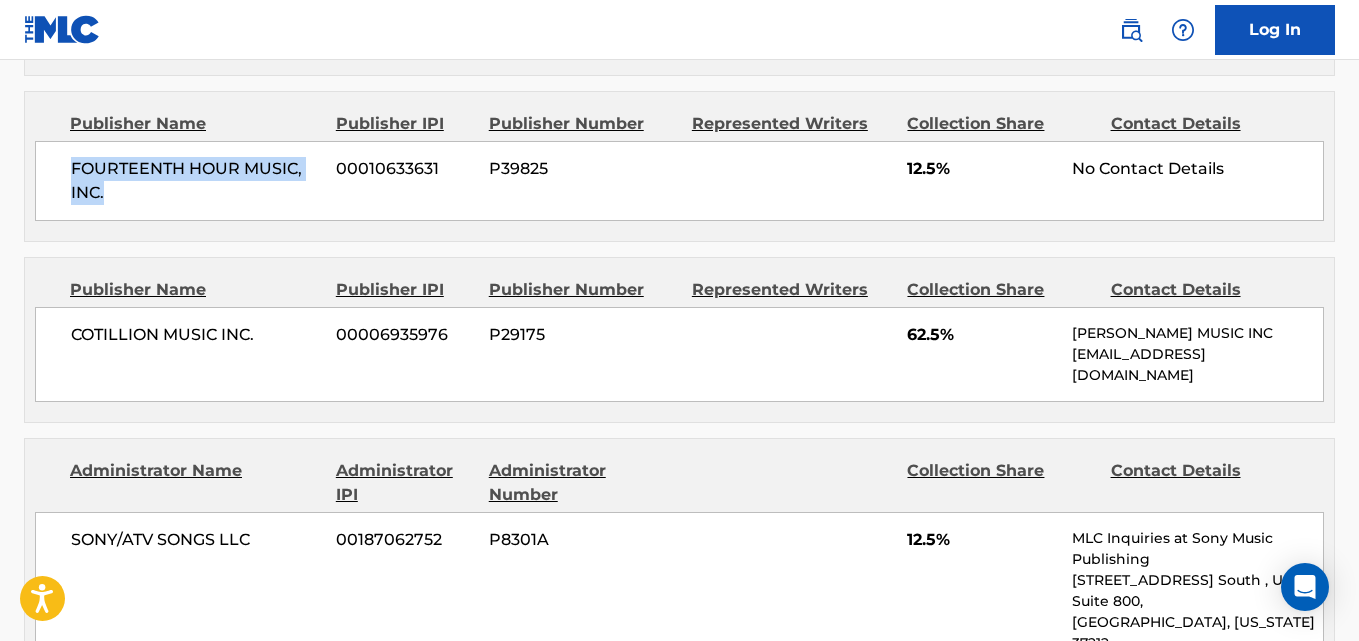 drag, startPoint x: 113, startPoint y: 165, endPoint x: 222, endPoint y: 187, distance: 111.19802 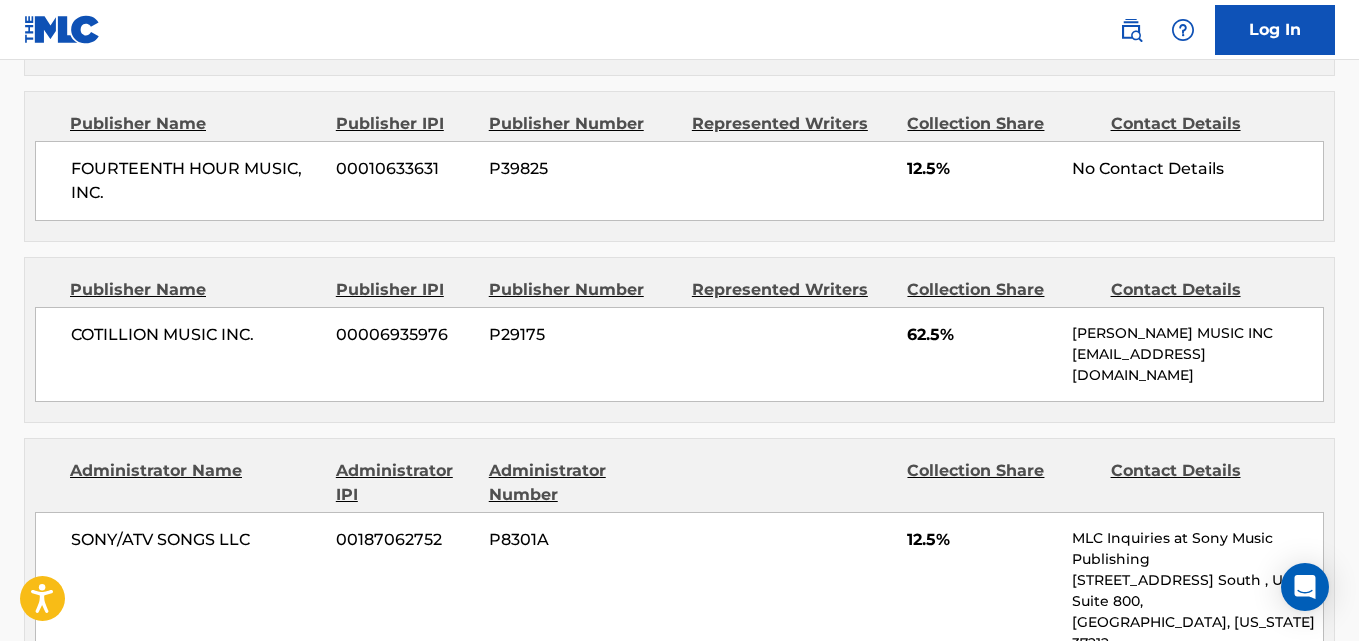 click on "12.5%" at bounding box center (982, 169) 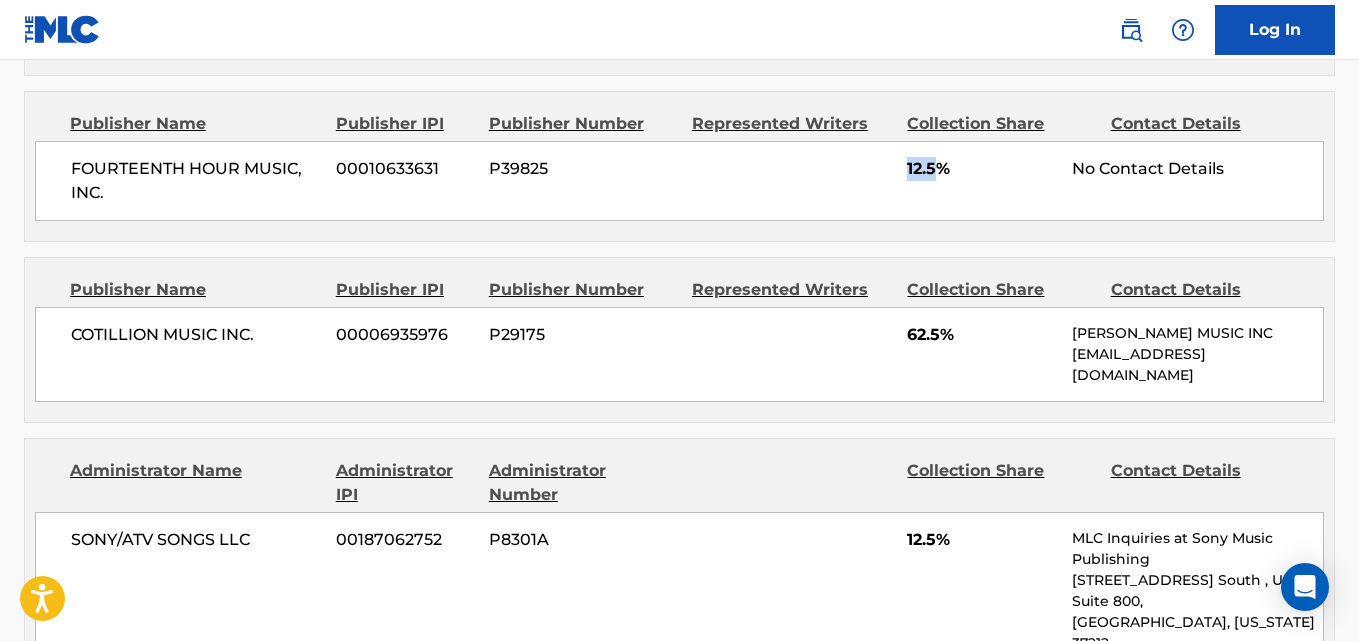 click on "12.5%" at bounding box center (982, 169) 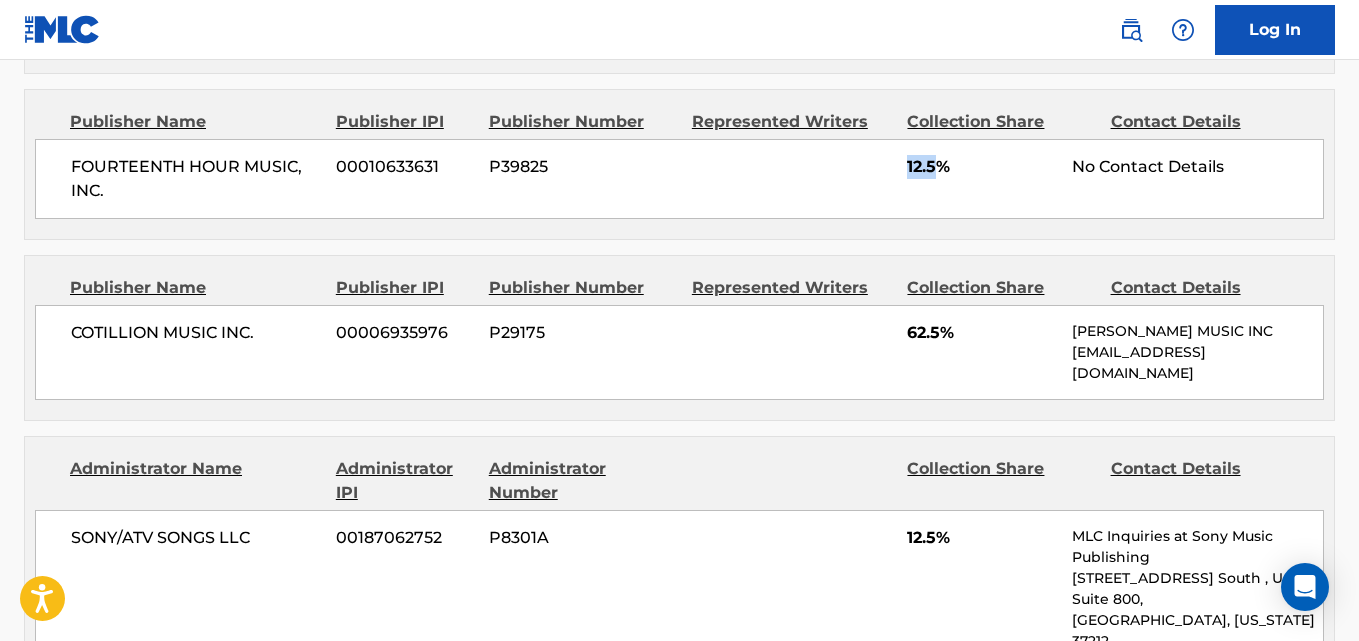 scroll, scrollTop: 1161, scrollLeft: 0, axis: vertical 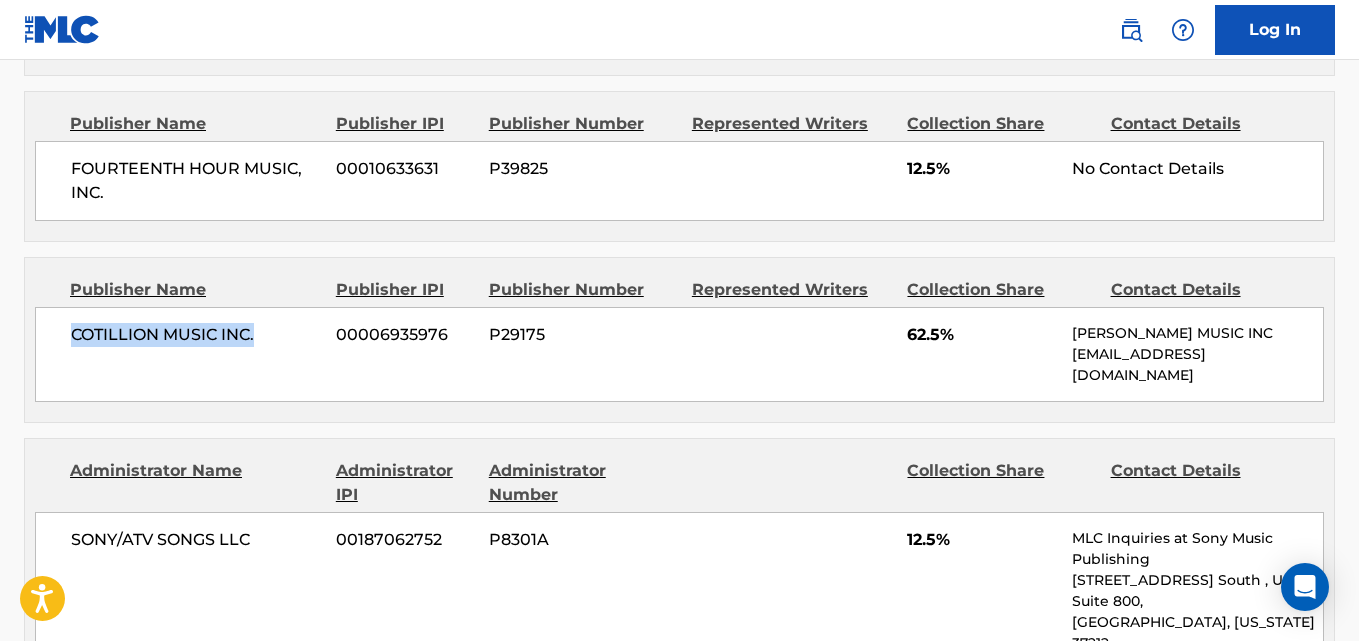 drag, startPoint x: 76, startPoint y: 314, endPoint x: 271, endPoint y: 314, distance: 195 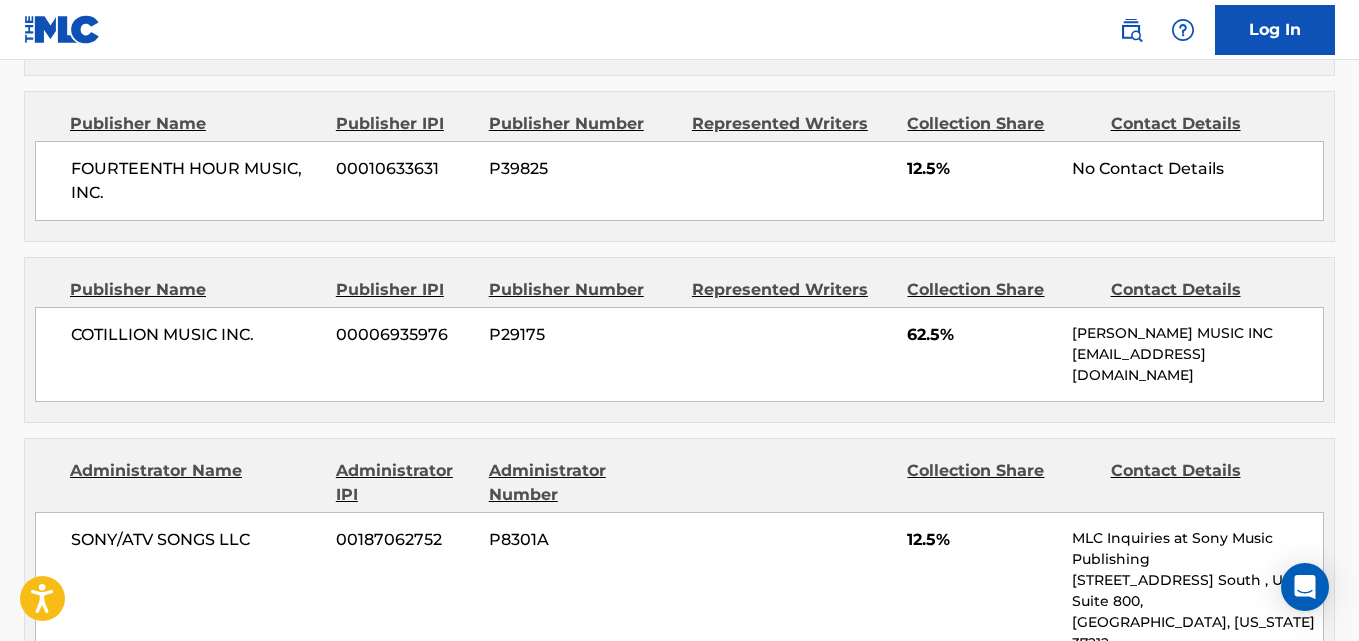 click on "62.5%" at bounding box center (982, 335) 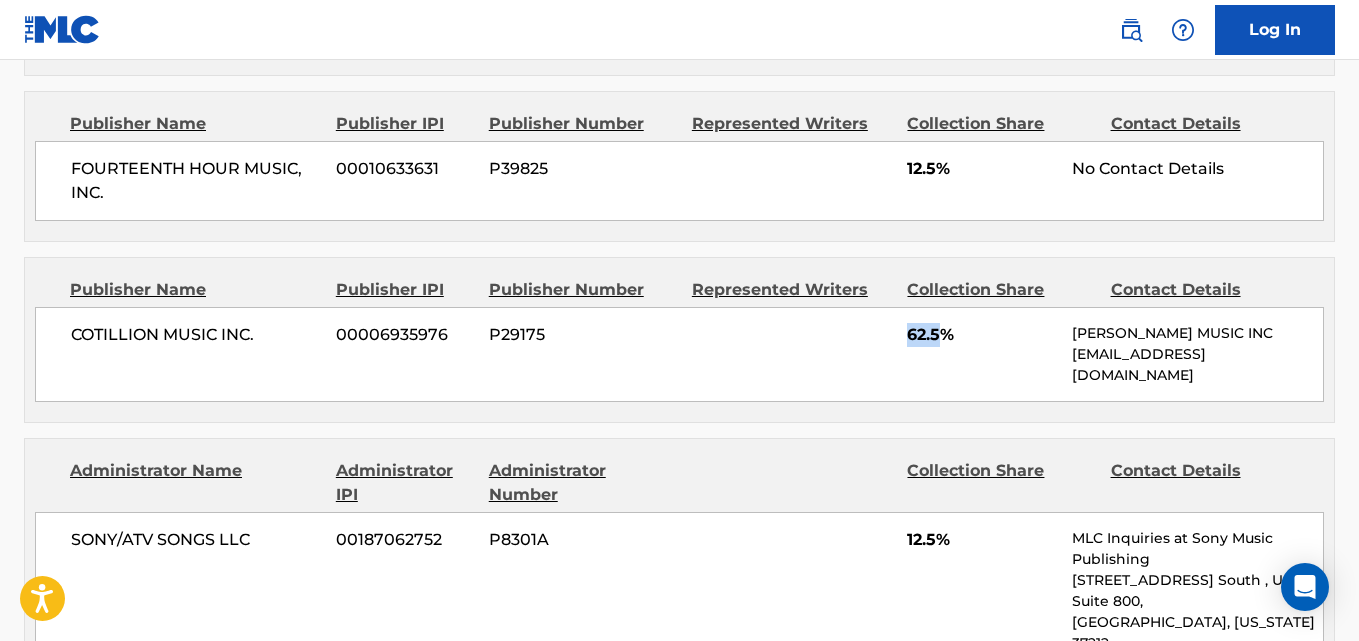 click on "62.5%" at bounding box center (982, 335) 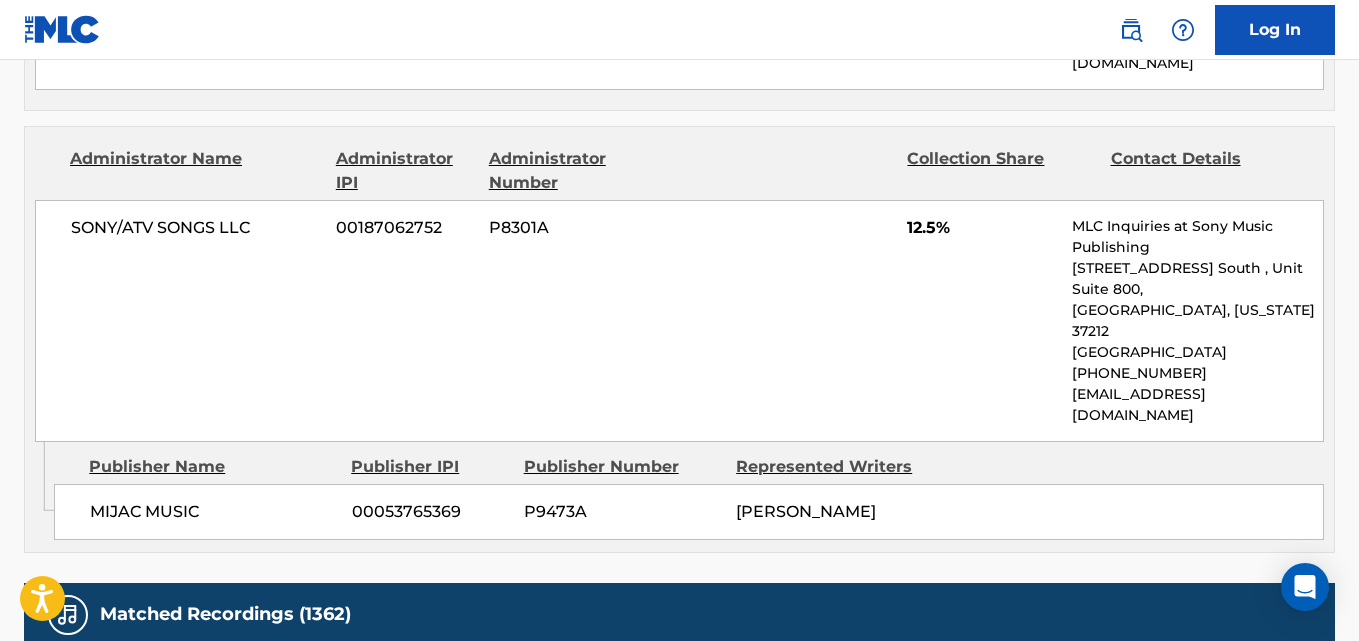 scroll, scrollTop: 1494, scrollLeft: 0, axis: vertical 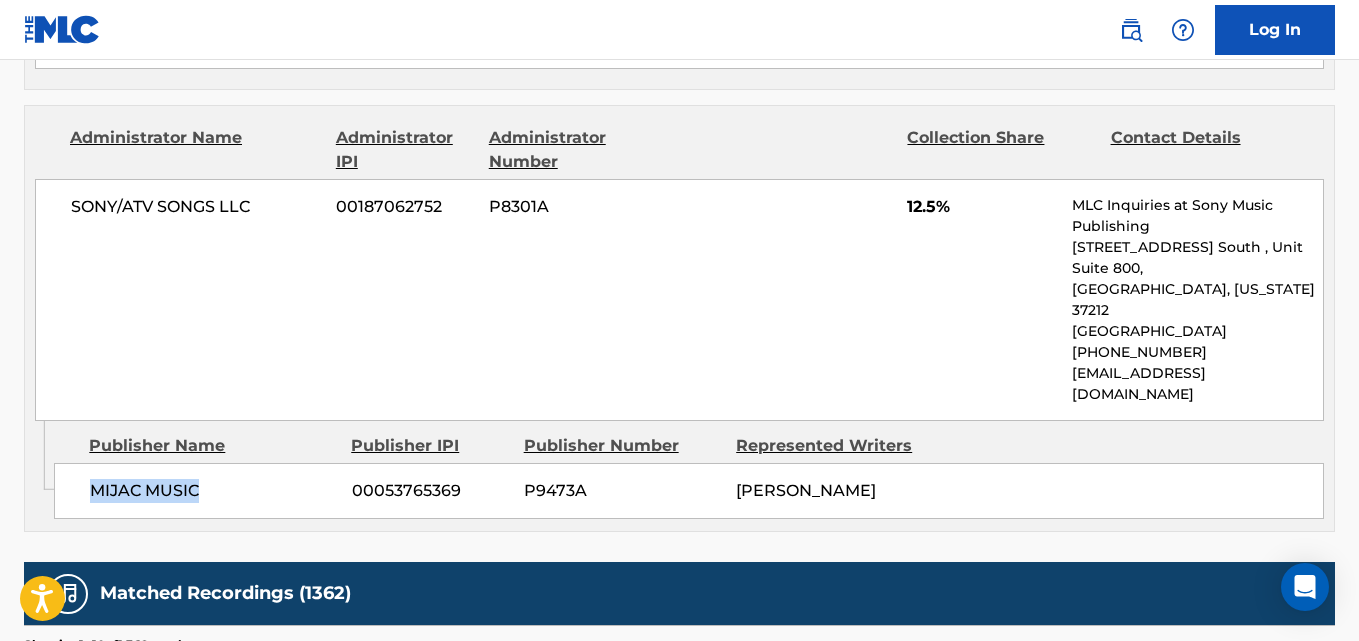 drag, startPoint x: 89, startPoint y: 428, endPoint x: 300, endPoint y: 432, distance: 211.03792 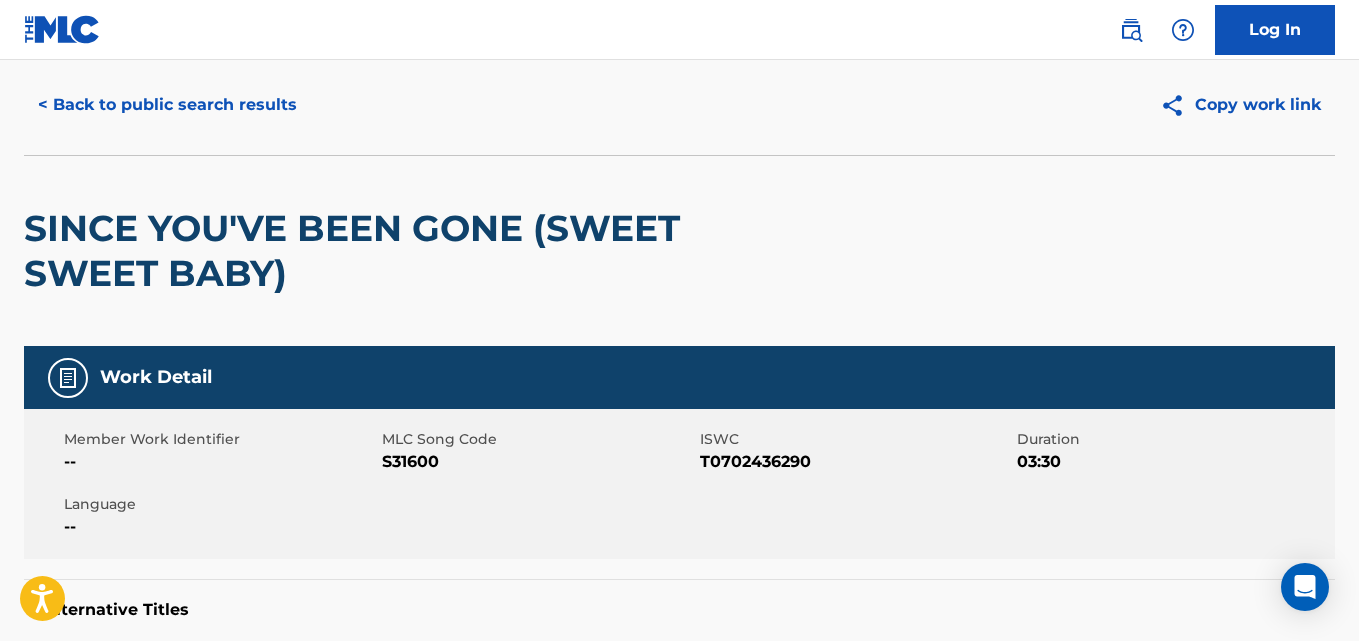 scroll, scrollTop: 0, scrollLeft: 0, axis: both 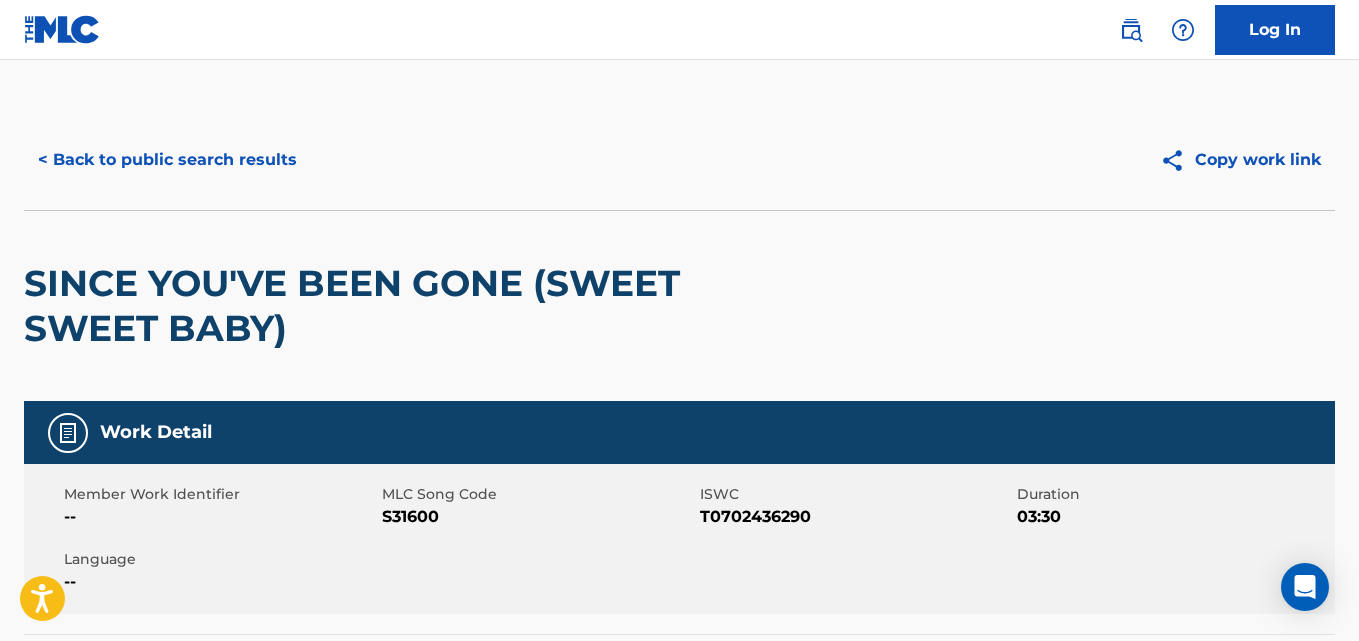 click on "< Back to public search results" at bounding box center (167, 160) 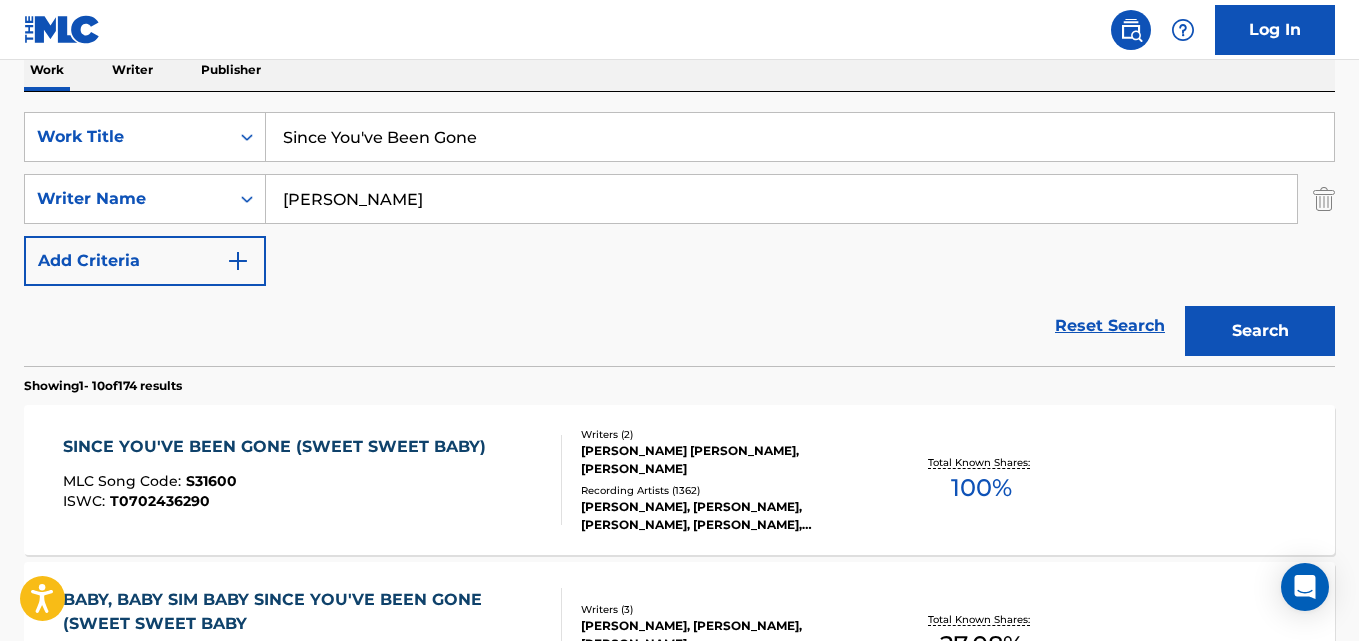 click on "Reset Search" at bounding box center (1110, 326) 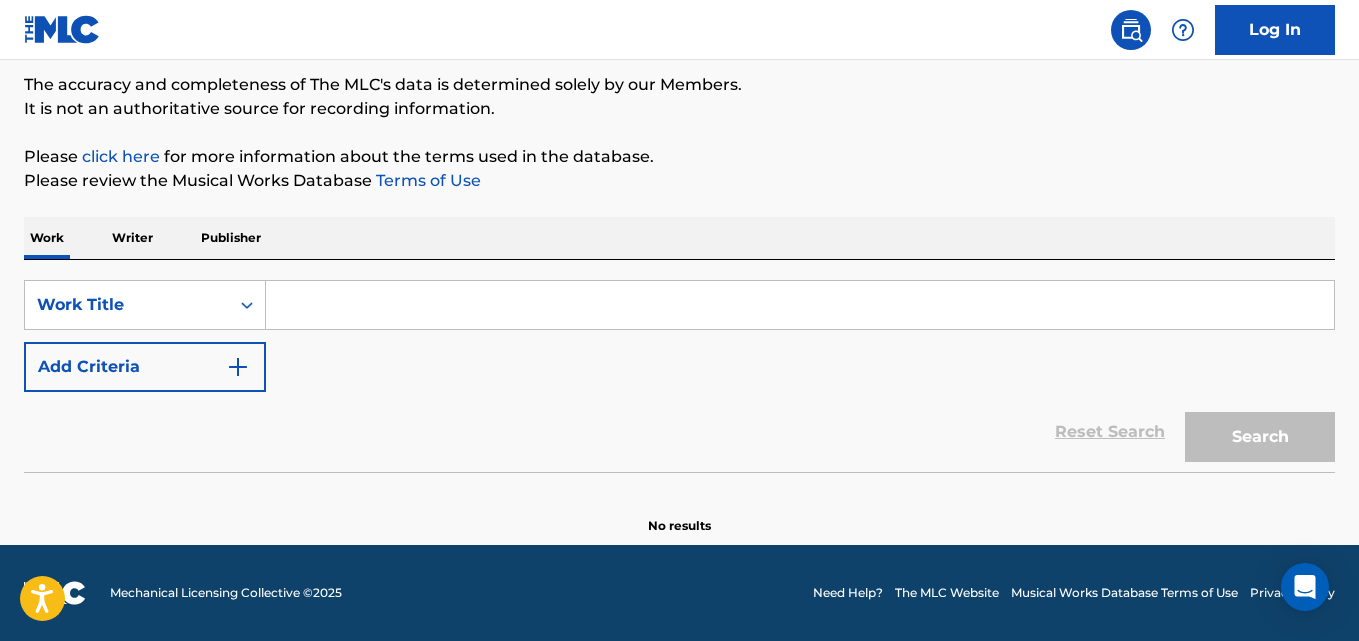 scroll, scrollTop: 165, scrollLeft: 0, axis: vertical 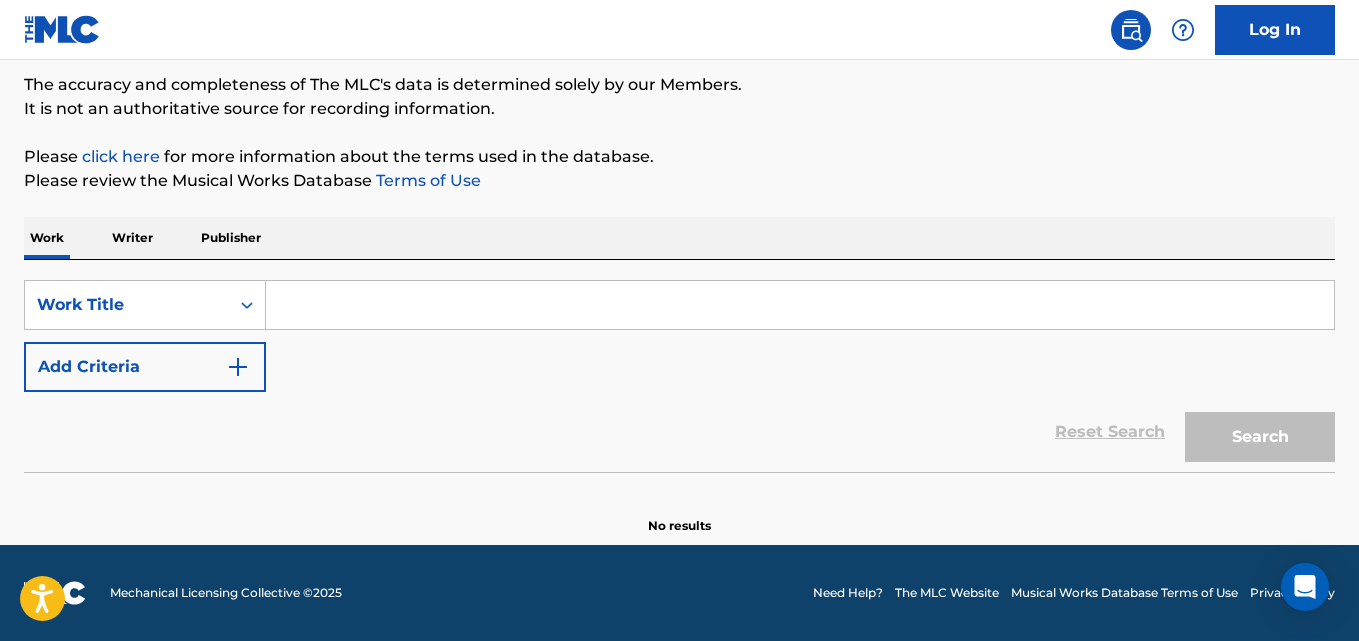 click at bounding box center (679, 477) 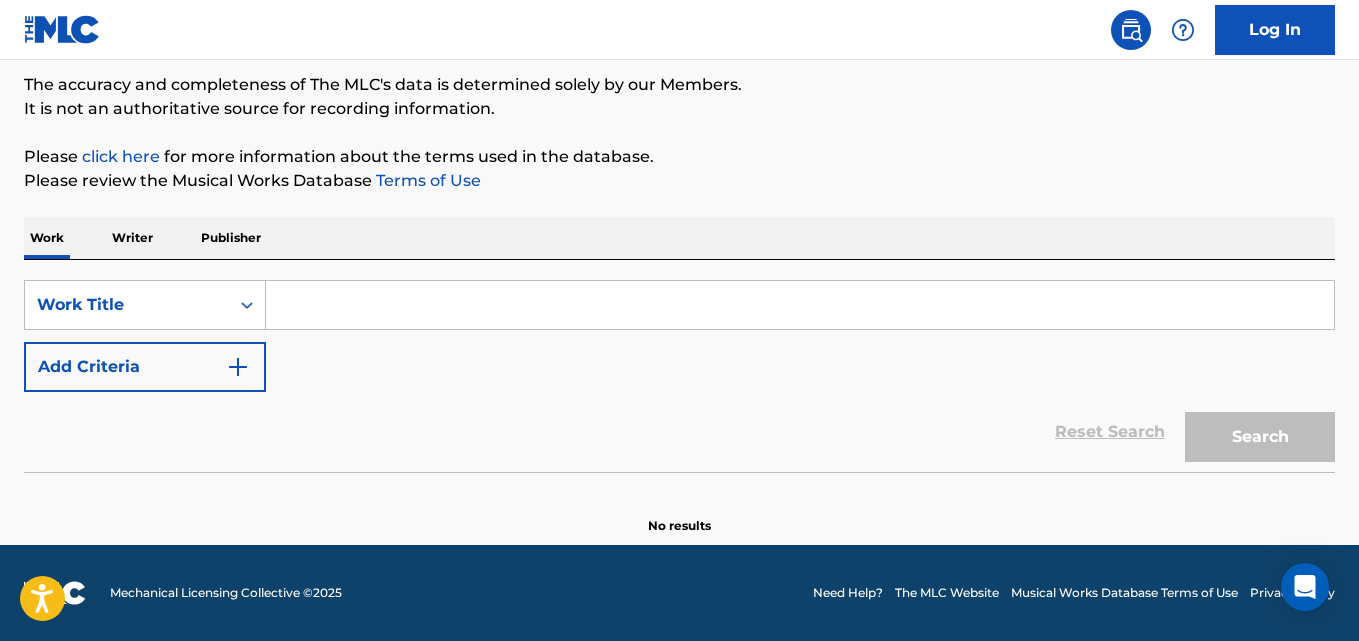 click on "Reset Search Search" at bounding box center [679, 432] 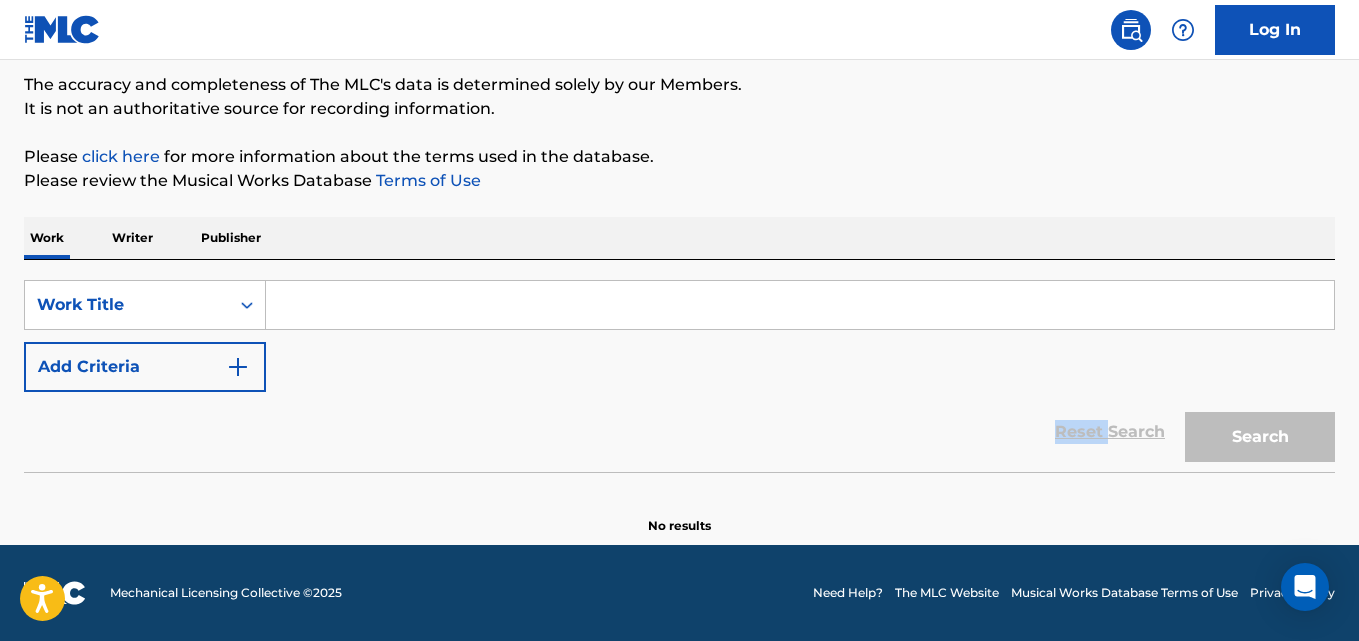 click on "Reset Search Search" at bounding box center [679, 432] 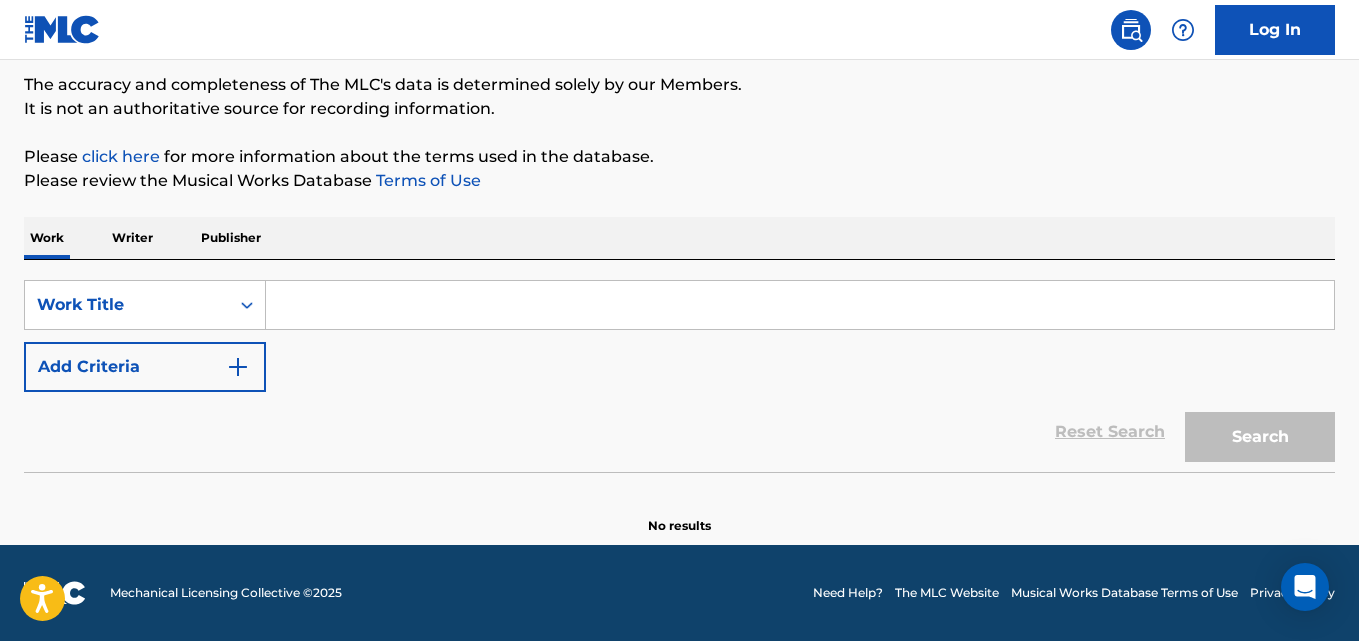 click on "Reset Search Search" at bounding box center [679, 432] 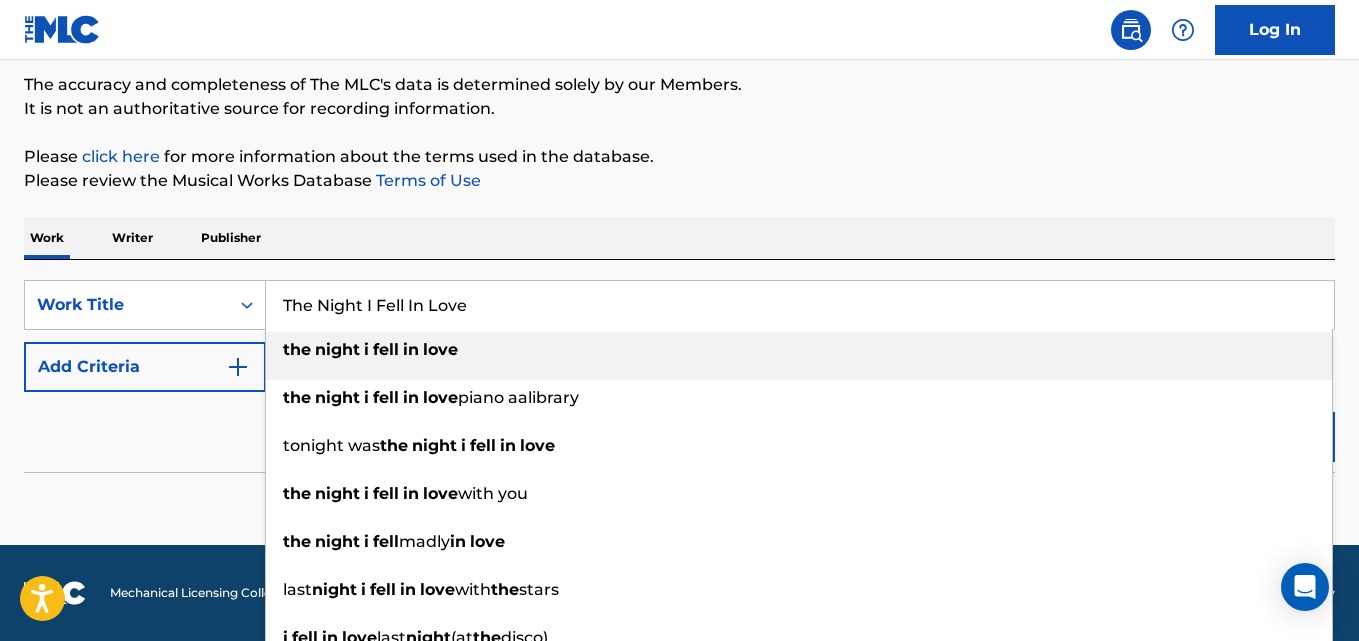 click on "Reset Search Search" at bounding box center (679, 432) 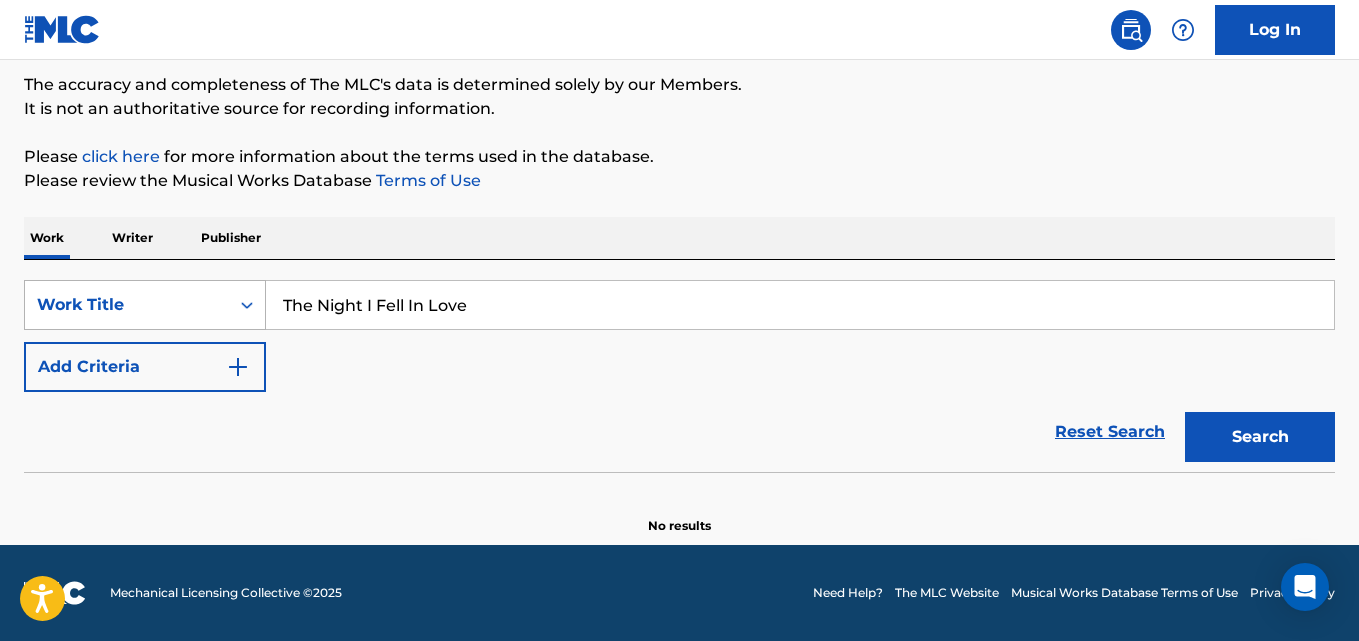 drag, startPoint x: 546, startPoint y: 313, endPoint x: 162, endPoint y: 307, distance: 384.04688 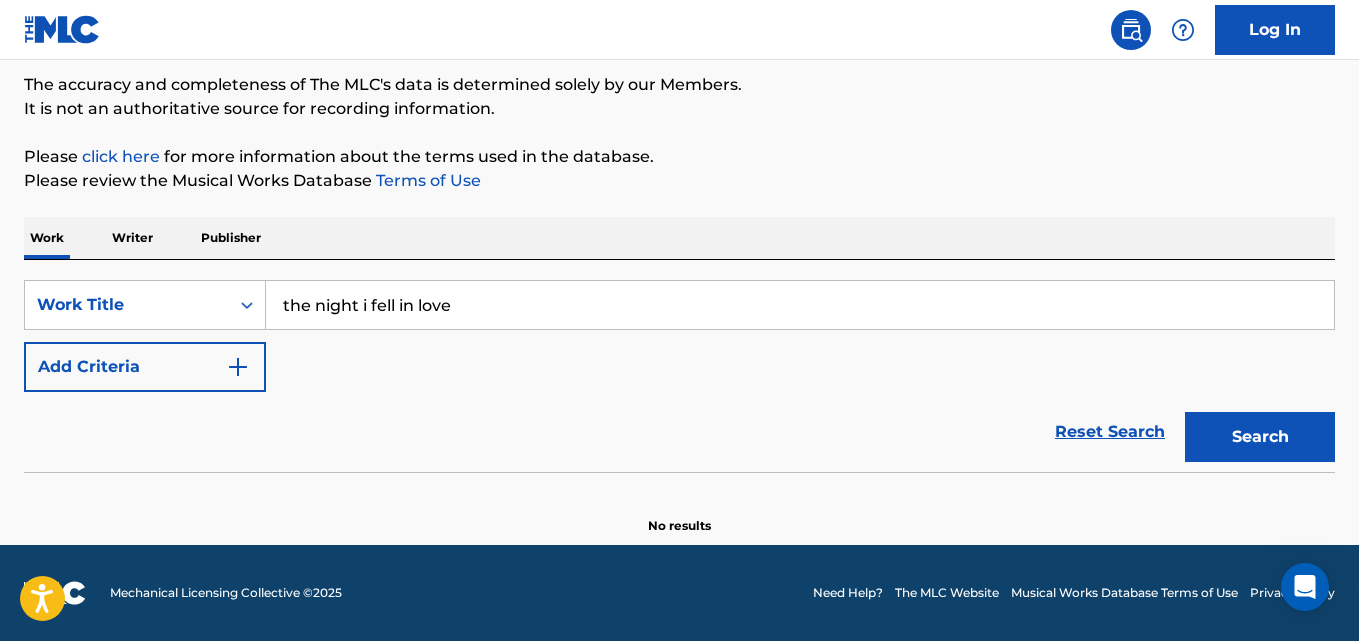 click on "Add Criteria" at bounding box center [145, 367] 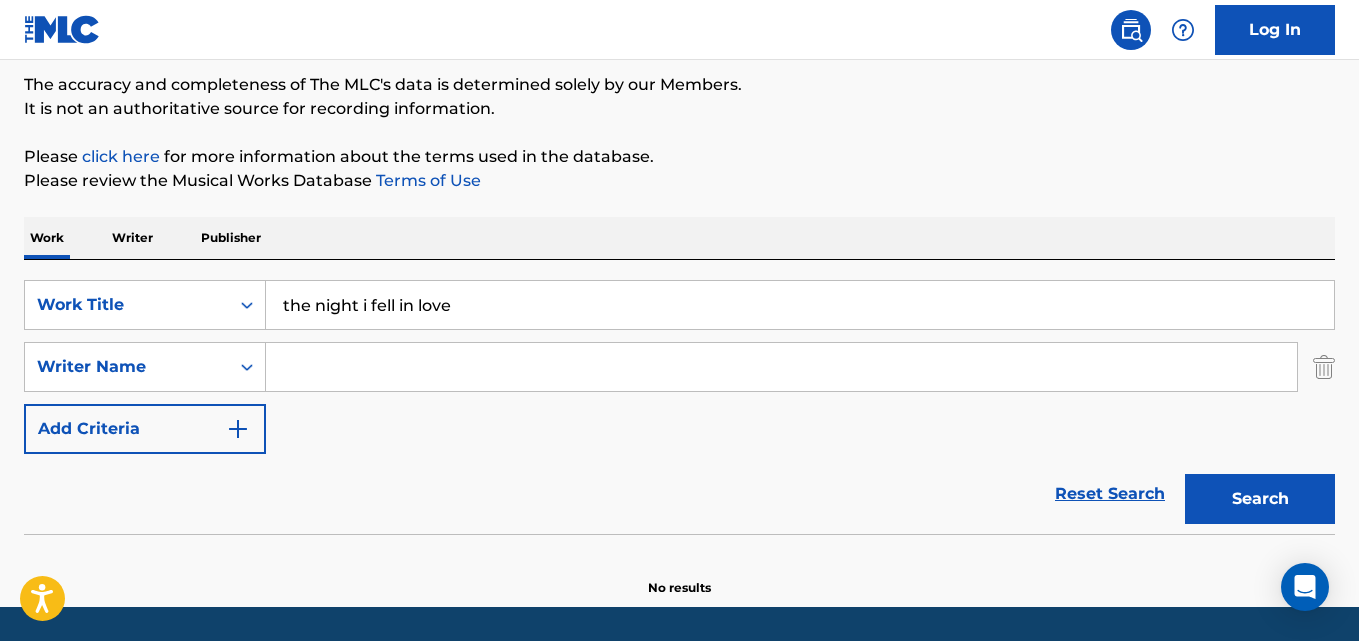 click at bounding box center (781, 367) 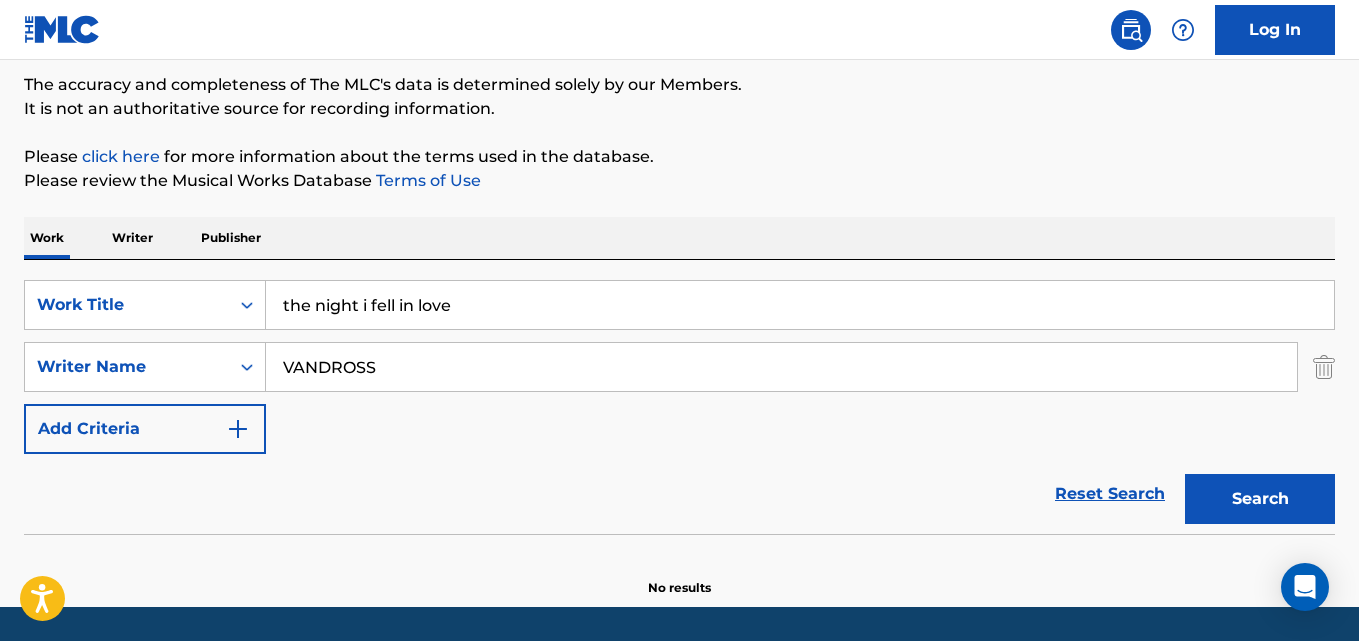 type on "VANDROSS" 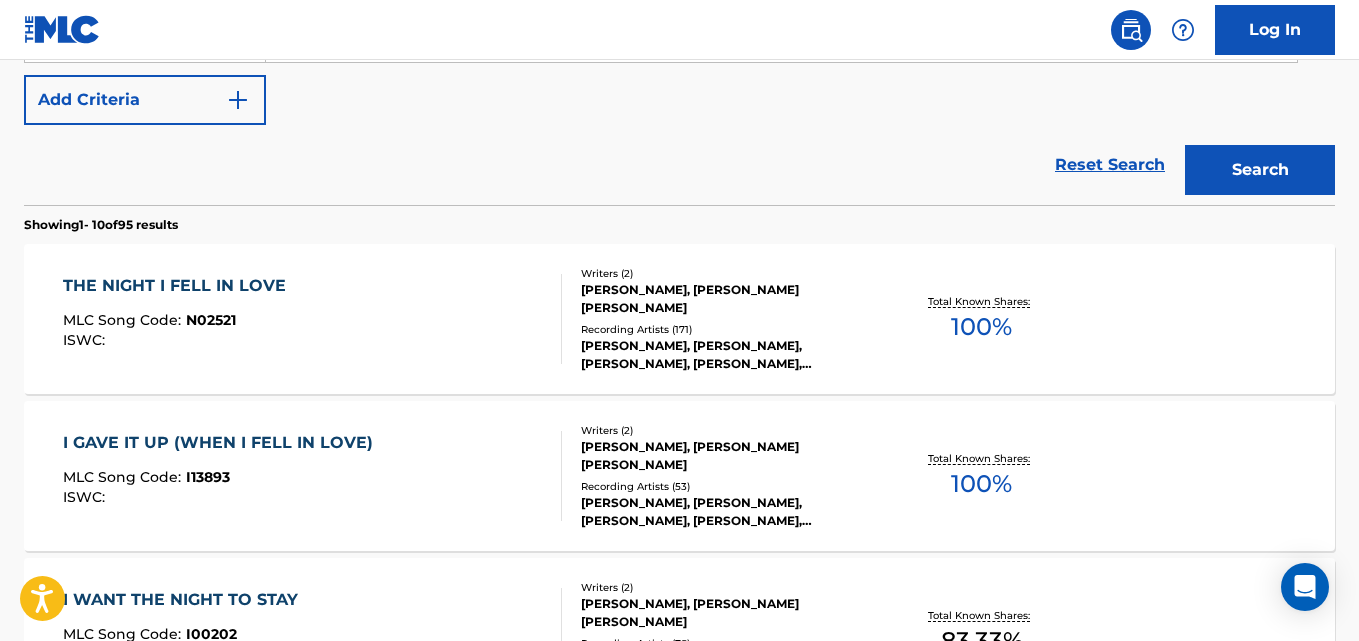 scroll, scrollTop: 498, scrollLeft: 0, axis: vertical 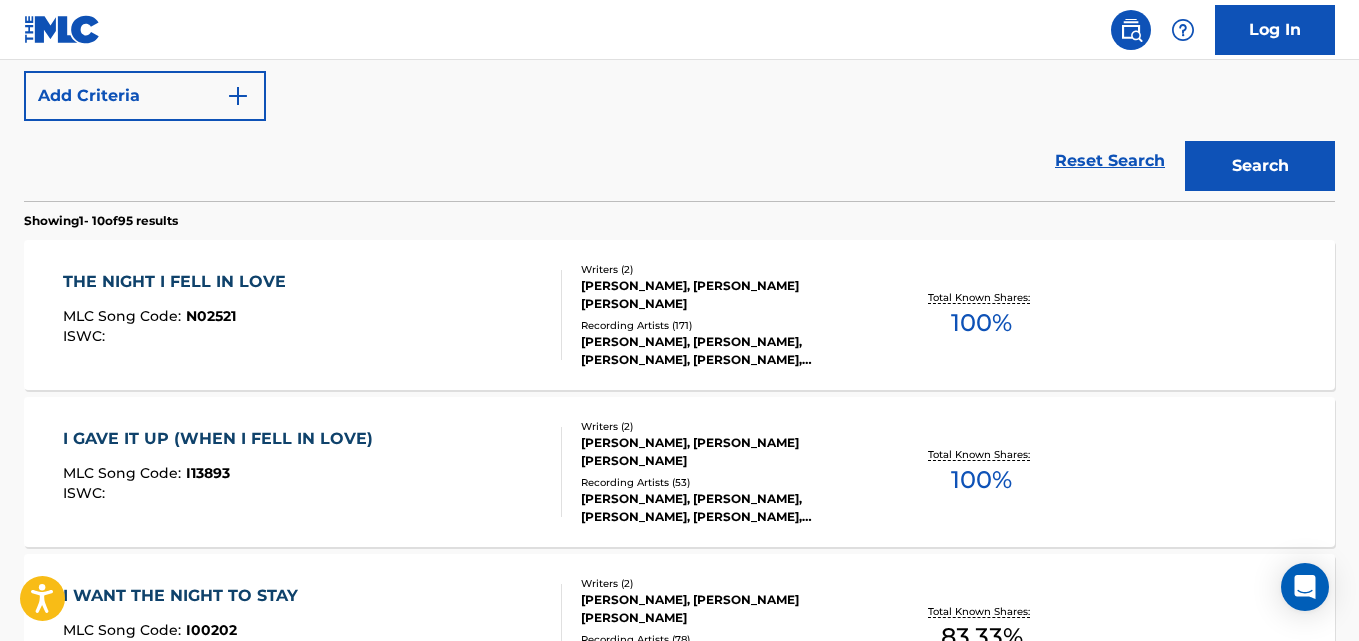 click on "THE NIGHT I FELL IN LOVE MLC Song Code : N02521 ISWC :" at bounding box center [179, 315] 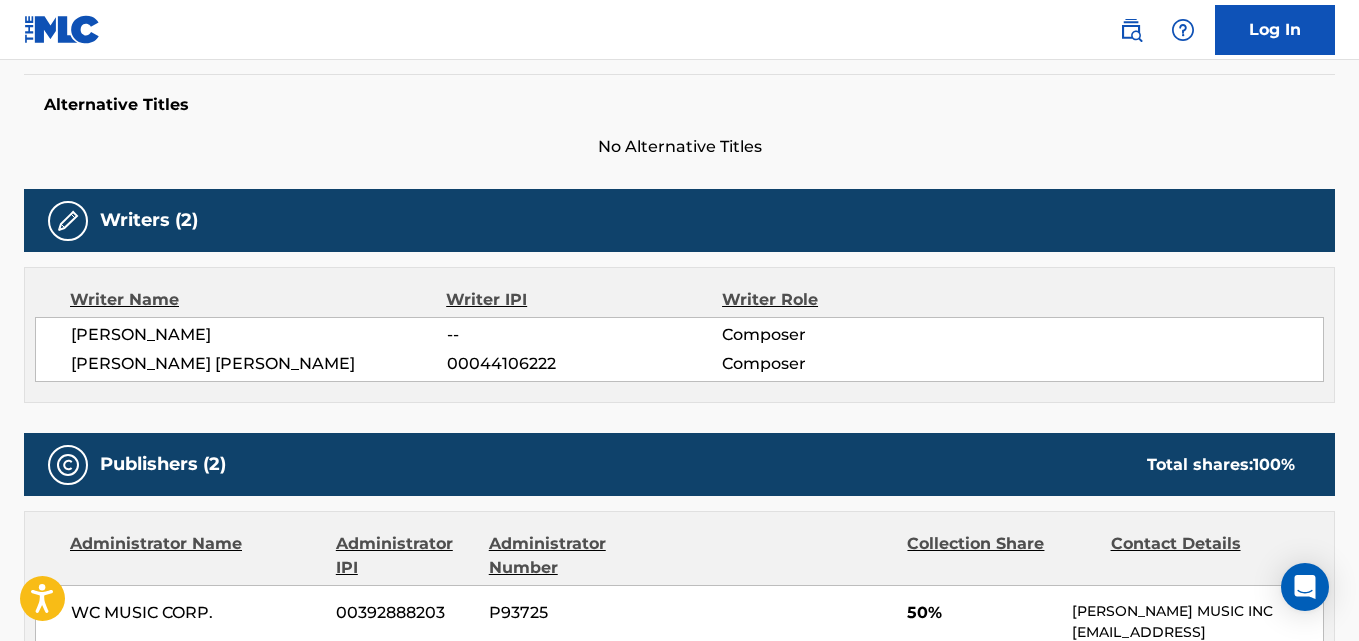 scroll, scrollTop: 834, scrollLeft: 0, axis: vertical 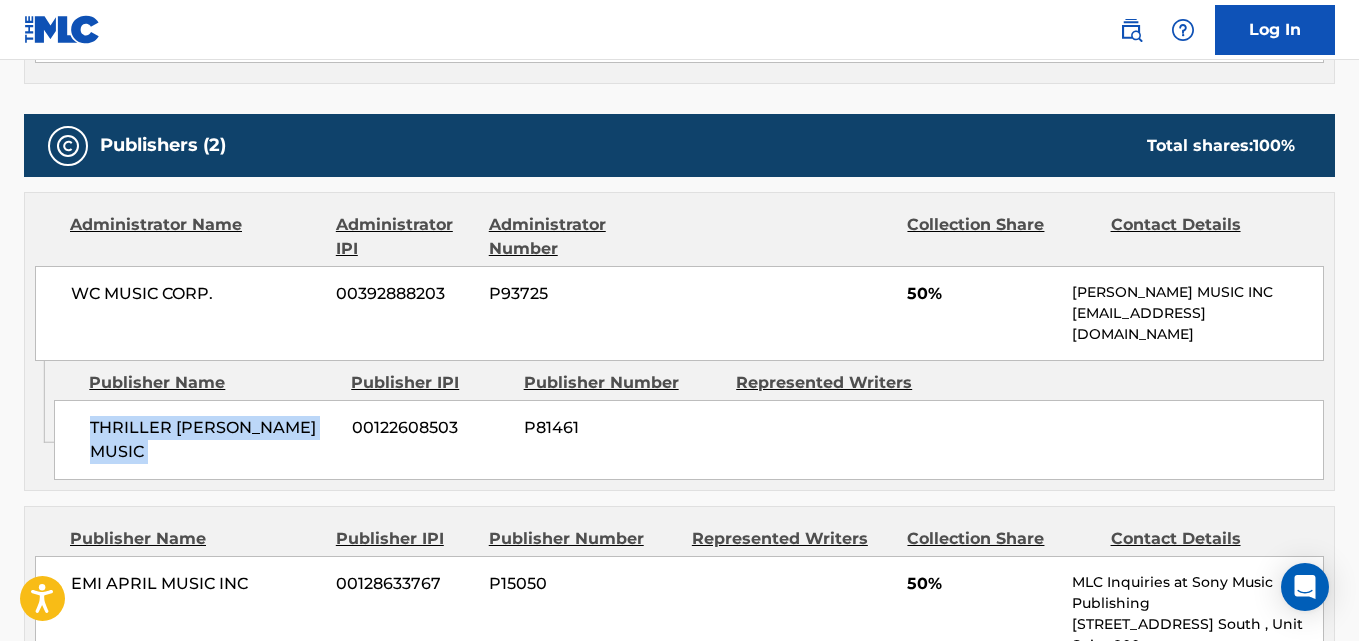 drag, startPoint x: 88, startPoint y: 438, endPoint x: 346, endPoint y: 435, distance: 258.01746 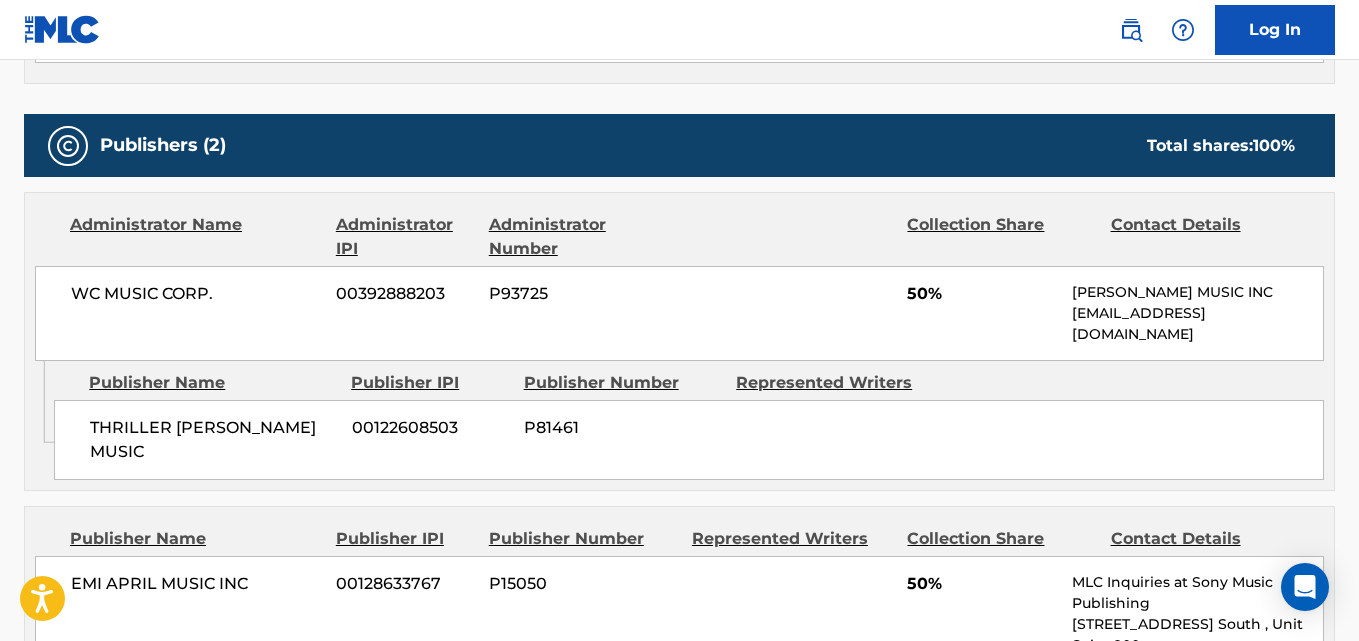 click on "50%" at bounding box center [982, 294] 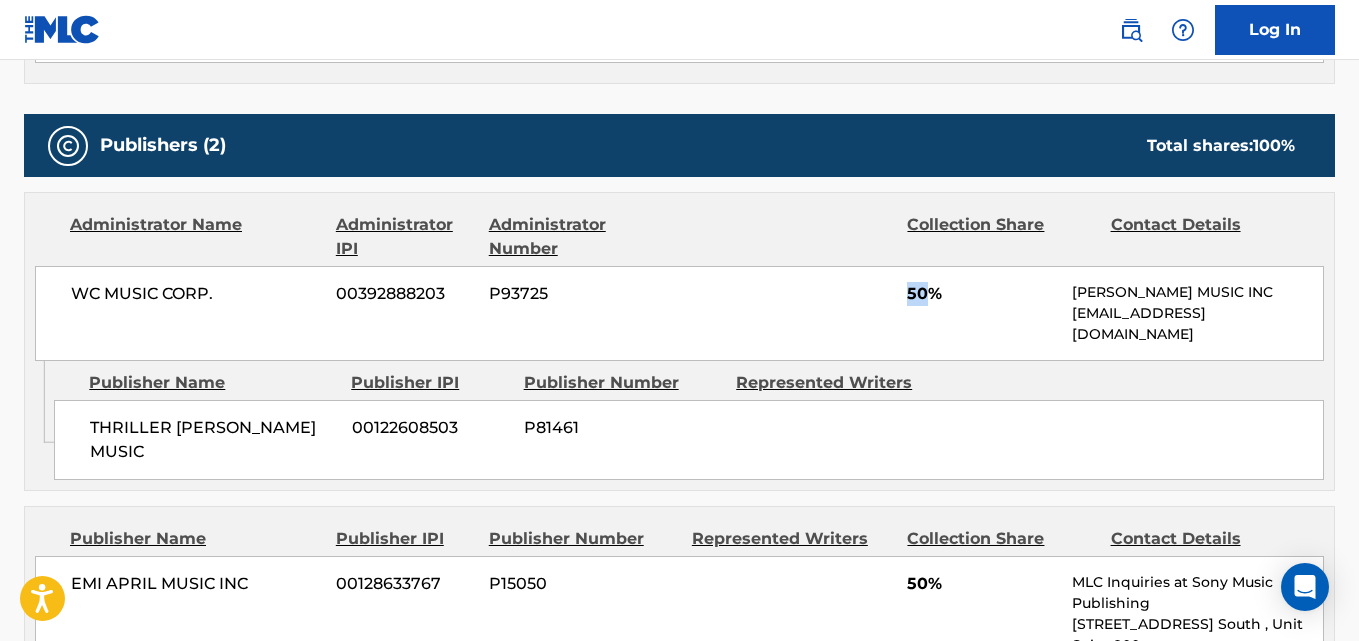 click on "50%" at bounding box center (982, 294) 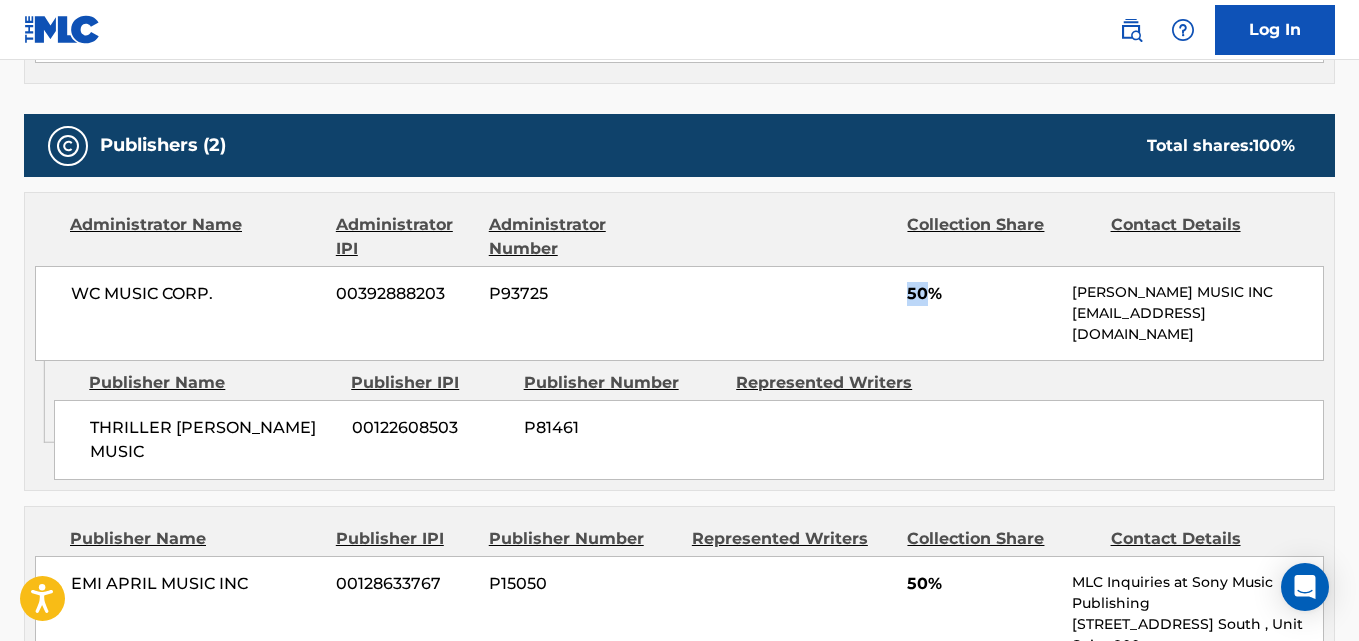 scroll, scrollTop: 1167, scrollLeft: 0, axis: vertical 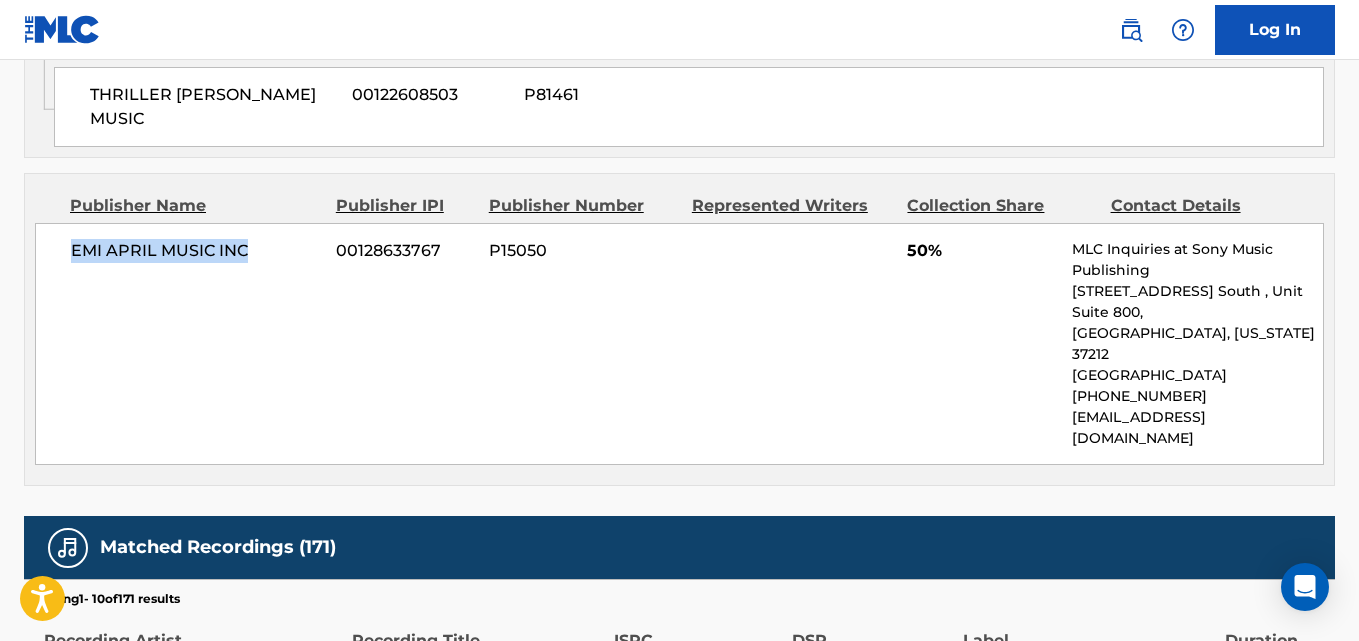 drag, startPoint x: 71, startPoint y: 226, endPoint x: 249, endPoint y: 225, distance: 178.0028 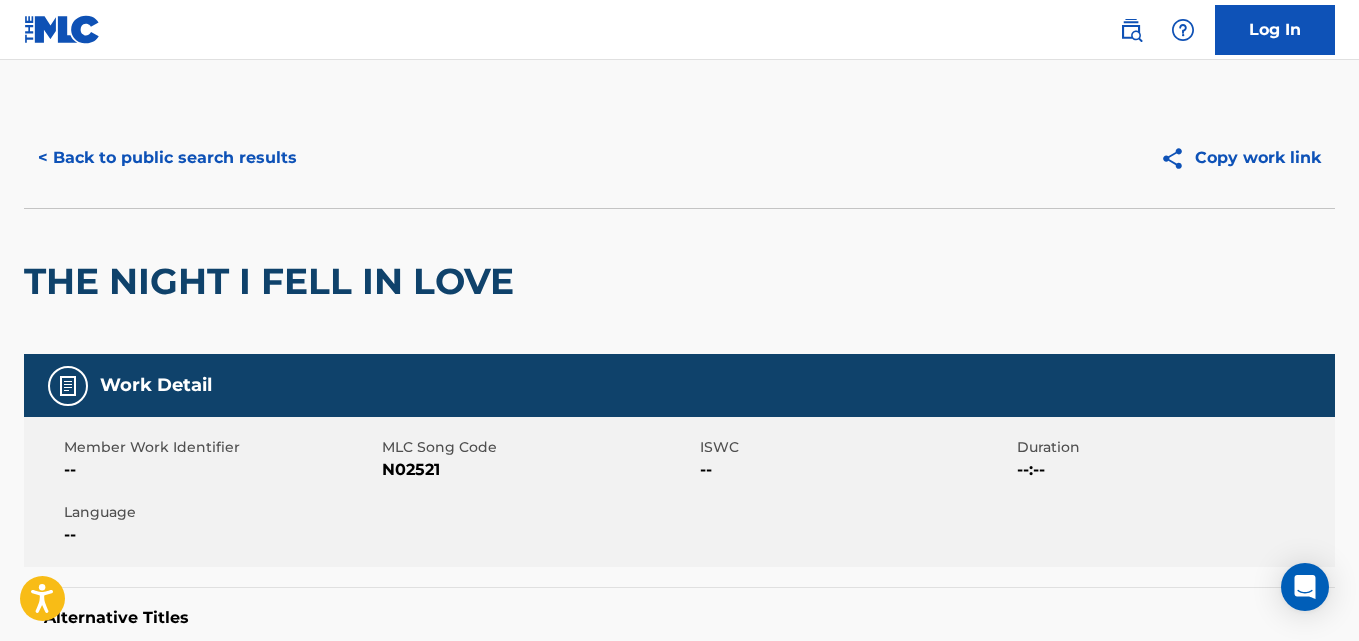scroll, scrollTop: 0, scrollLeft: 0, axis: both 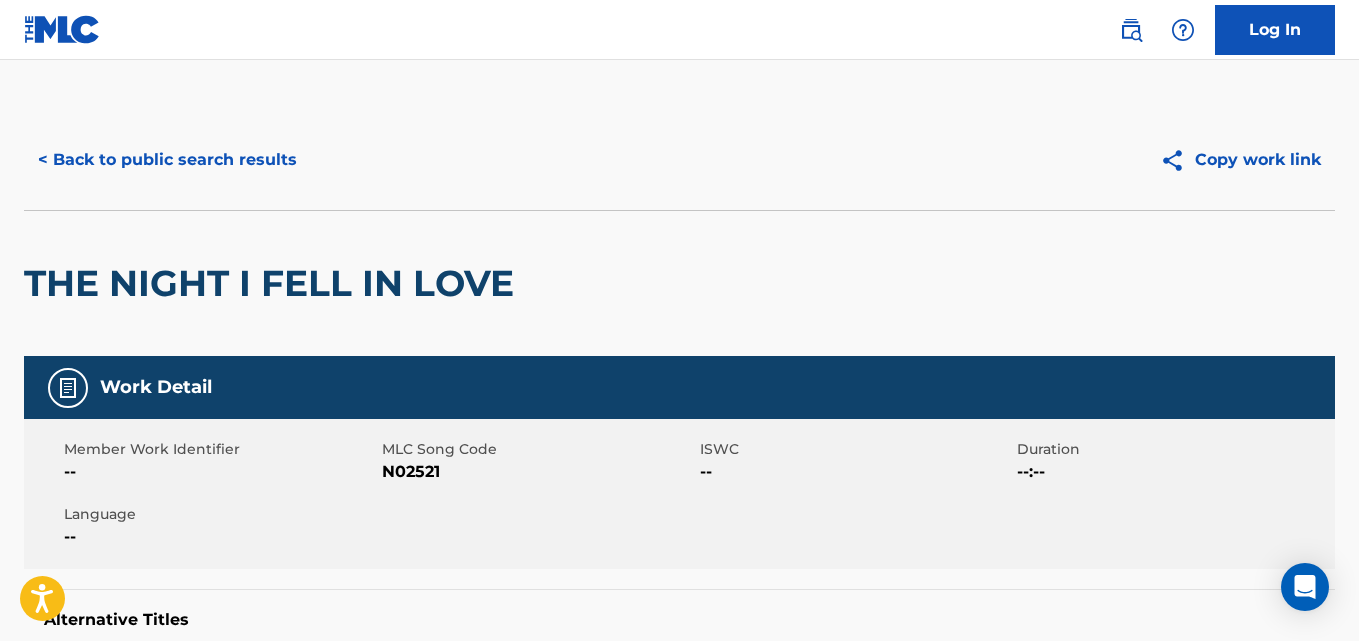 click on "< Back to public search results Copy work link" at bounding box center [679, 160] 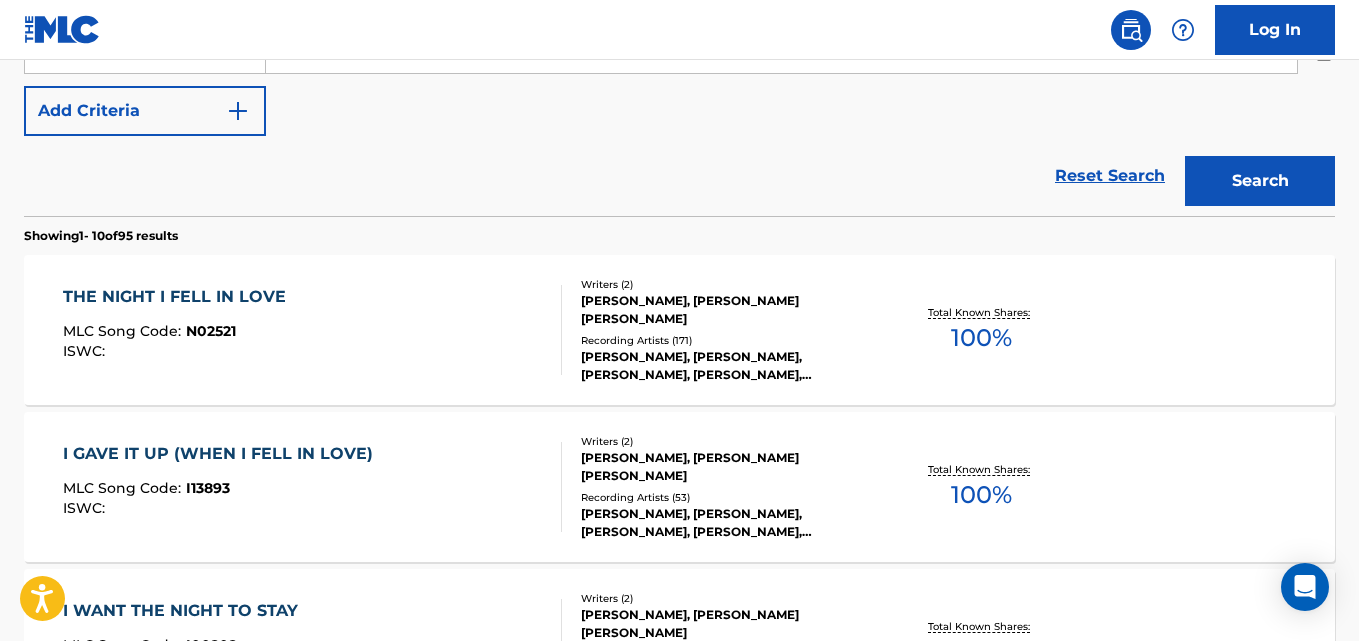 scroll, scrollTop: 112, scrollLeft: 0, axis: vertical 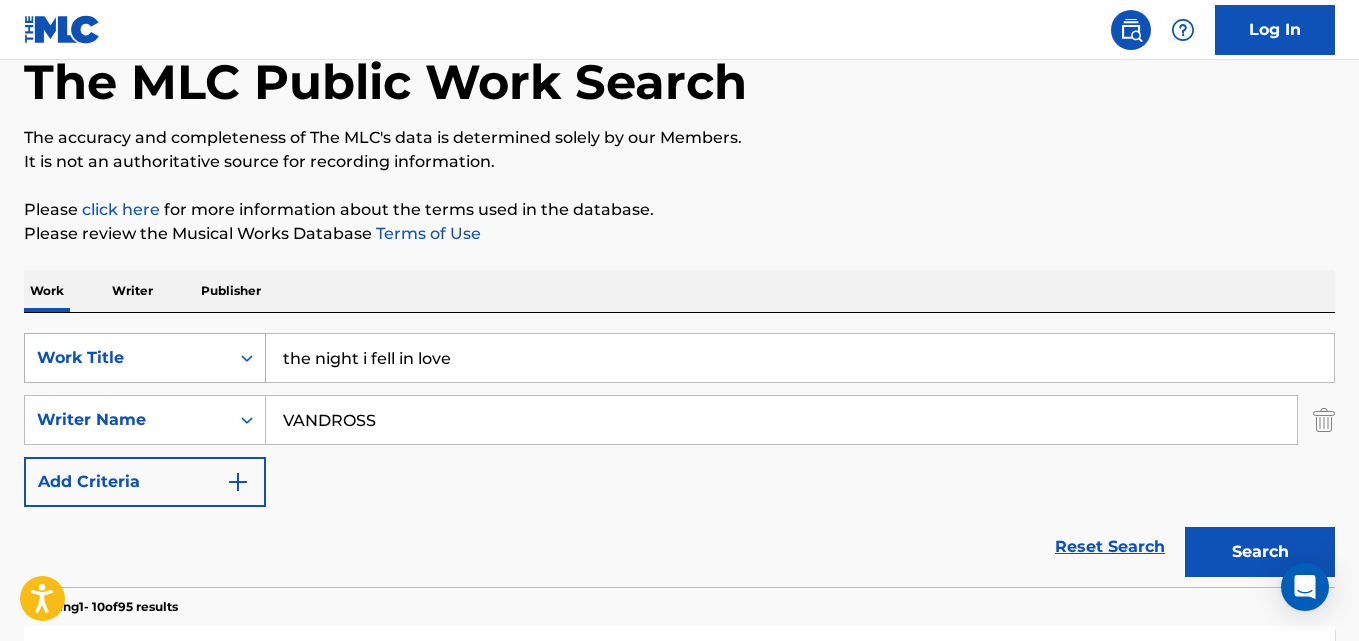 drag, startPoint x: 348, startPoint y: 368, endPoint x: 147, endPoint y: 375, distance: 201.12186 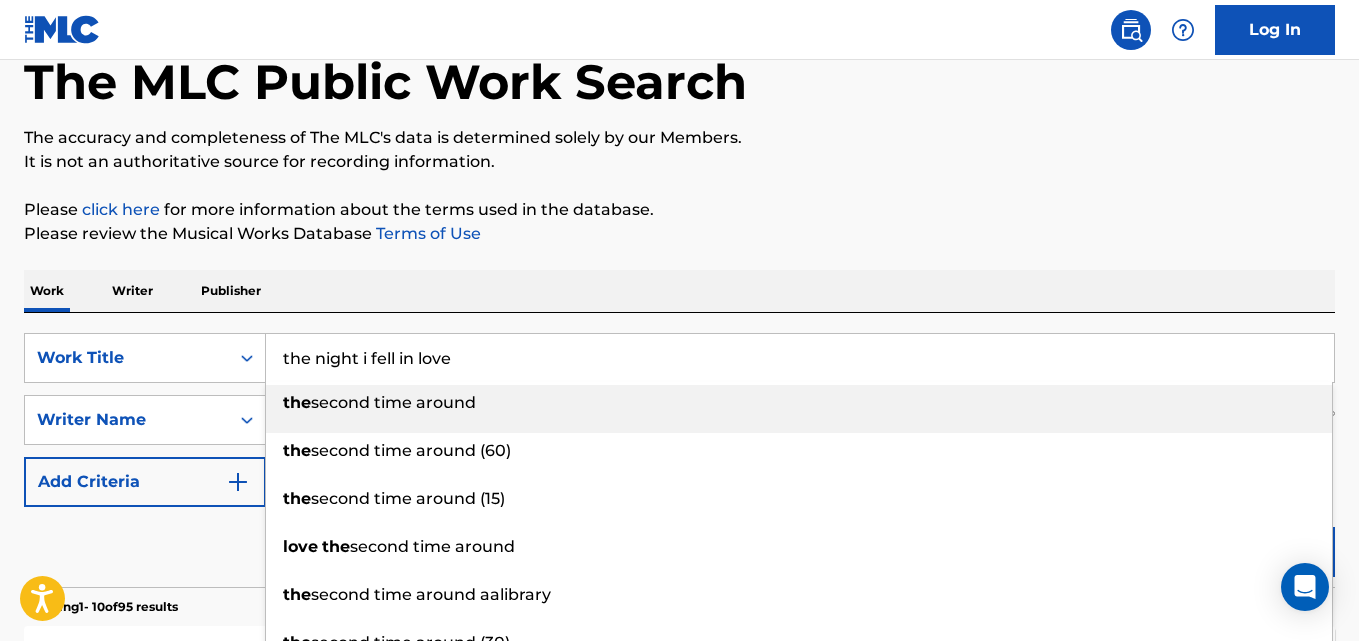 click on "SearchWithCriteria7da90817-cb83-458c-a482-16a0a8ae3845 Work Title the night i fell in love the  second time around the  second time around (60) the  second time around (15) love   the  second time around the  second time around aalibrary the  second time around (30) feels like  the  second time around loving you  the  second time around the  second time around (no vox) the  second time around (no ld) SearchWithCriteria0cec72f3-b852-4d7c-ba78-a4769d3b655b Writer Name [PERSON_NAME] Add Criteria Reset Search Search" at bounding box center (679, 450) 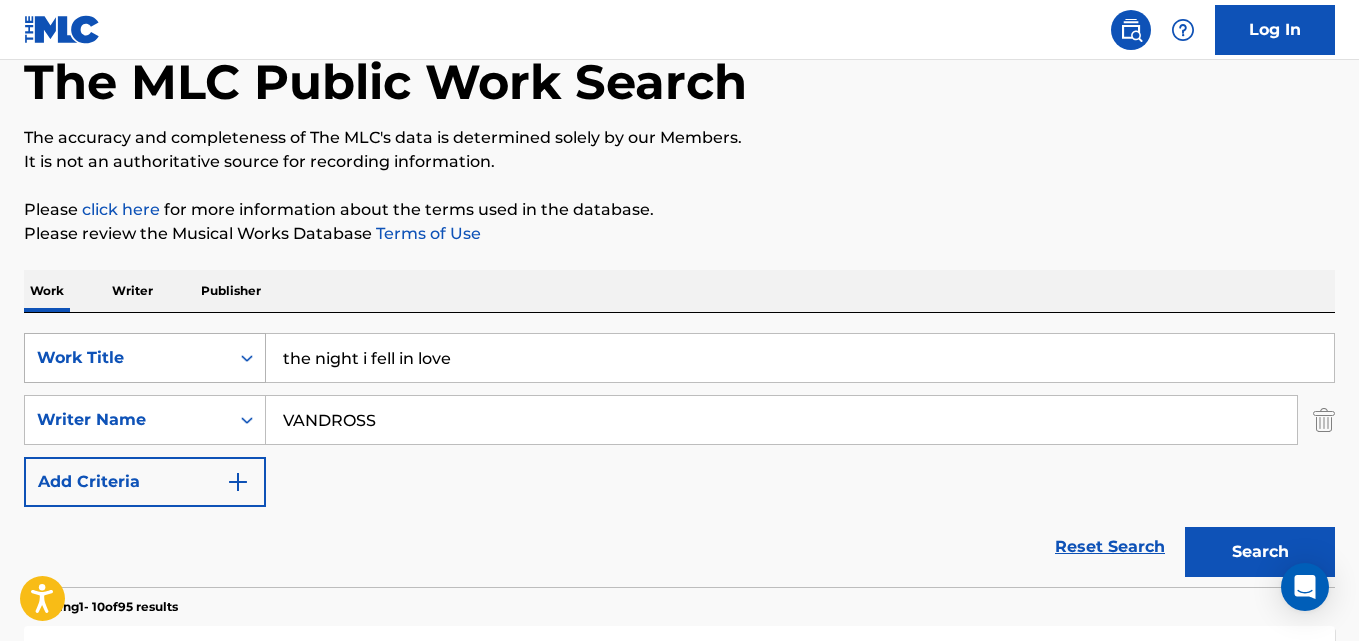 drag, startPoint x: 485, startPoint y: 356, endPoint x: 198, endPoint y: 371, distance: 287.39172 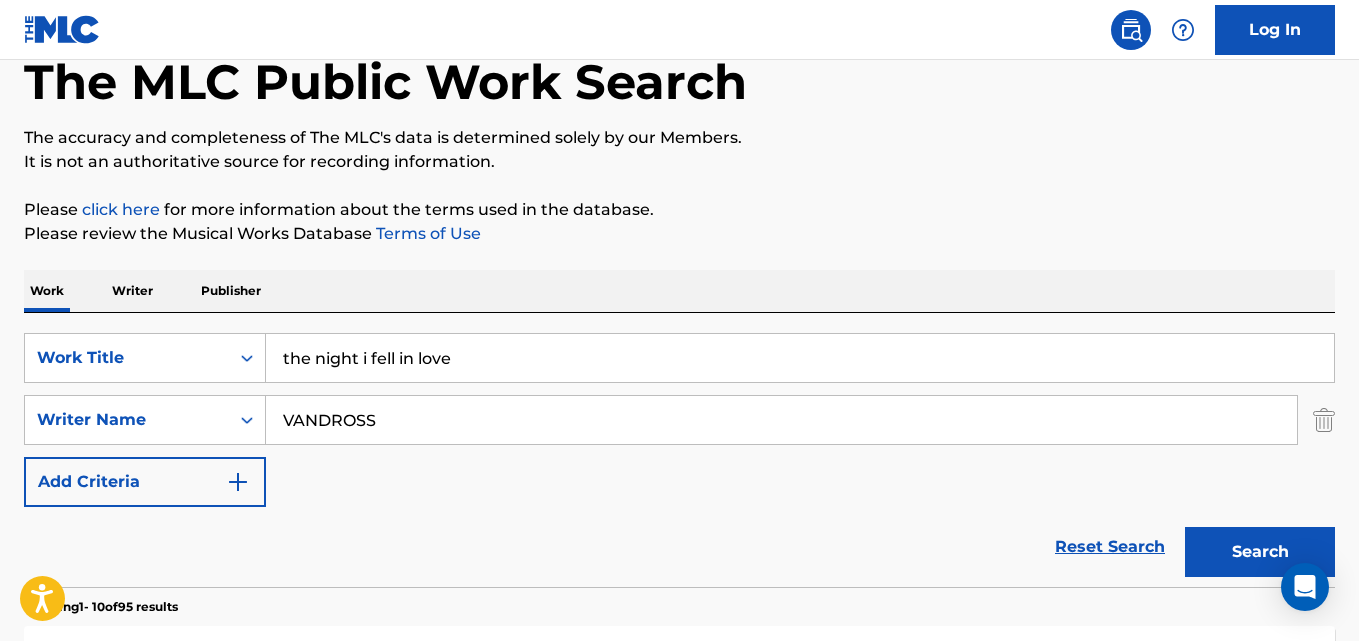 click on "Work Writer Publisher" at bounding box center [679, 291] 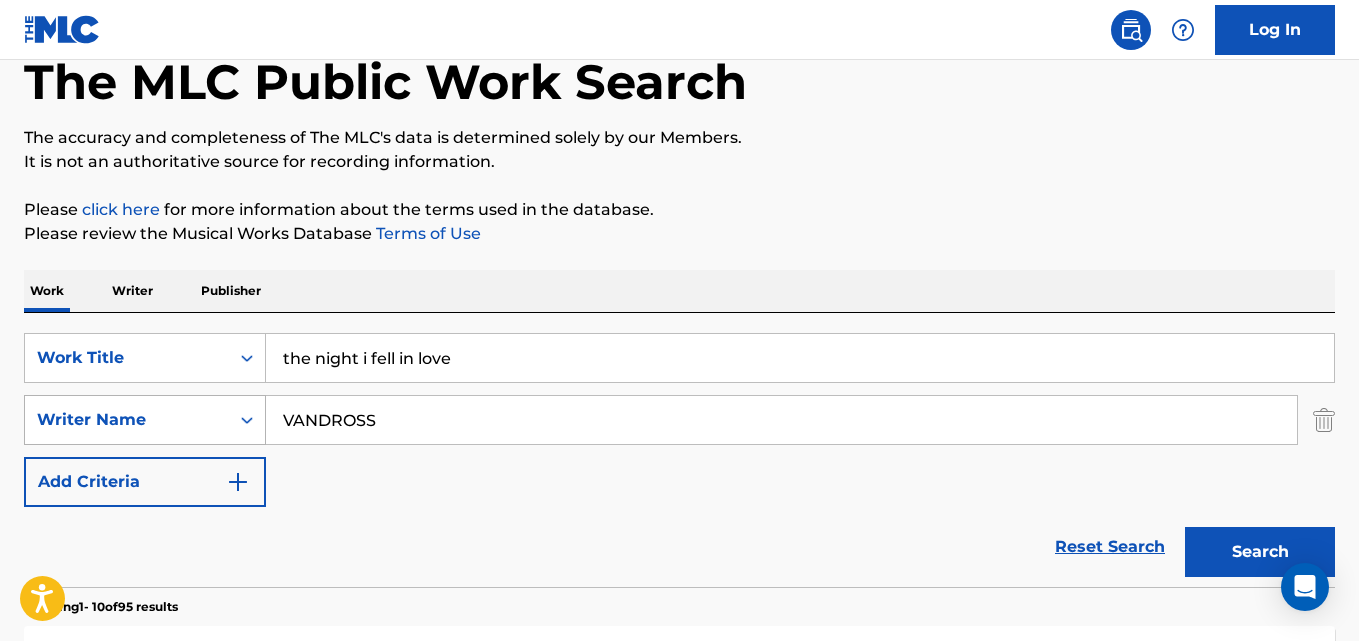 paste on "The Second Time Around" 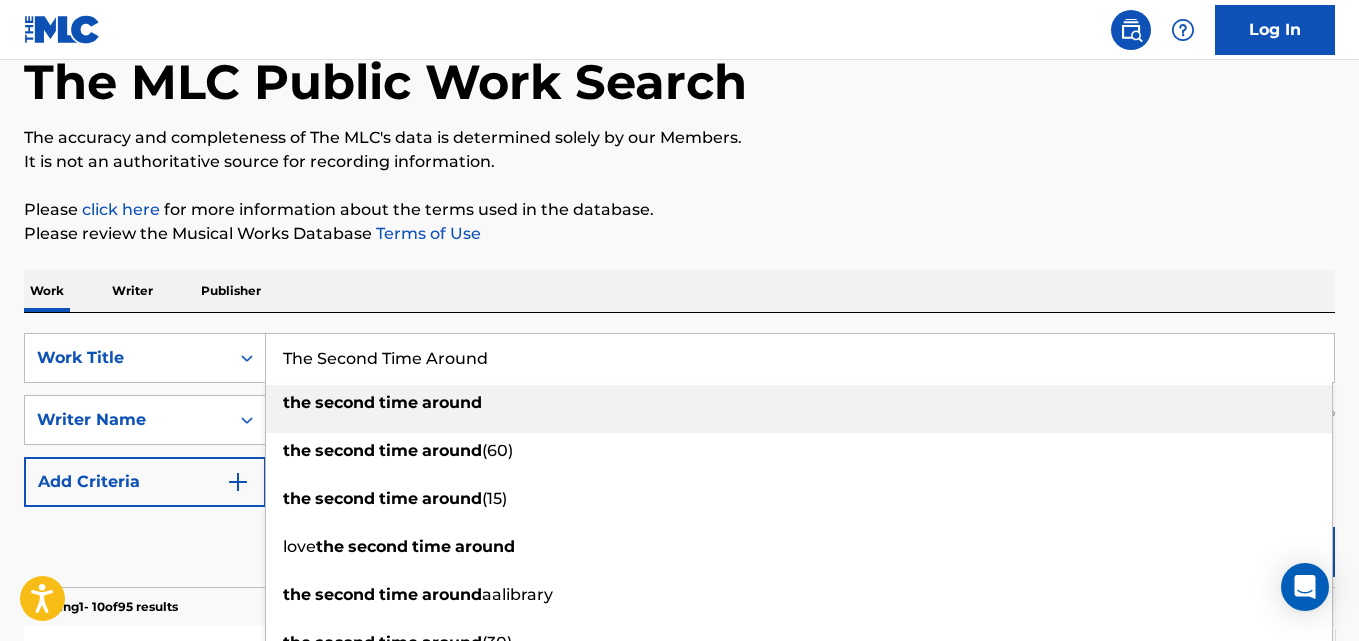 click on "the   second   time   around" at bounding box center [799, 403] 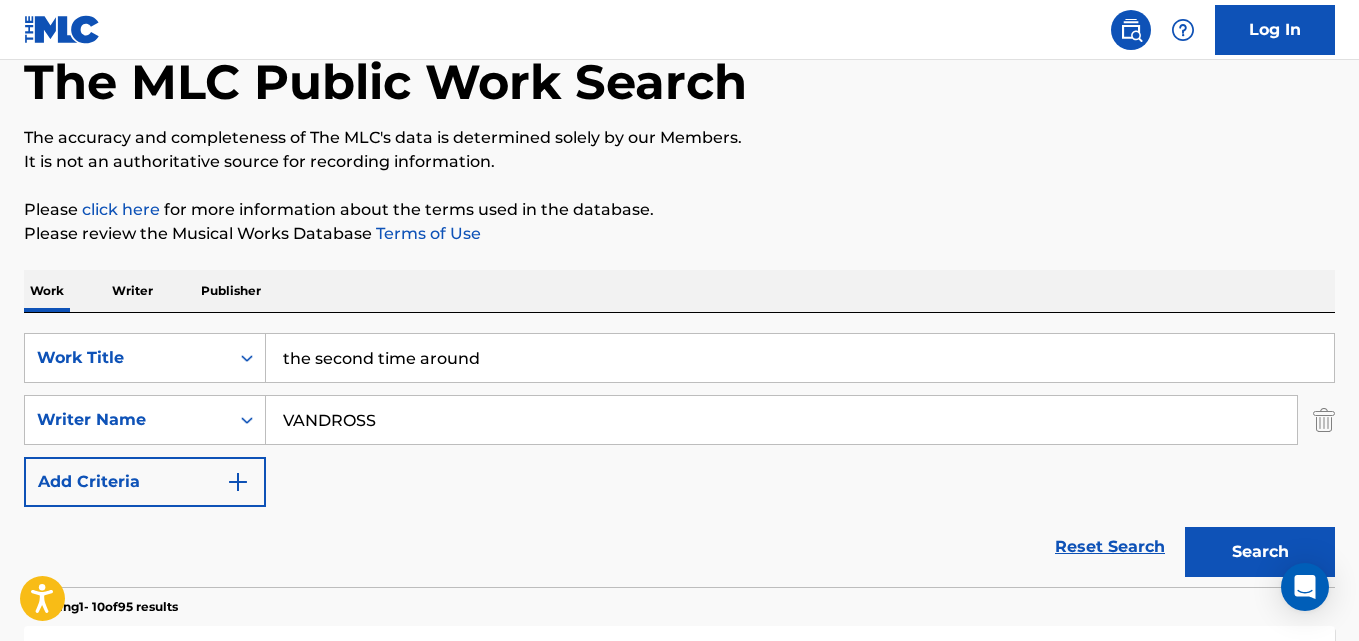 click on "Search" at bounding box center [1260, 552] 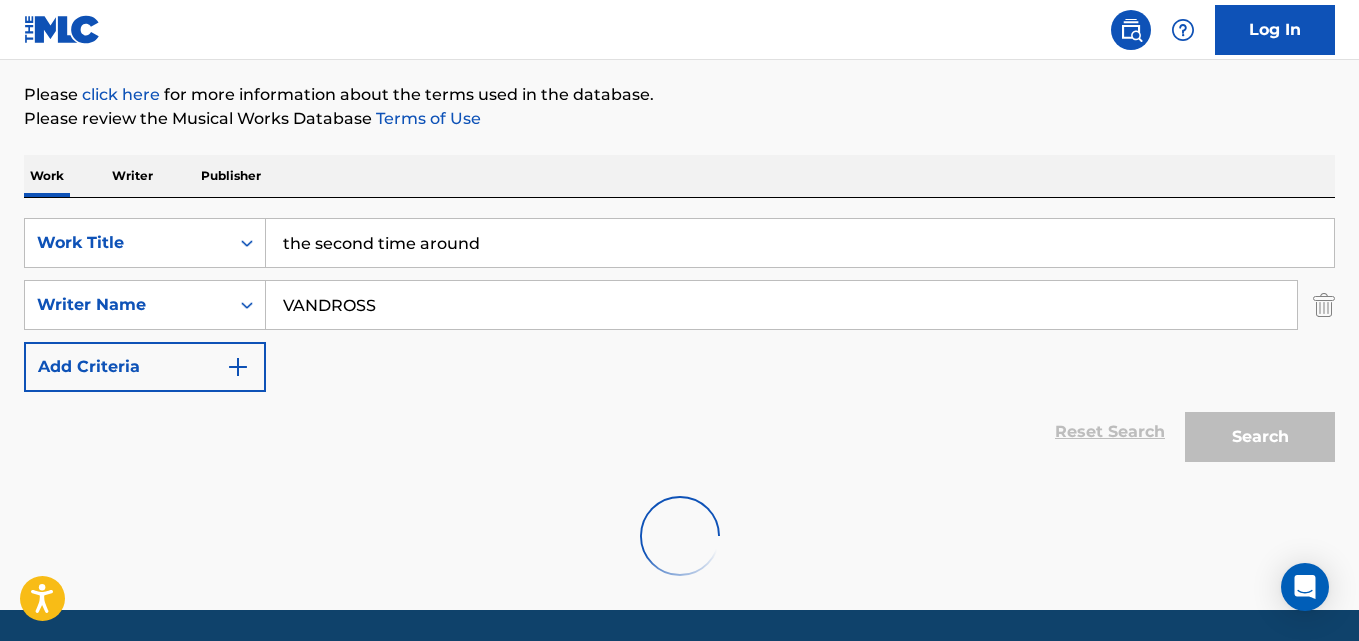 scroll, scrollTop: 292, scrollLeft: 0, axis: vertical 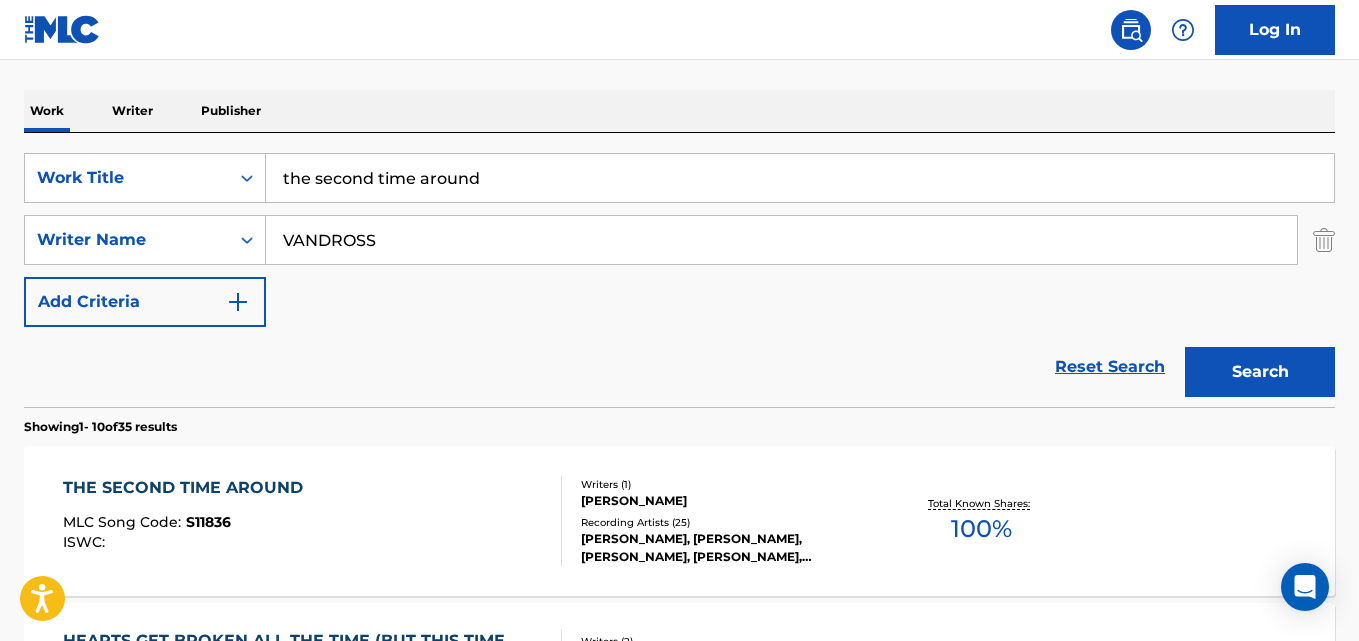 click on "Reset Search Search" at bounding box center [679, 367] 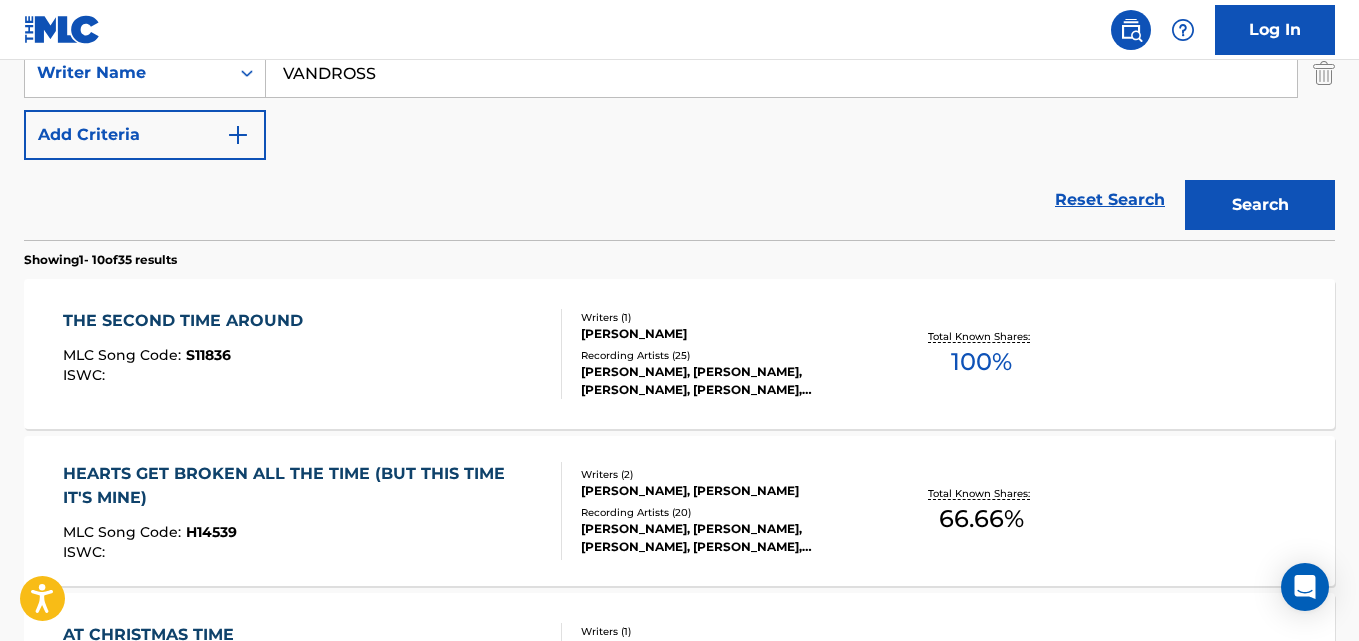 click on "THE SECOND TIME AROUND MLC Song Code : S11836 ISWC :" at bounding box center [188, 354] 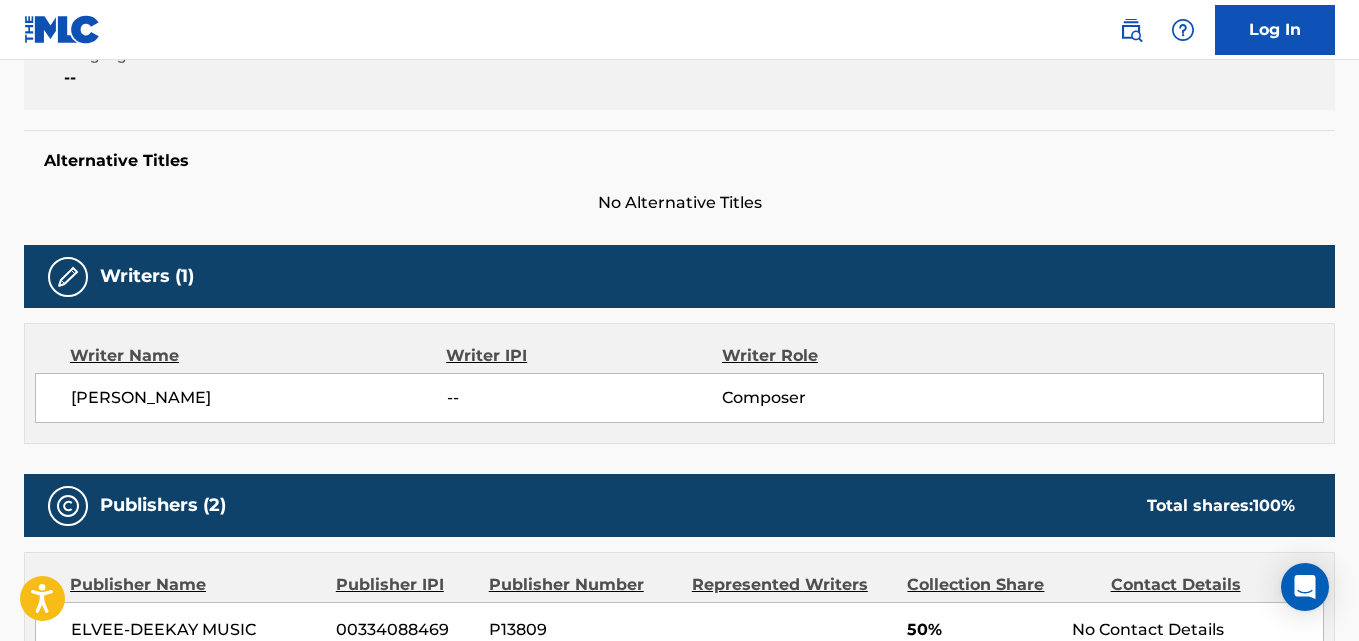 scroll, scrollTop: 0, scrollLeft: 0, axis: both 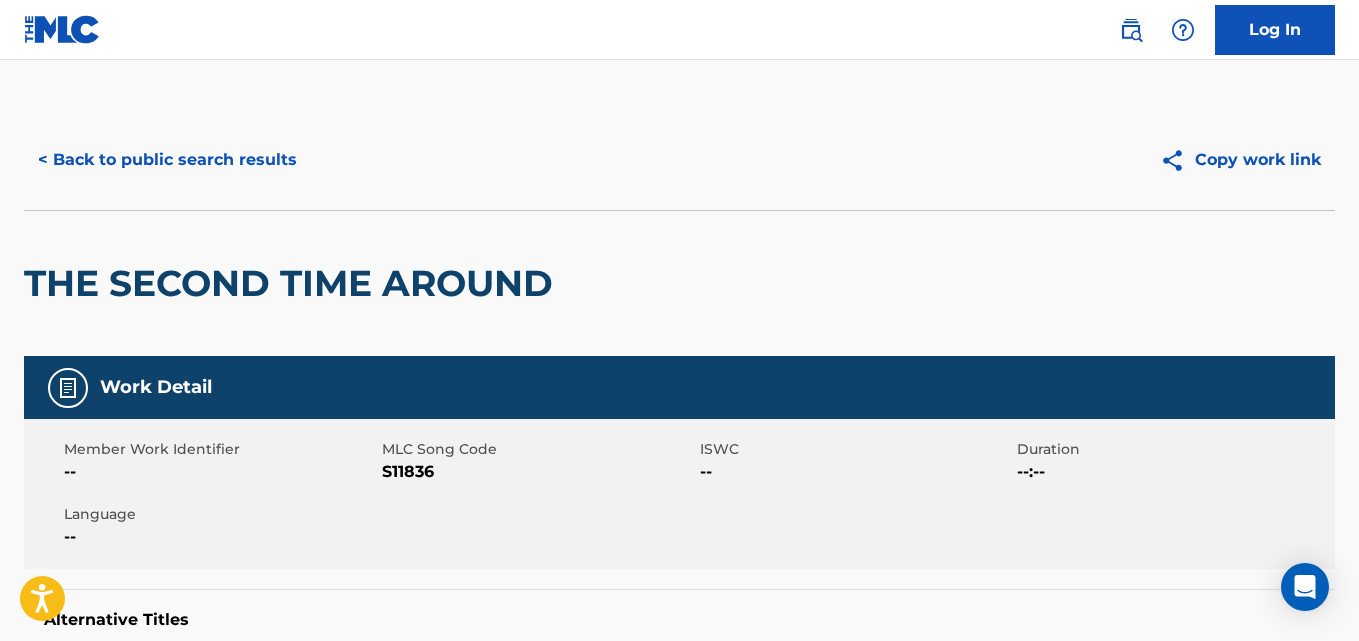 click on "< Back to public search results" at bounding box center [167, 160] 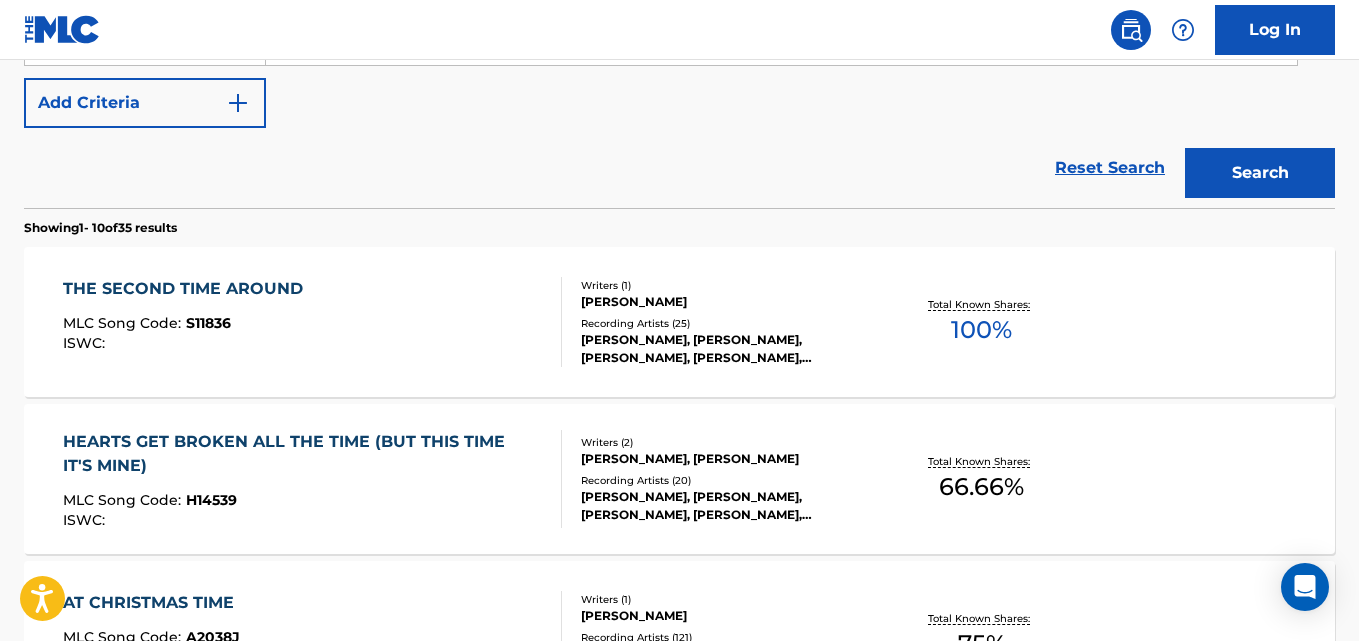 scroll, scrollTop: 406, scrollLeft: 0, axis: vertical 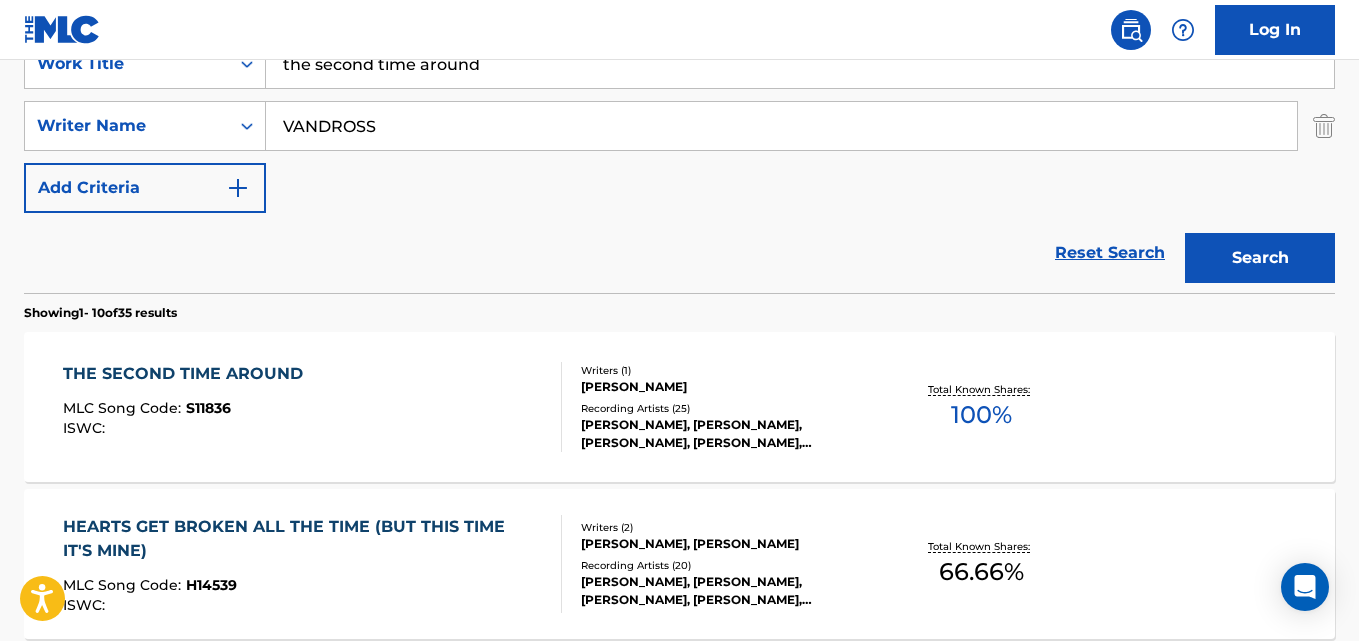 click on "THE SECOND TIME AROUND MLC Song Code : S11836 ISWC : Writers ( 1 ) [PERSON_NAME] Recording Artists ( 25 ) [PERSON_NAME], [PERSON_NAME], [PERSON_NAME], [PERSON_NAME], [PERSON_NAME] Total Known Shares: 100 %" at bounding box center [679, 407] 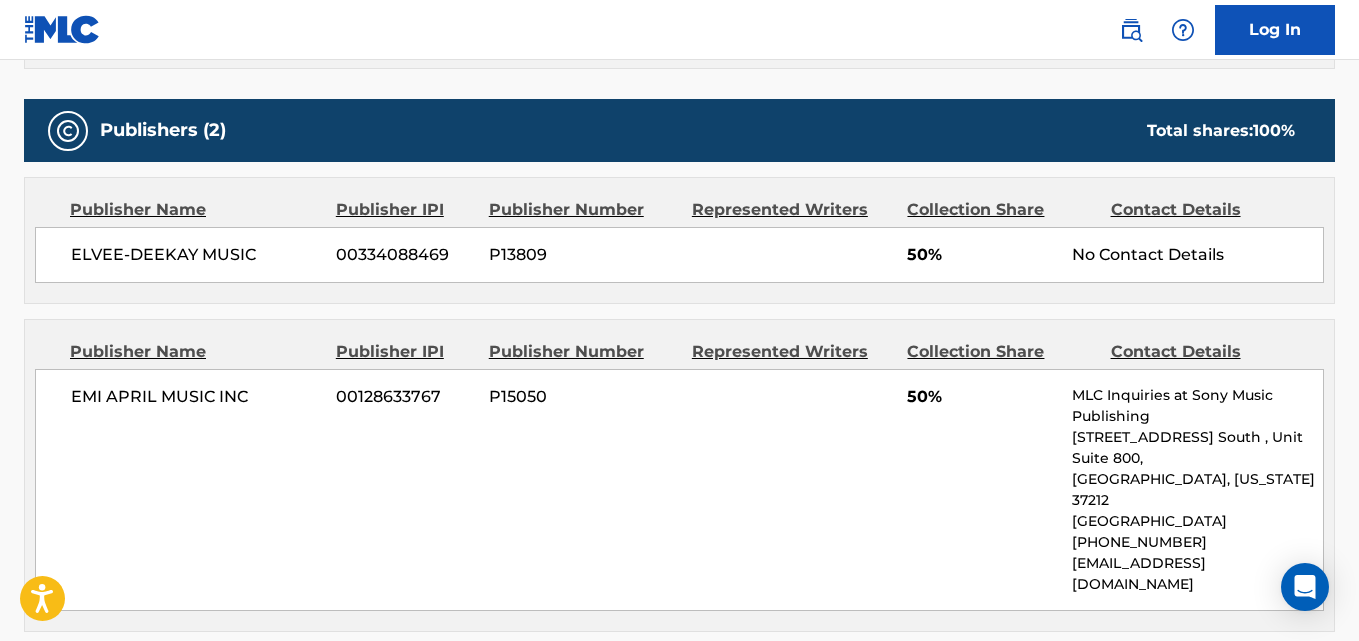 scroll, scrollTop: 667, scrollLeft: 0, axis: vertical 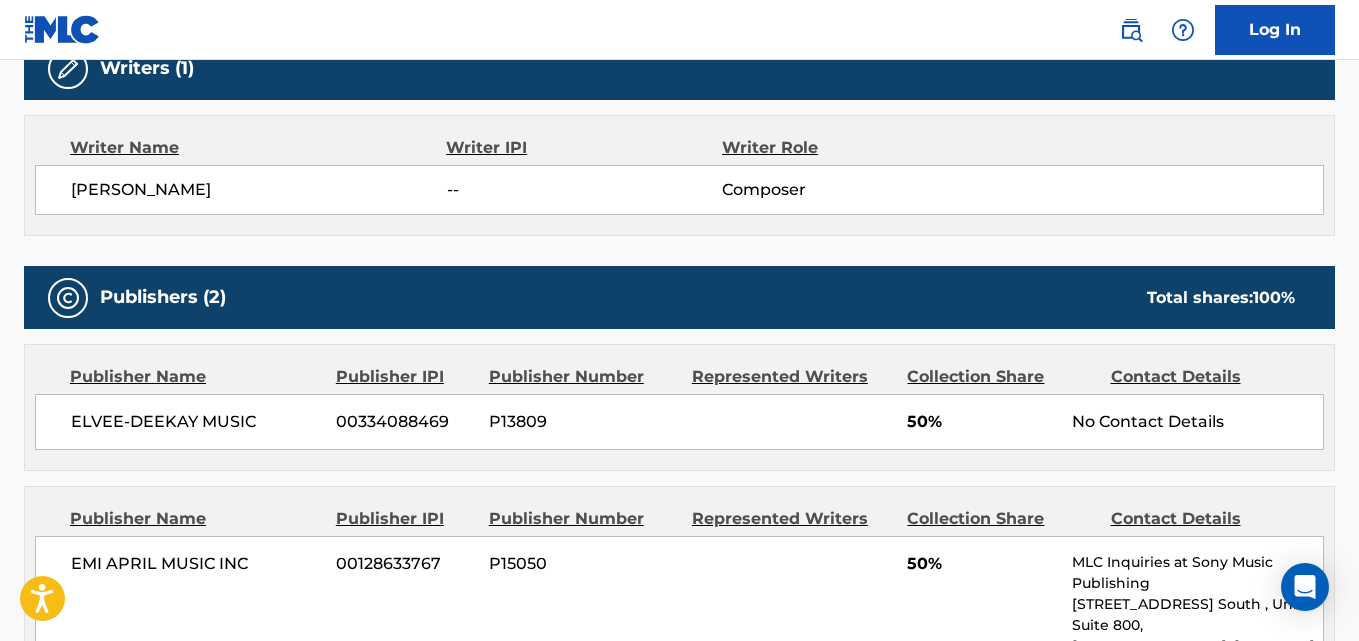 click on "[PERSON_NAME]" at bounding box center (259, 190) 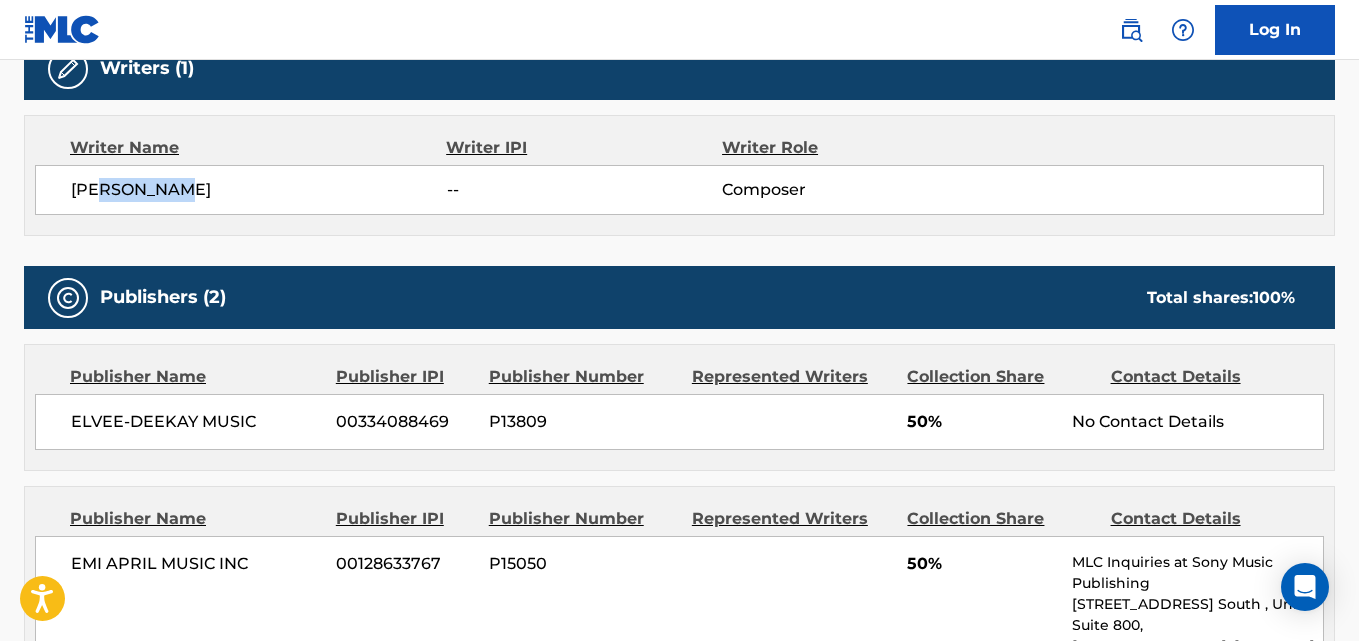 click on "[PERSON_NAME]" at bounding box center [259, 190] 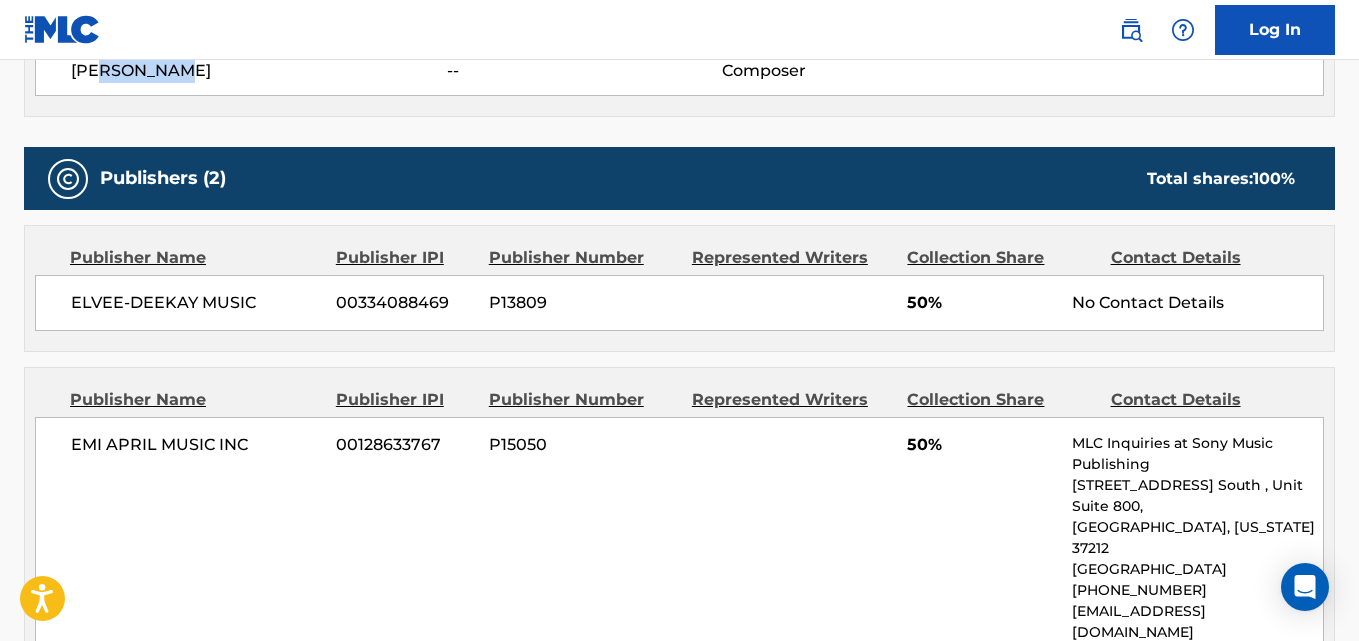 scroll, scrollTop: 834, scrollLeft: 0, axis: vertical 